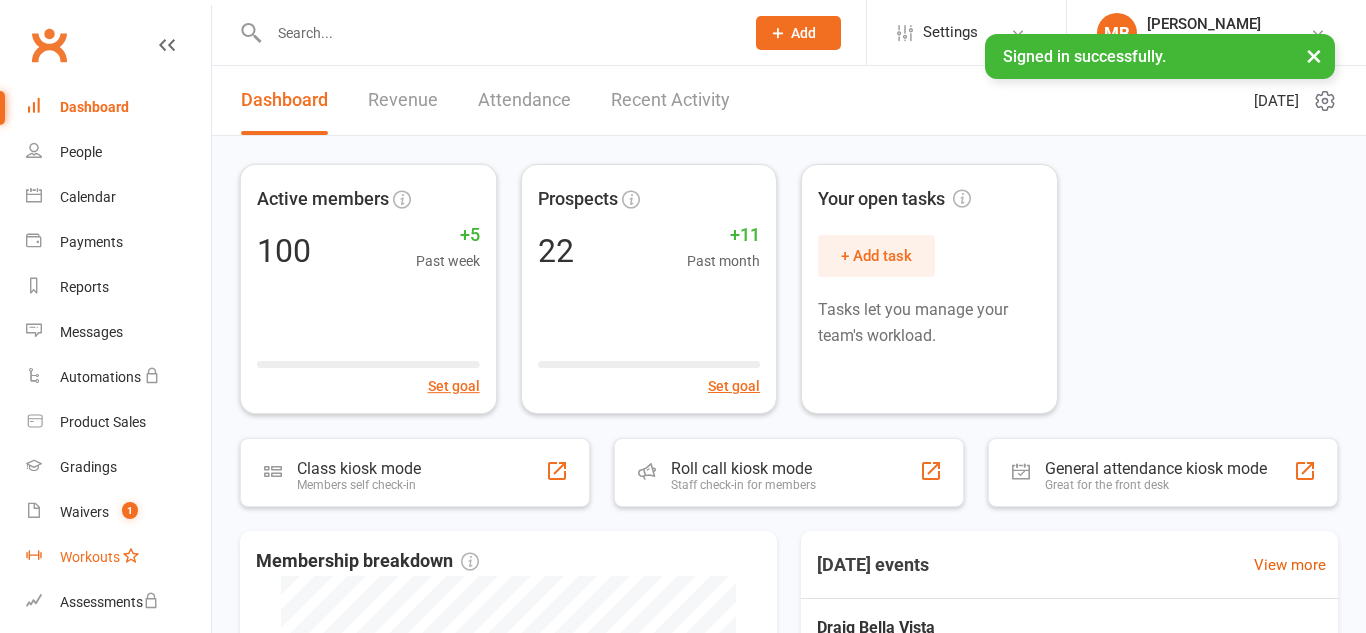 scroll, scrollTop: 0, scrollLeft: 0, axis: both 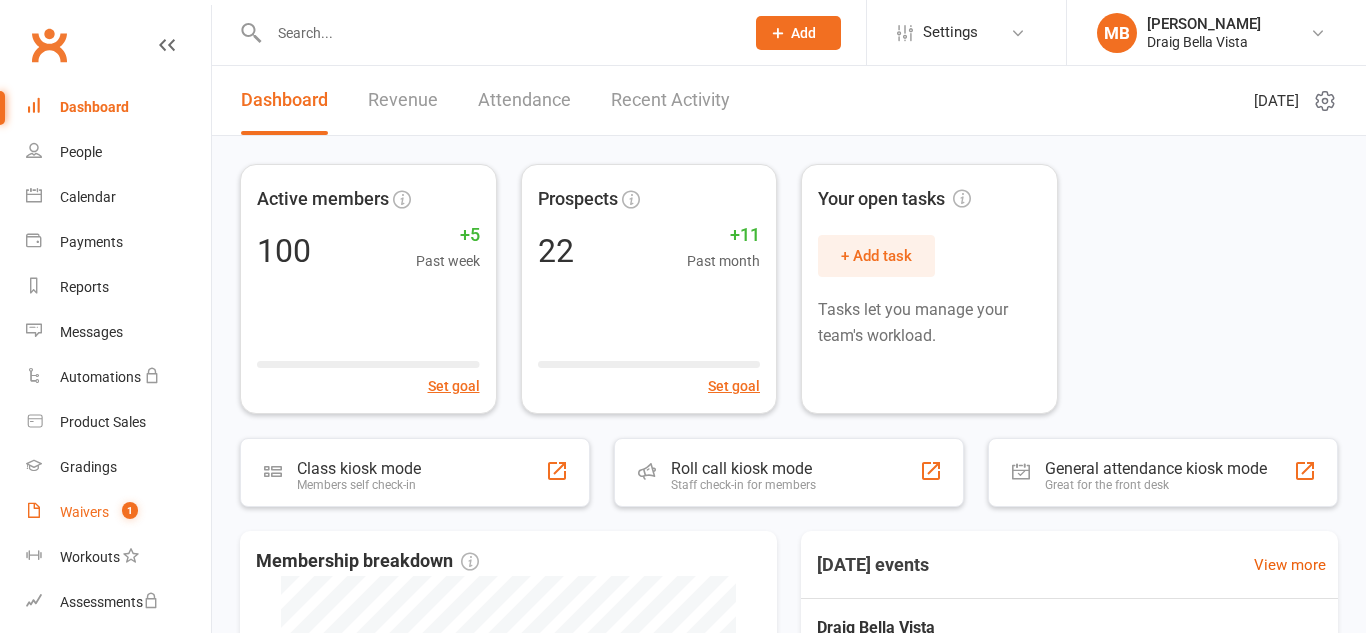 click on "Waivers   1" at bounding box center (118, 512) 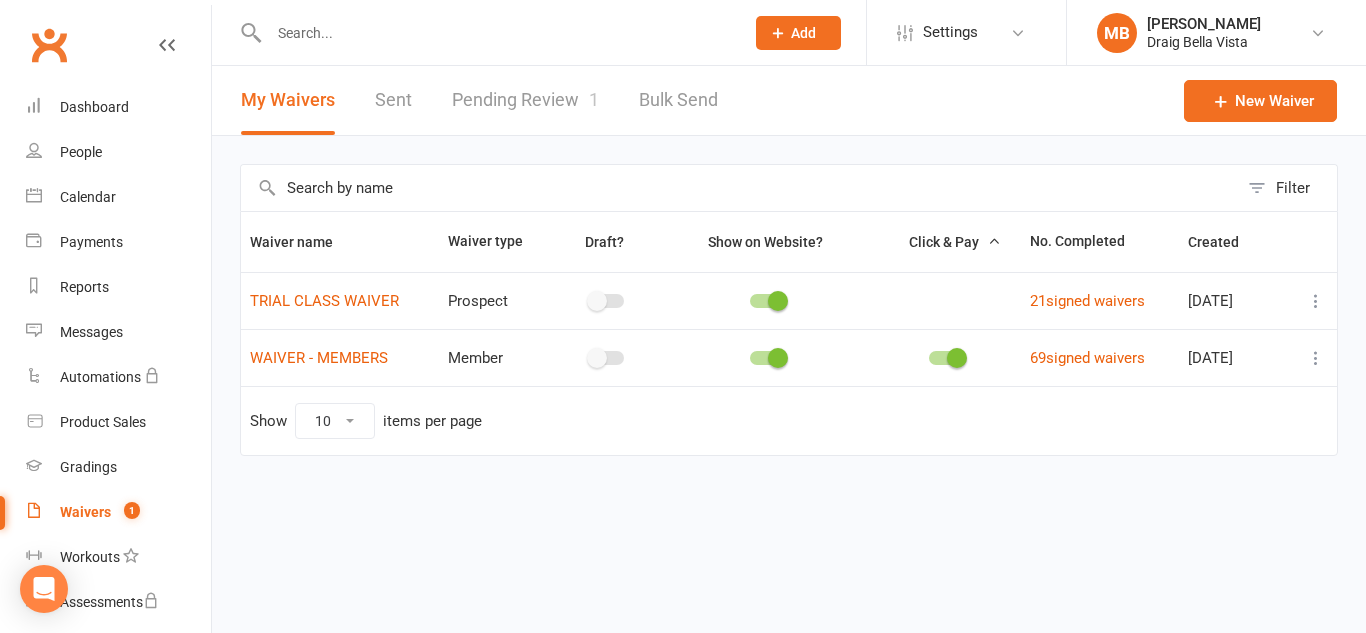 click on "Pending Review 1" at bounding box center (525, 100) 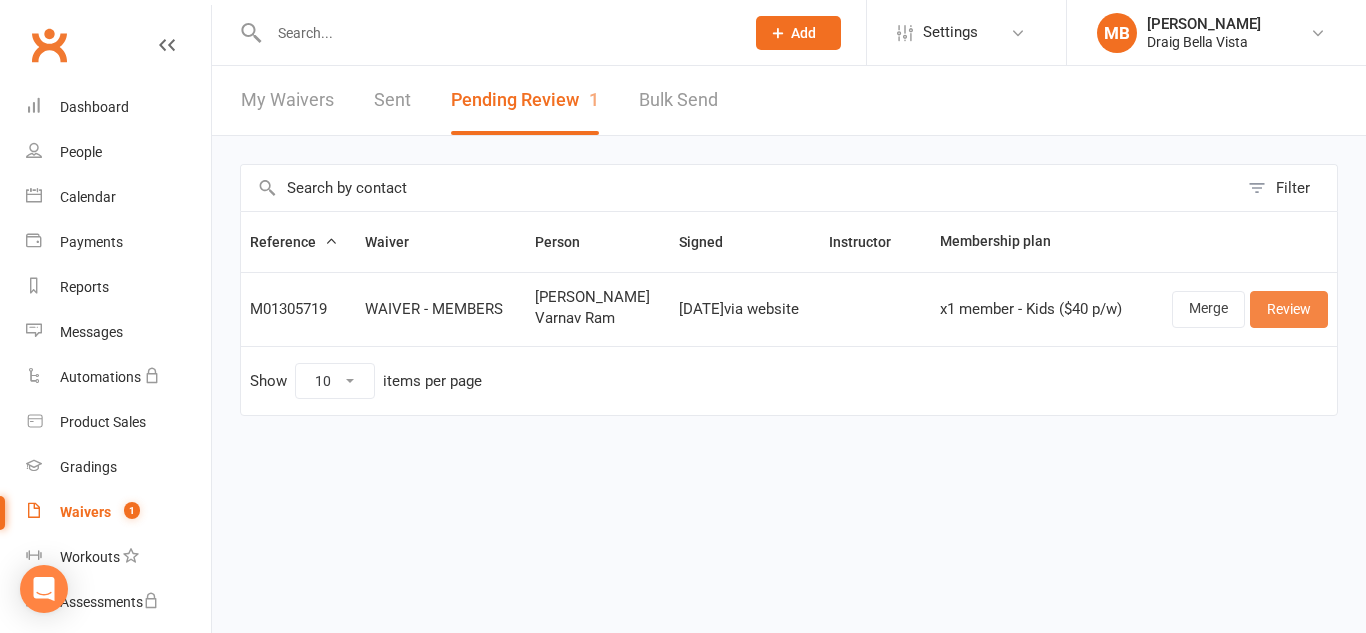 click on "Review" at bounding box center (1289, 309) 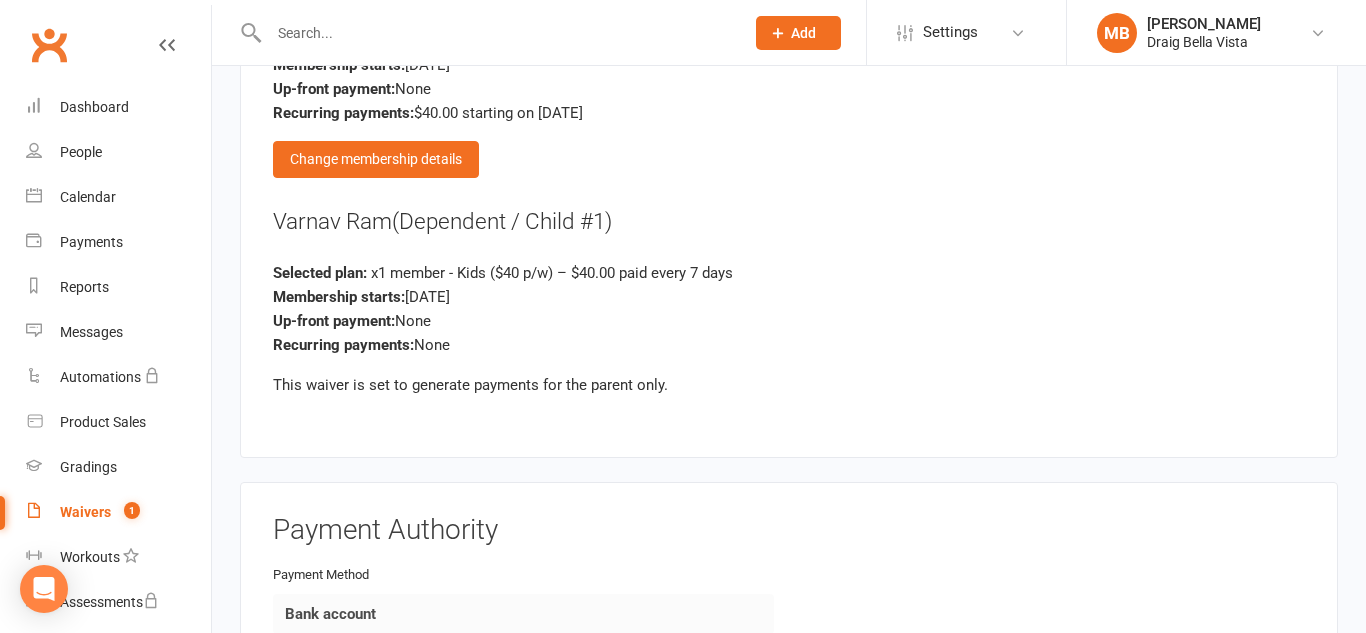 scroll, scrollTop: 3079, scrollLeft: 0, axis: vertical 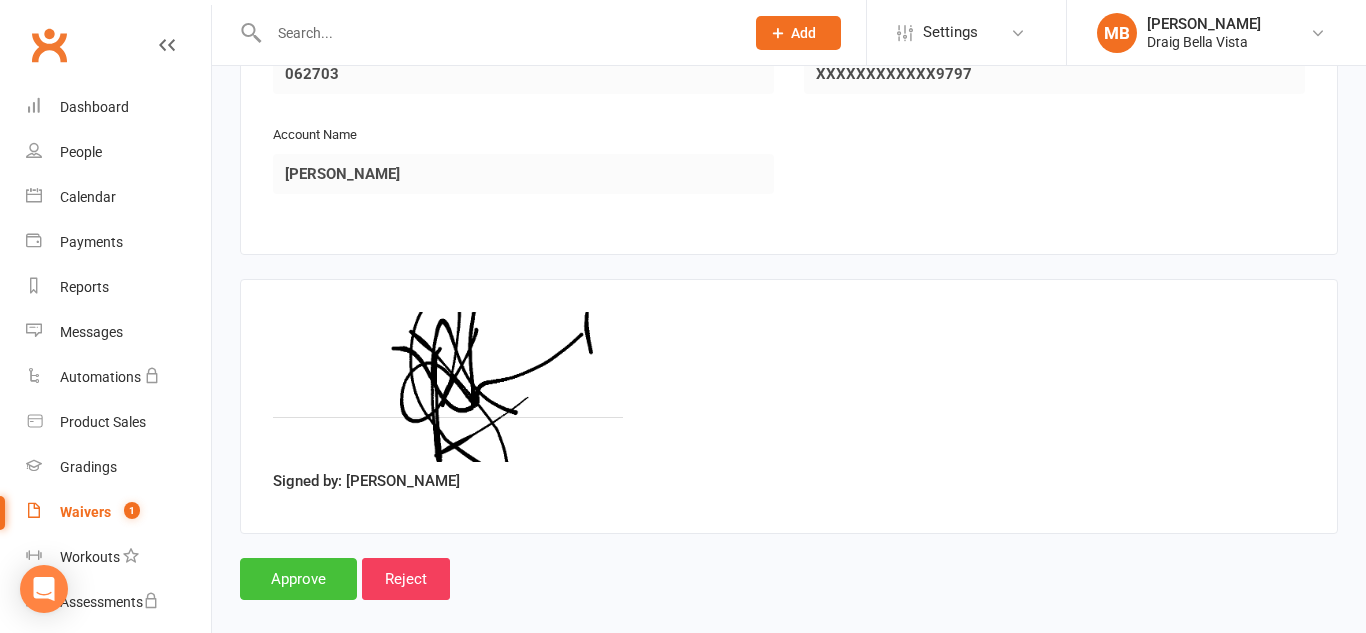 click on "Approve" at bounding box center (298, 579) 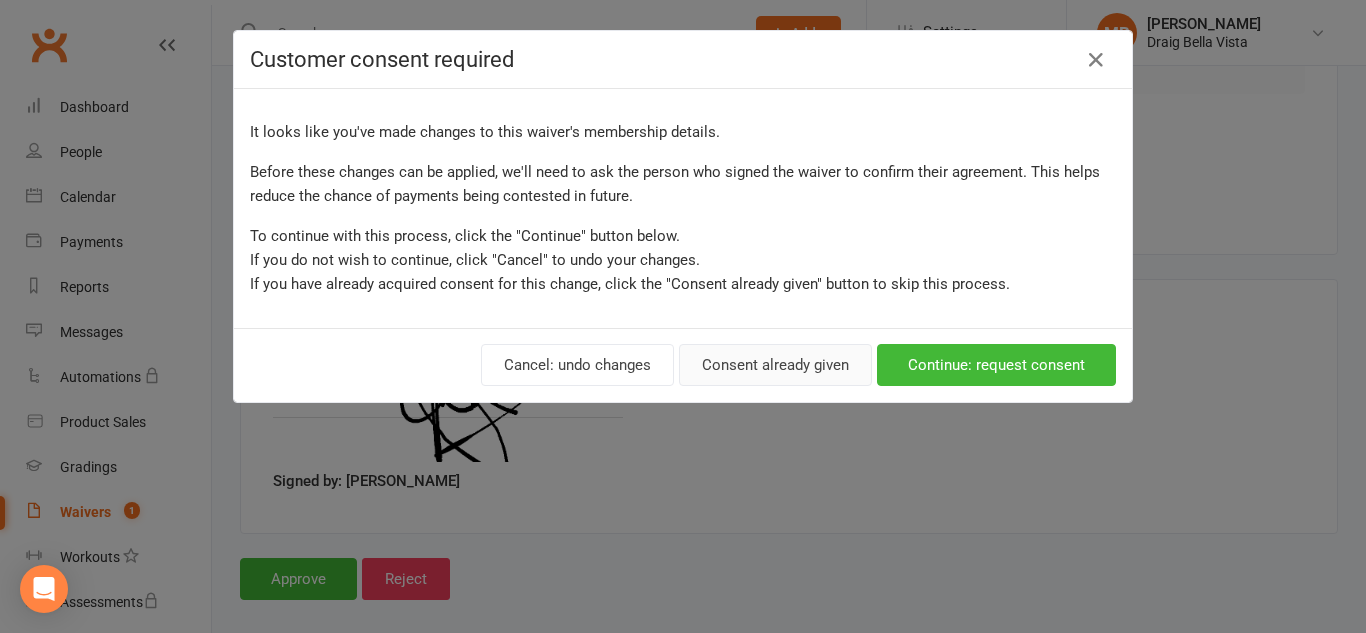 click on "Consent already given" at bounding box center (775, 365) 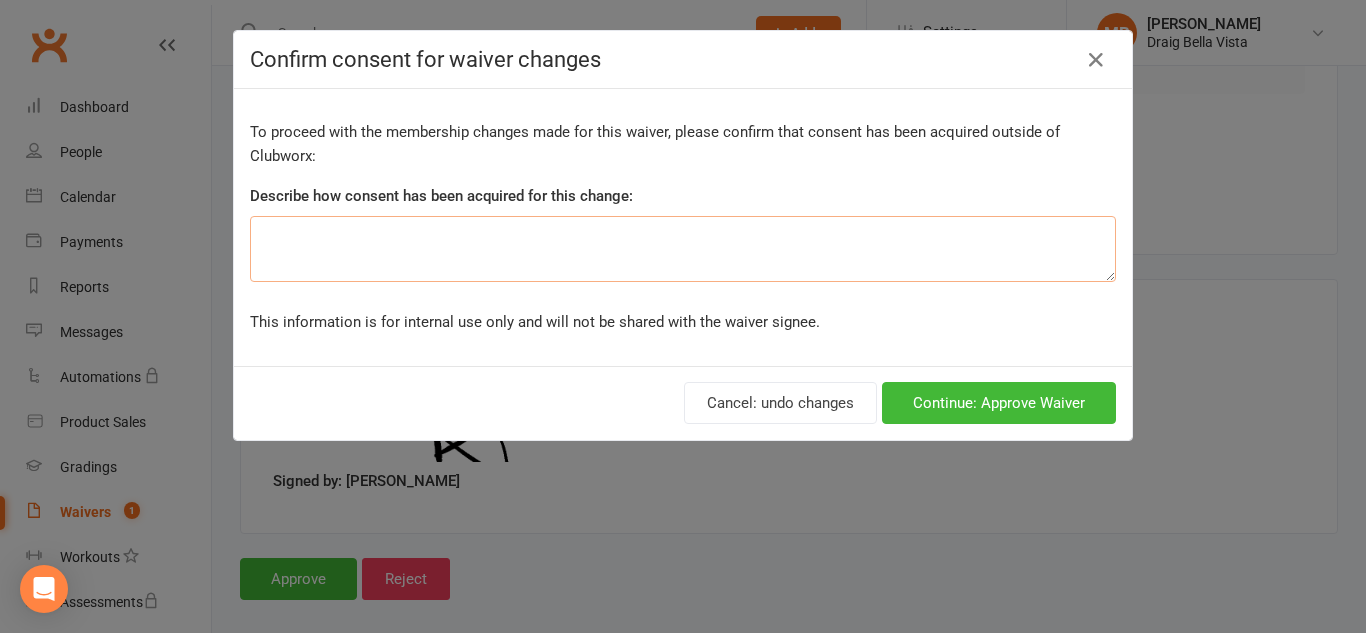 click at bounding box center [683, 249] 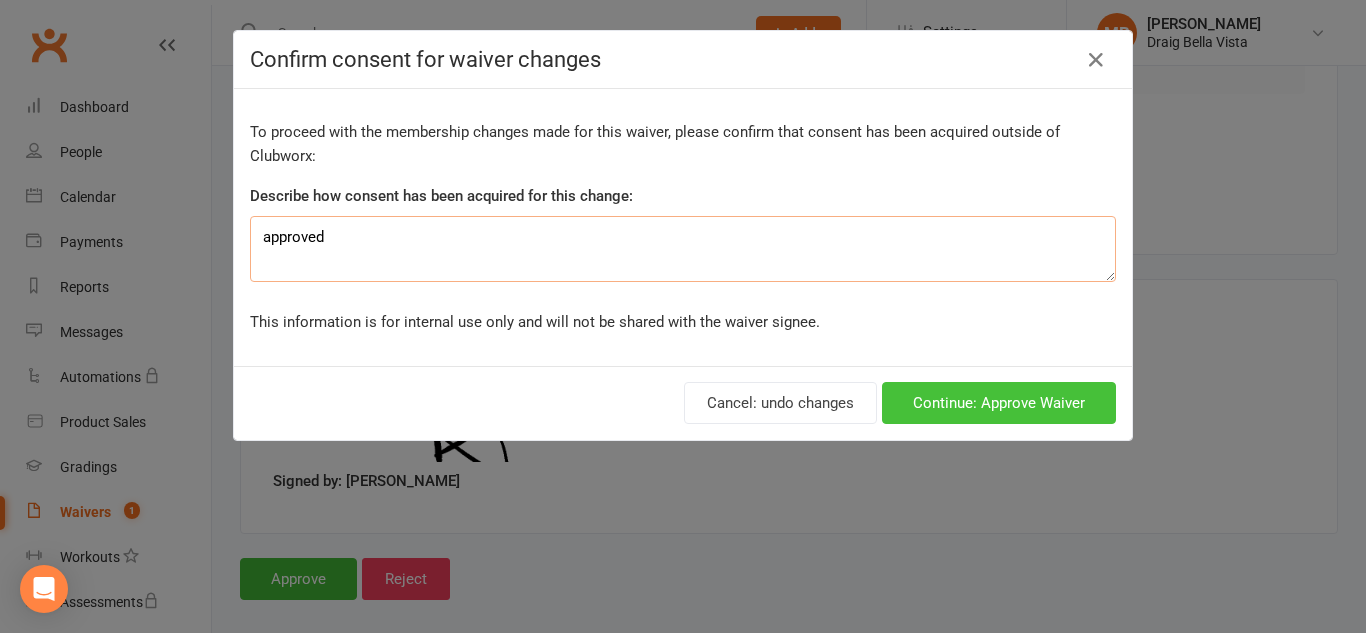 type on "approved" 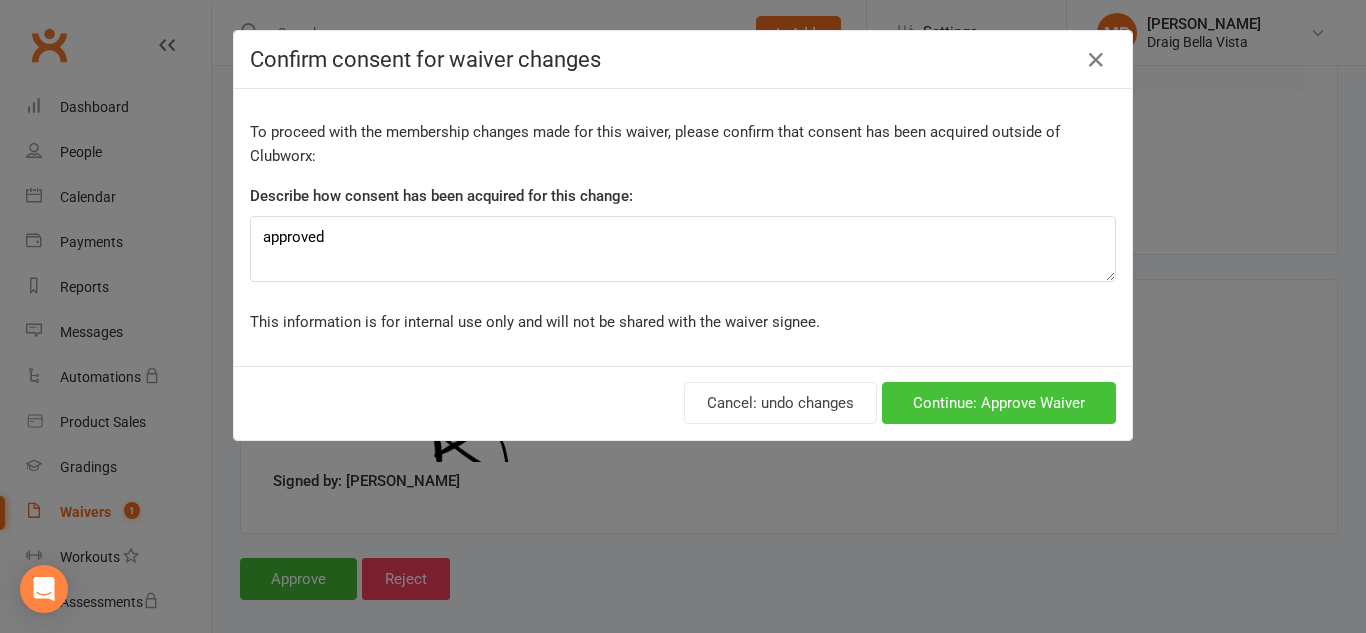 click on "Continue: Approve Waiver" at bounding box center [999, 403] 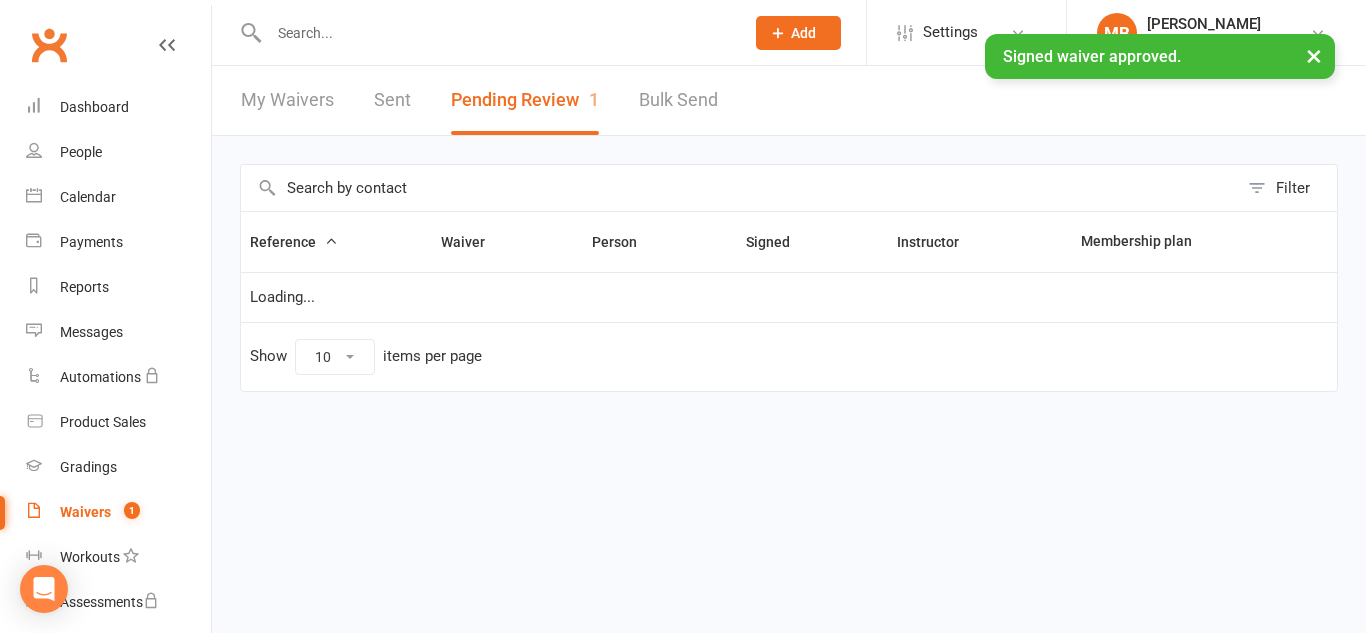 scroll, scrollTop: 0, scrollLeft: 0, axis: both 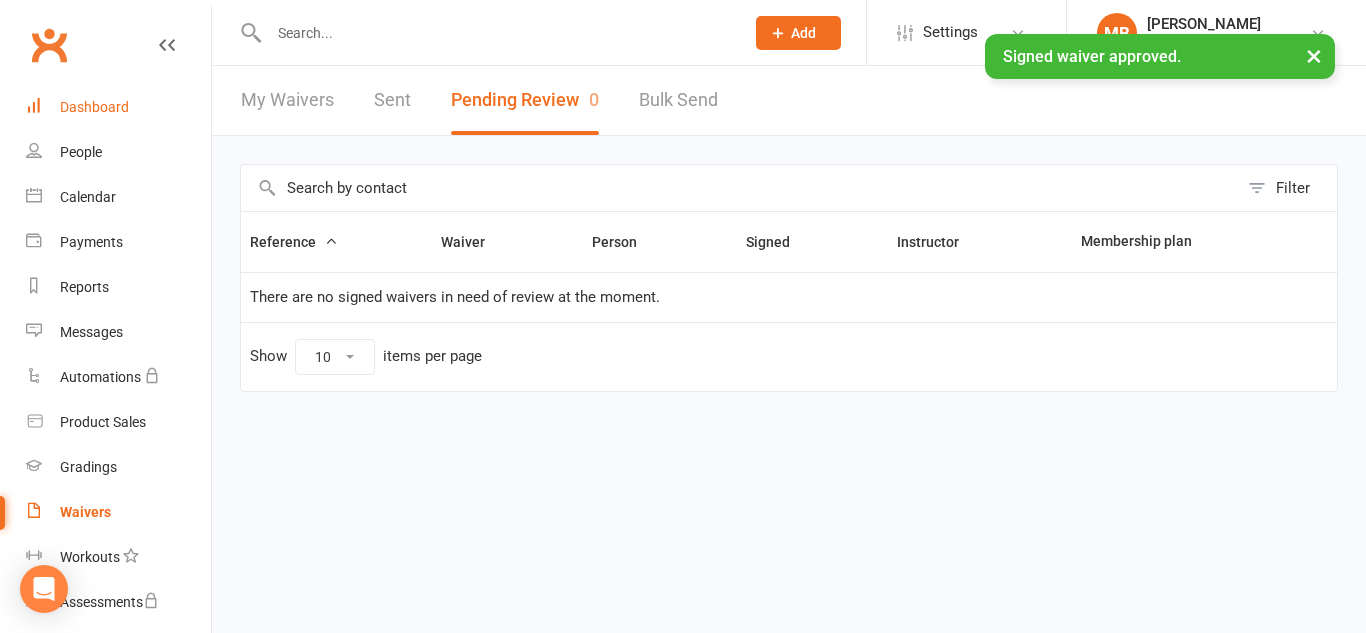 click on "Dashboard" at bounding box center [118, 107] 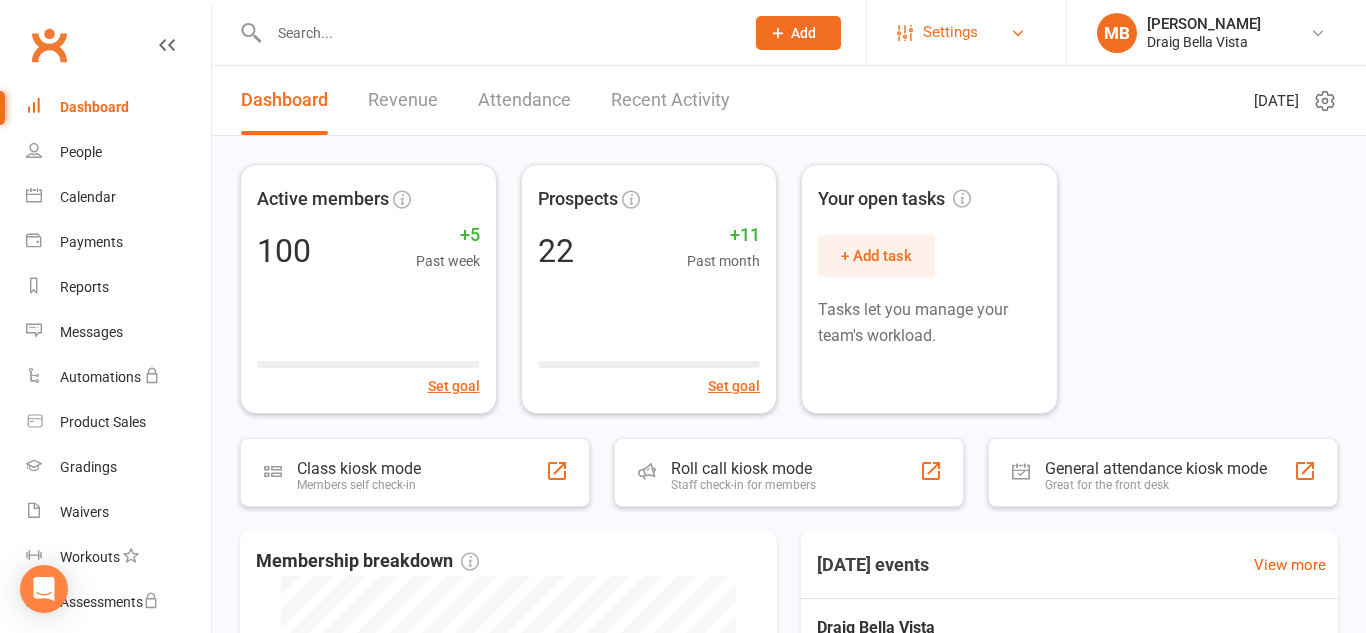 click on "Settings" at bounding box center [950, 32] 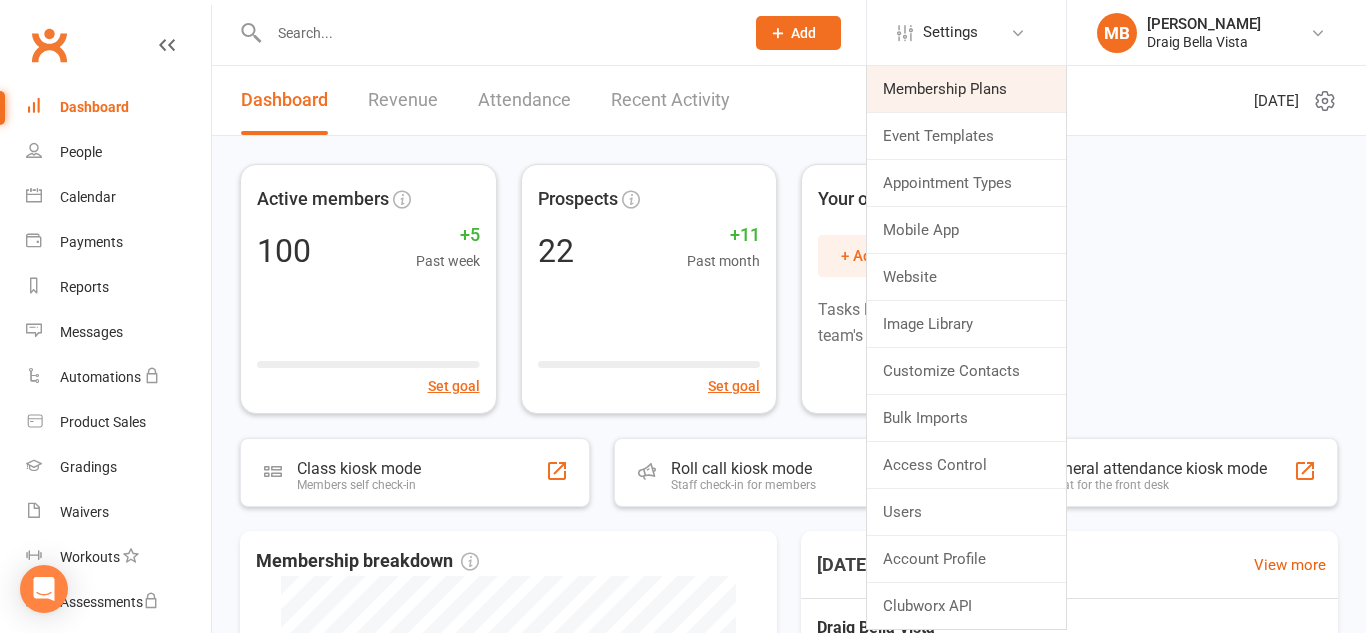 click on "Membership Plans" at bounding box center (966, 89) 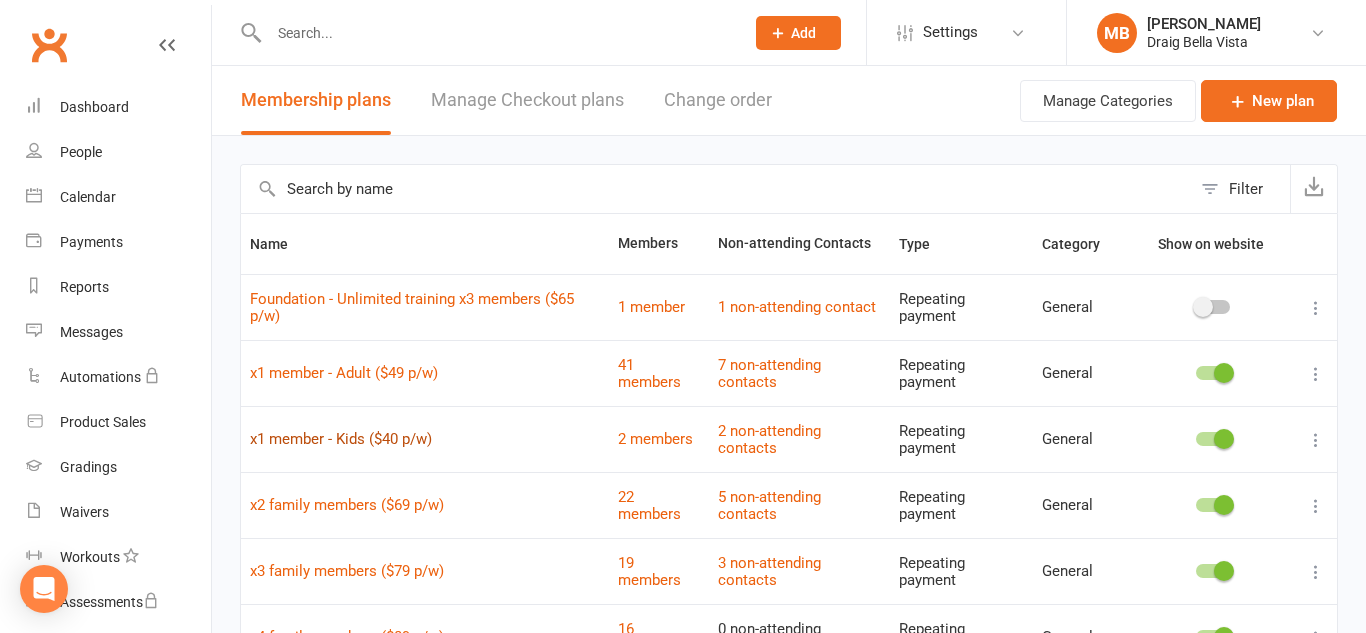 click on "x1 member - Kids ($40 p/w)" at bounding box center (341, 439) 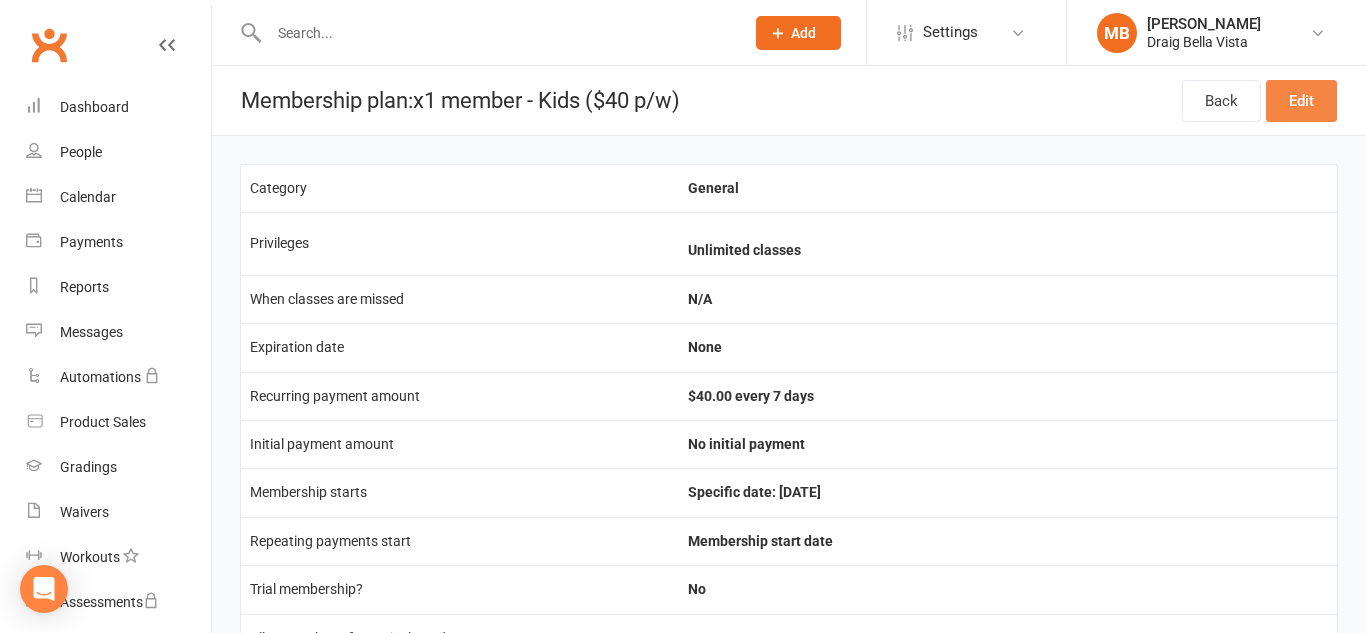 click on "Edit" at bounding box center [1301, 101] 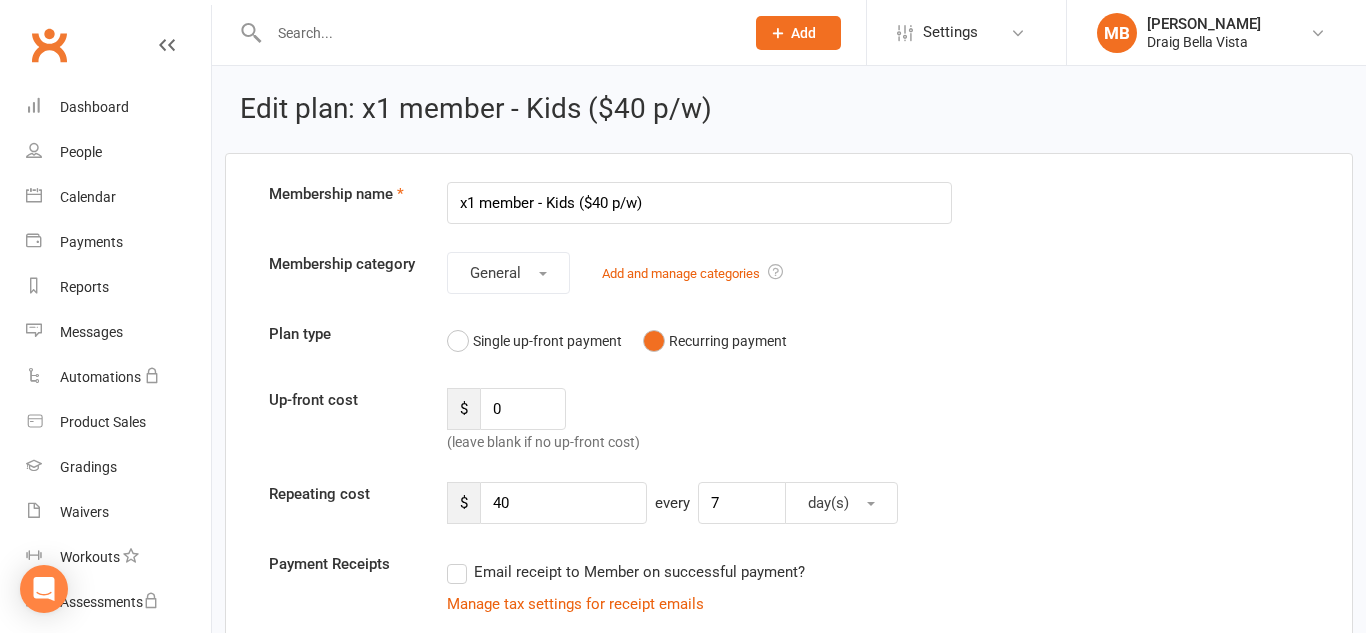 click on "Edit plan: x1 member - Kids ($40 p/w) Membership name x1 member - Kids ($40 p/w) Membership category
General
Add and manage categories   Plan type Single up-front payment Recurring payment Up-front cost $ 0 (leave blank if no up-front cost) Repeating cost $ 40 every 7
day(s)
Payment Receipts Email receipt to Member on successful payment? Manage tax settings for receipt emails Expiration/End date 0
year(s)
from date of signup (leave blank if no expiration is desired) Class Access Unlimited classes  OR   class(es) to use anytime  OR to use every   0
week(s)
Limit how many future bookings a membership can have at one time  Limit how far into the future bookings can be made  Limit the Type/s of Classes/Appointments Members can attend Select Types Classes with no Type set" at bounding box center (789, 1486) 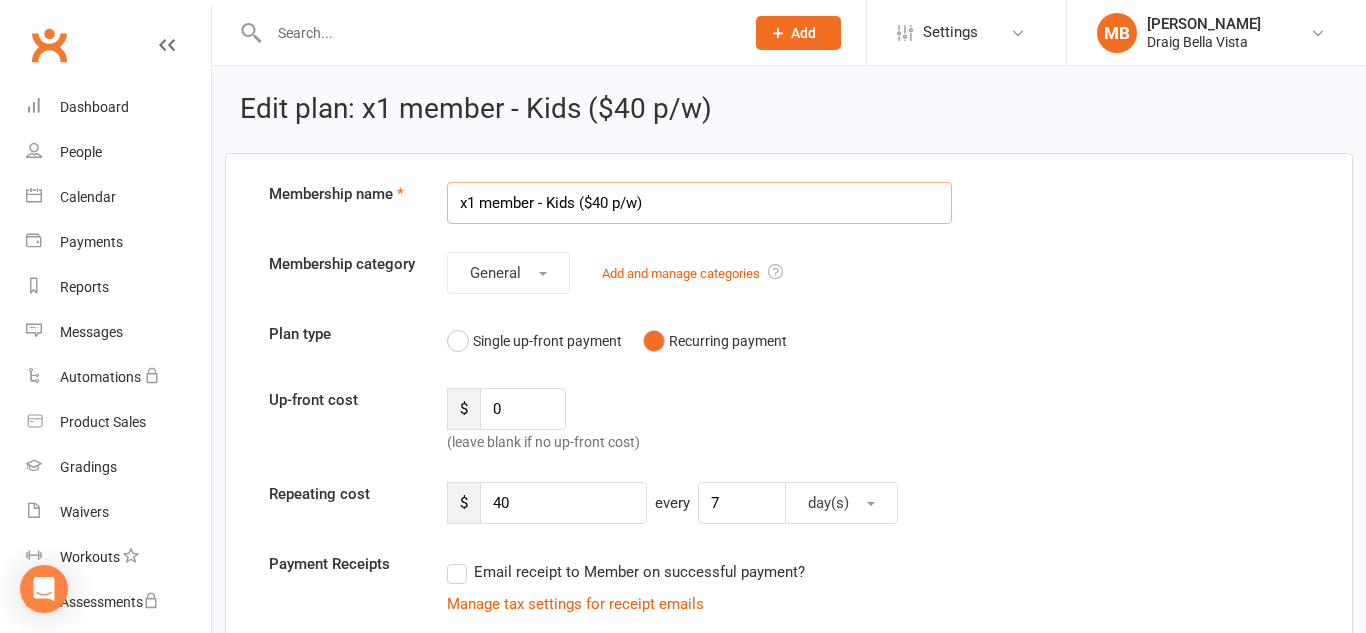 click on "x1 member - Kids ($40 p/w)" at bounding box center [699, 203] 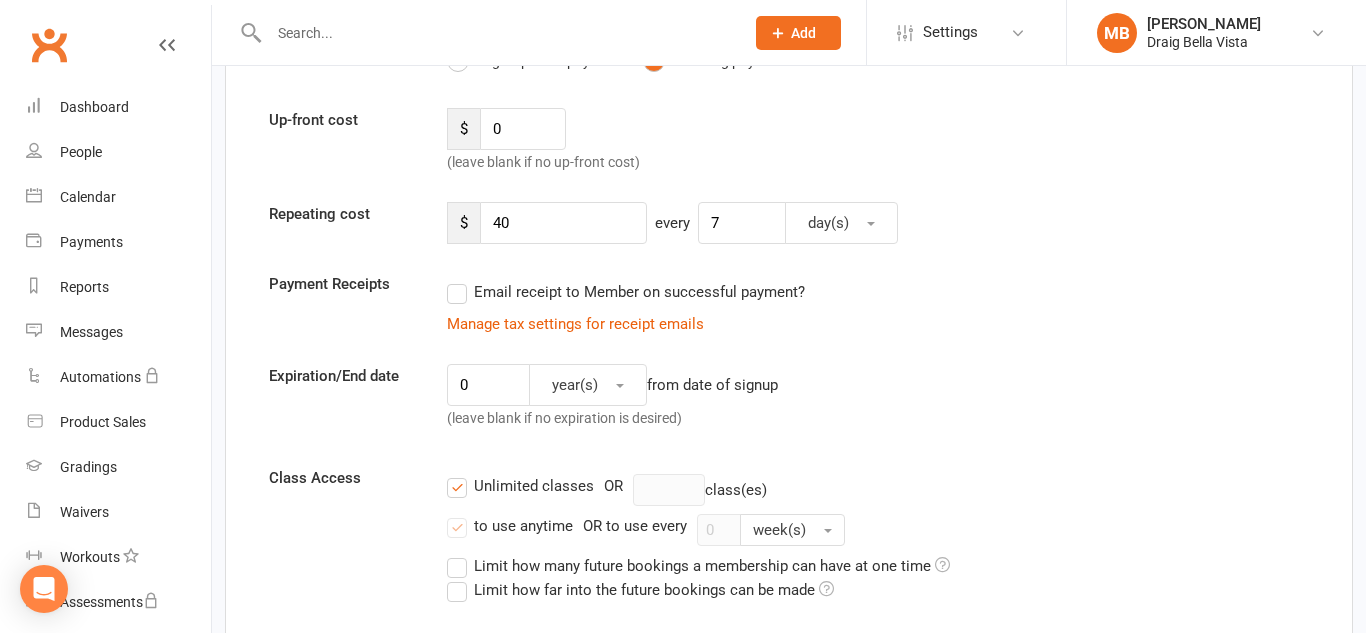 scroll, scrollTop: 299, scrollLeft: 0, axis: vertical 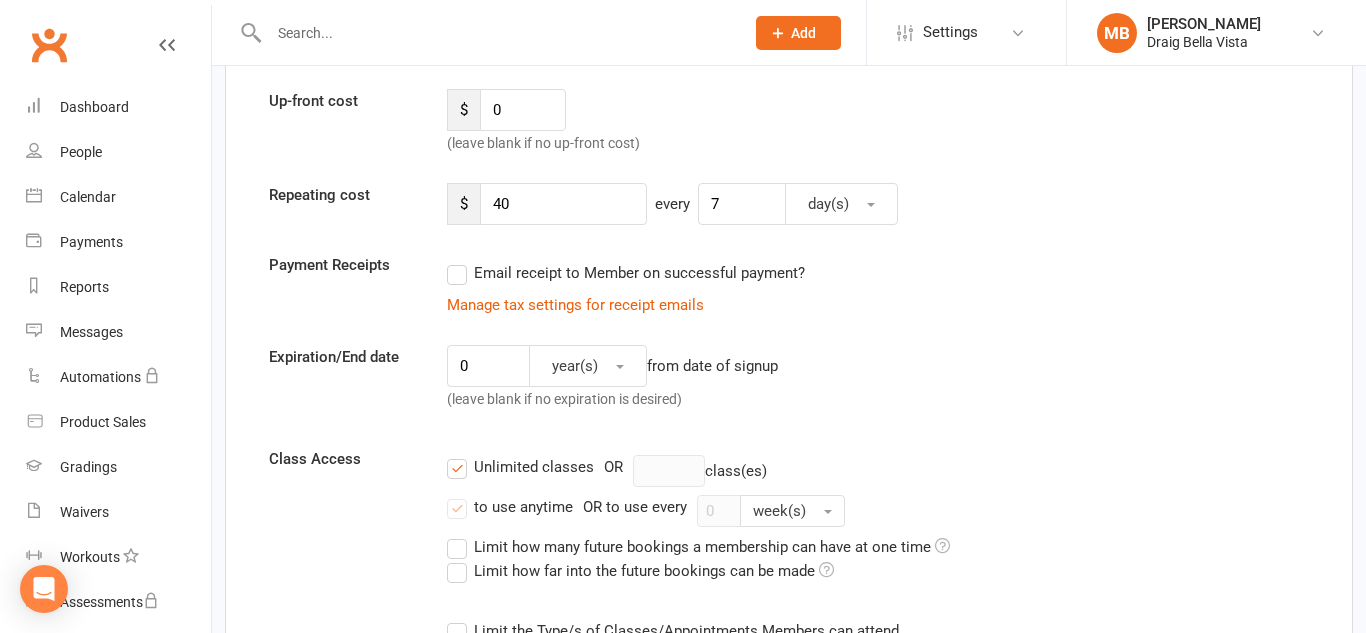 type on "x1 member - Kids ($44 p/w)" 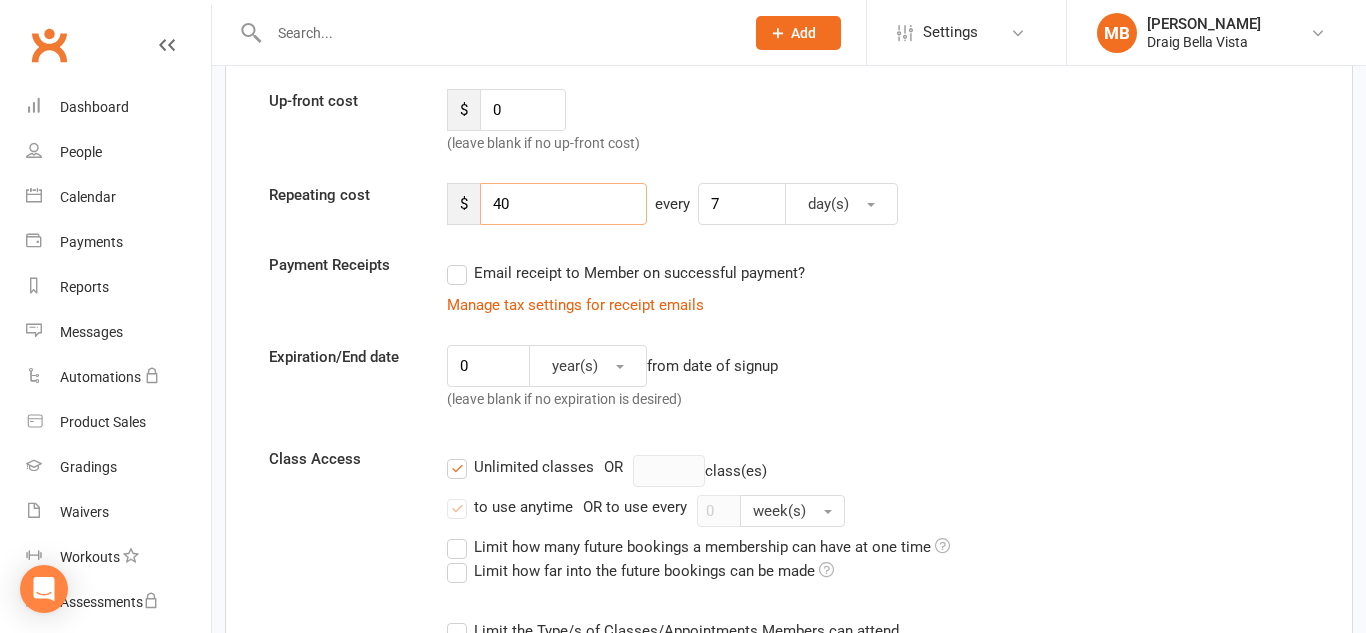 click on "40" at bounding box center [563, 204] 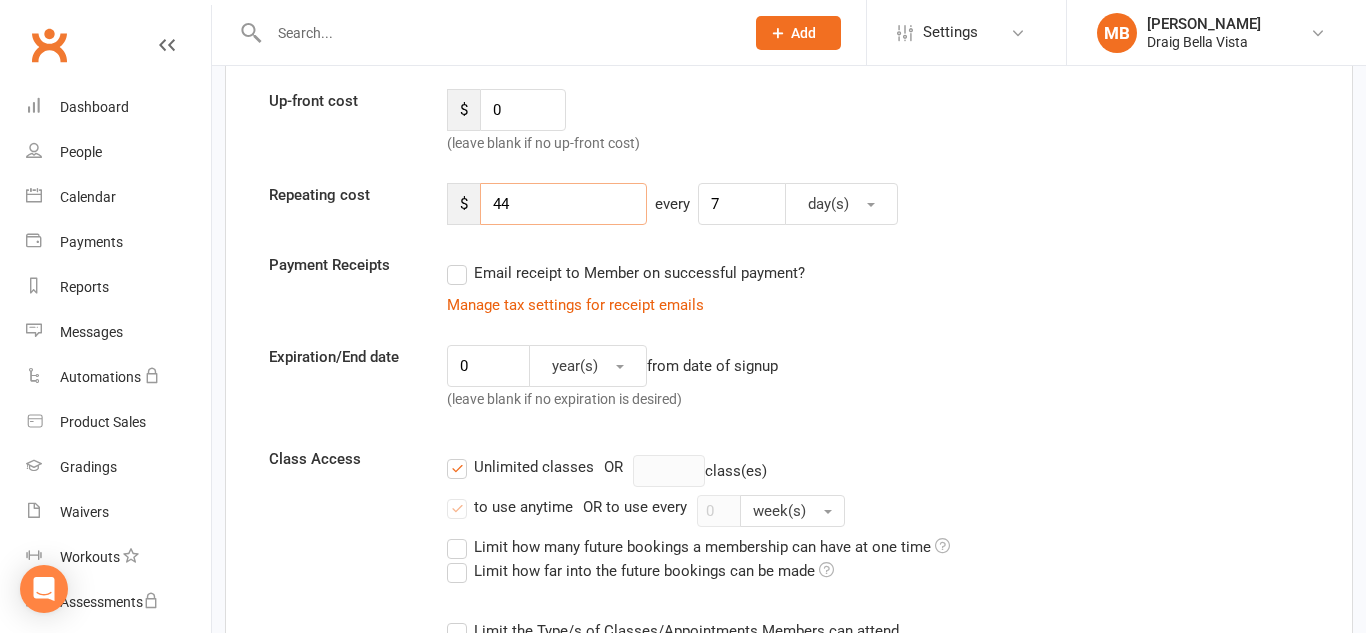 type on "44" 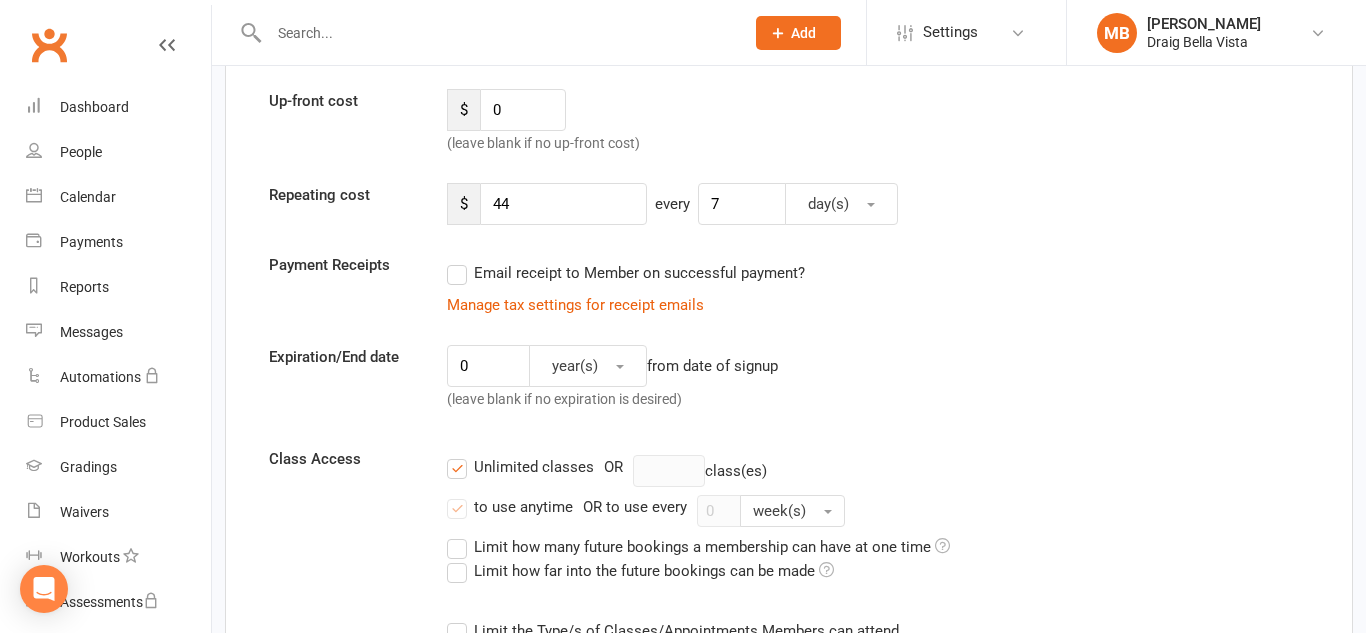 click on "Payment Receipts Email receipt to Member on successful payment? Manage tax settings for receipt emails" at bounding box center (789, 285) 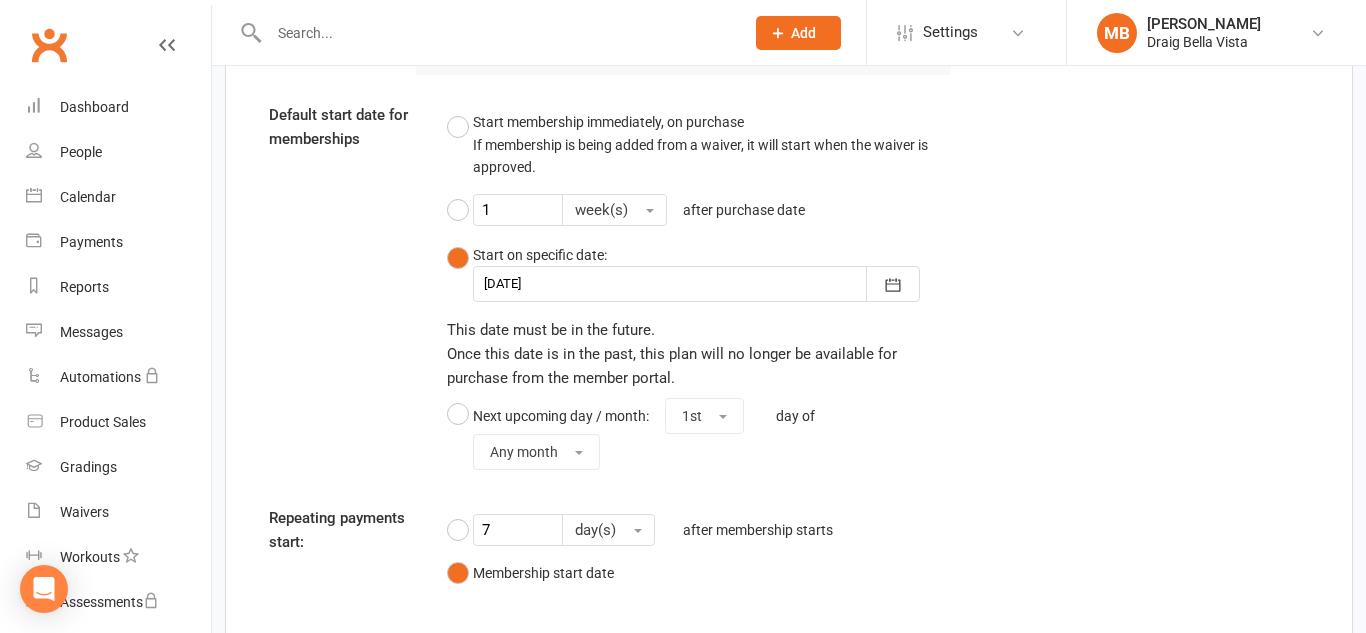 scroll, scrollTop: 2303, scrollLeft: 0, axis: vertical 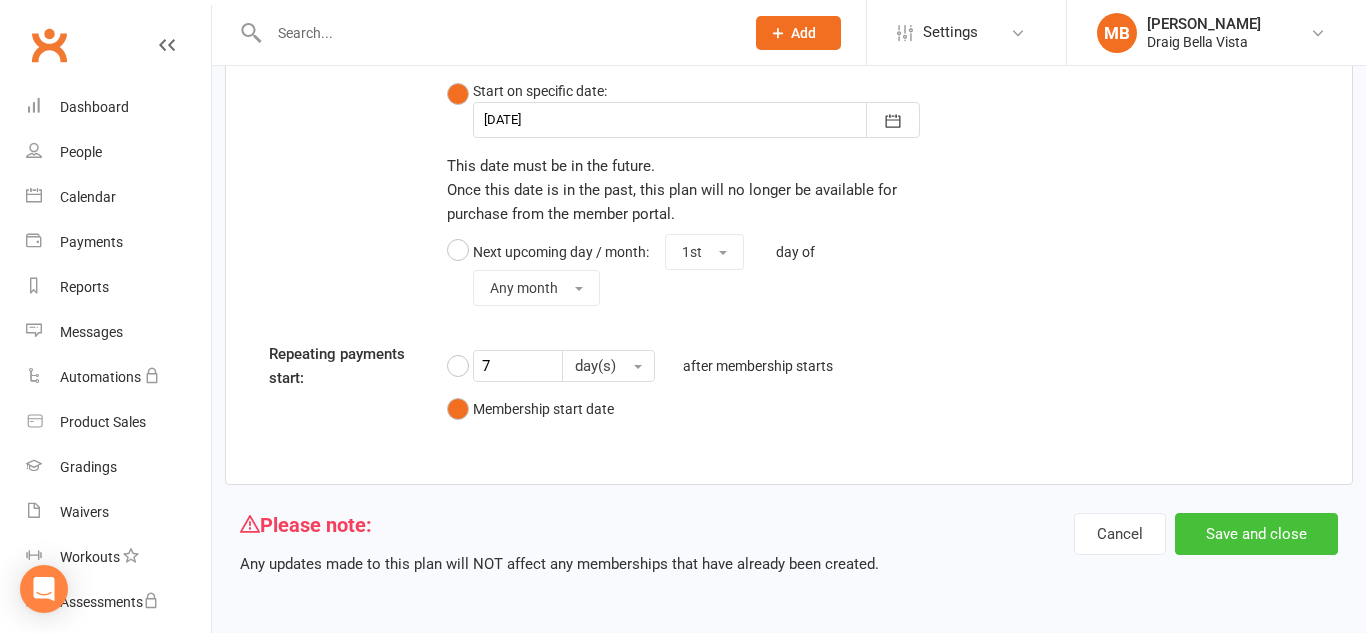 click on "Save and close" at bounding box center (1256, 534) 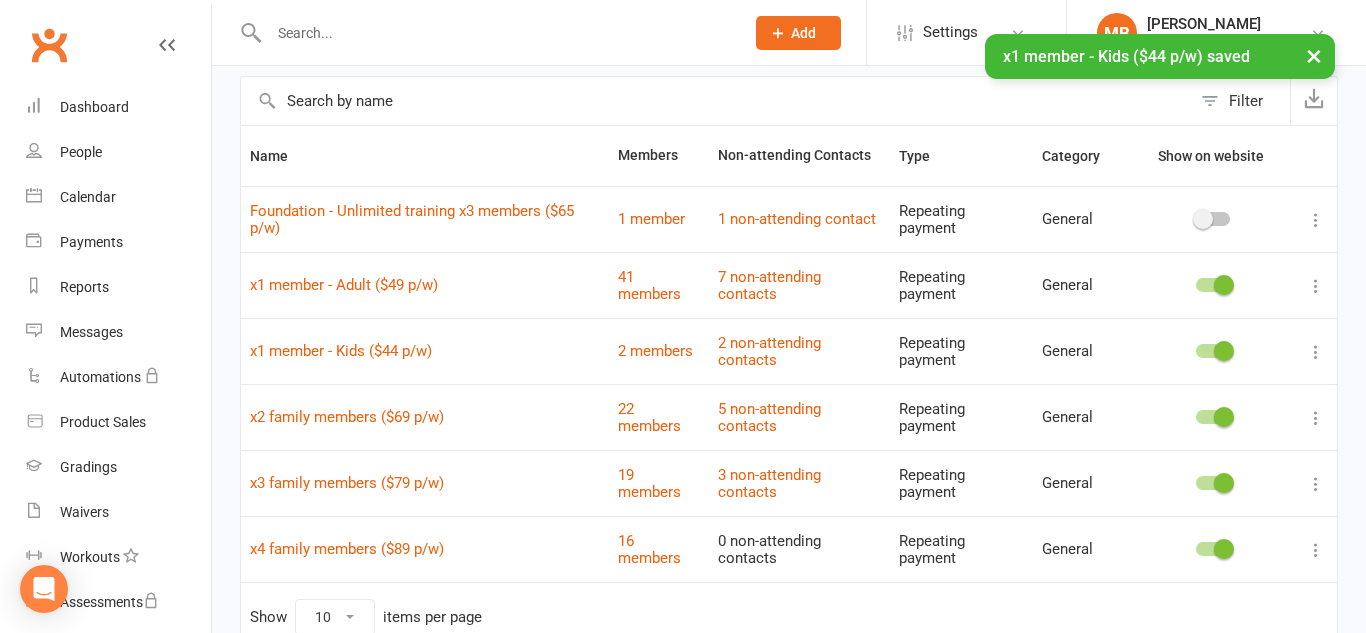 scroll, scrollTop: 87, scrollLeft: 0, axis: vertical 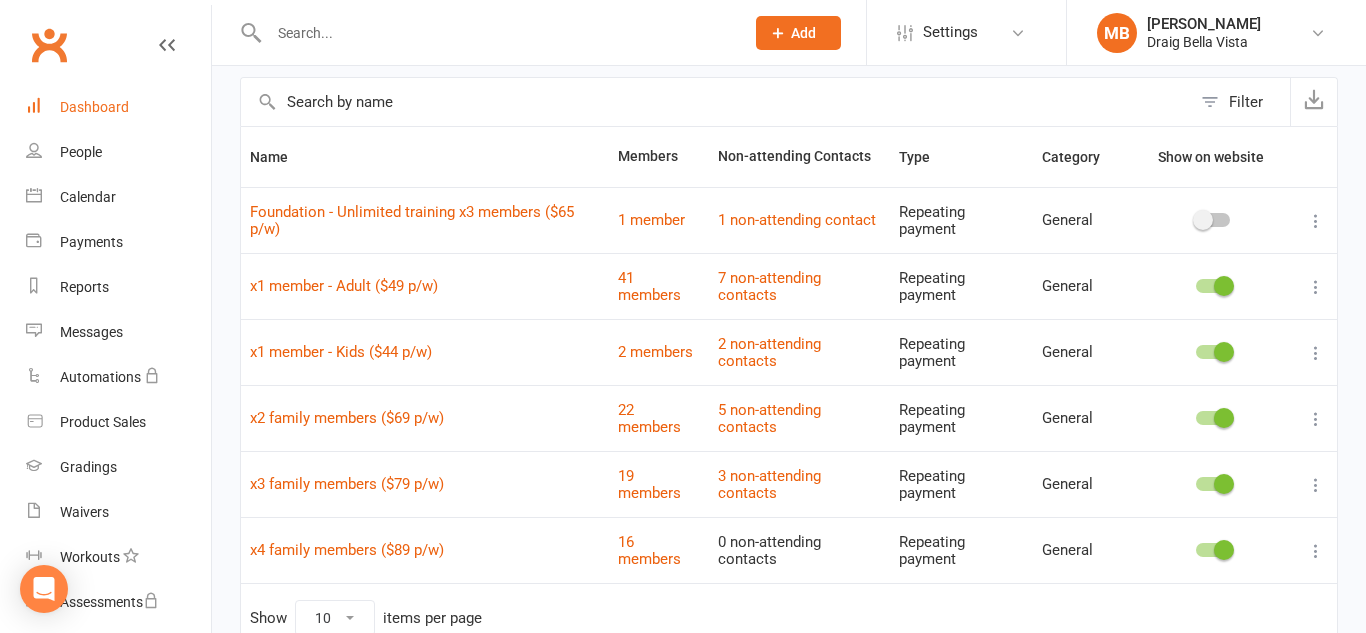 click on "Dashboard" at bounding box center [118, 107] 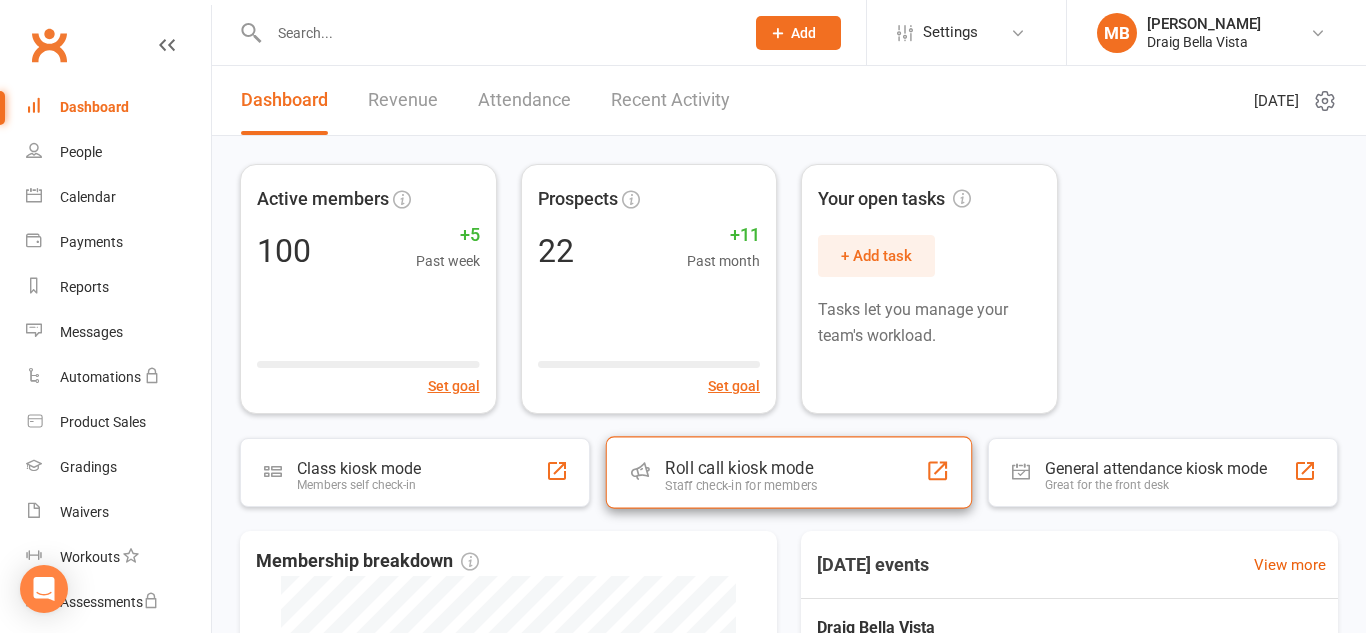 scroll, scrollTop: 220, scrollLeft: 0, axis: vertical 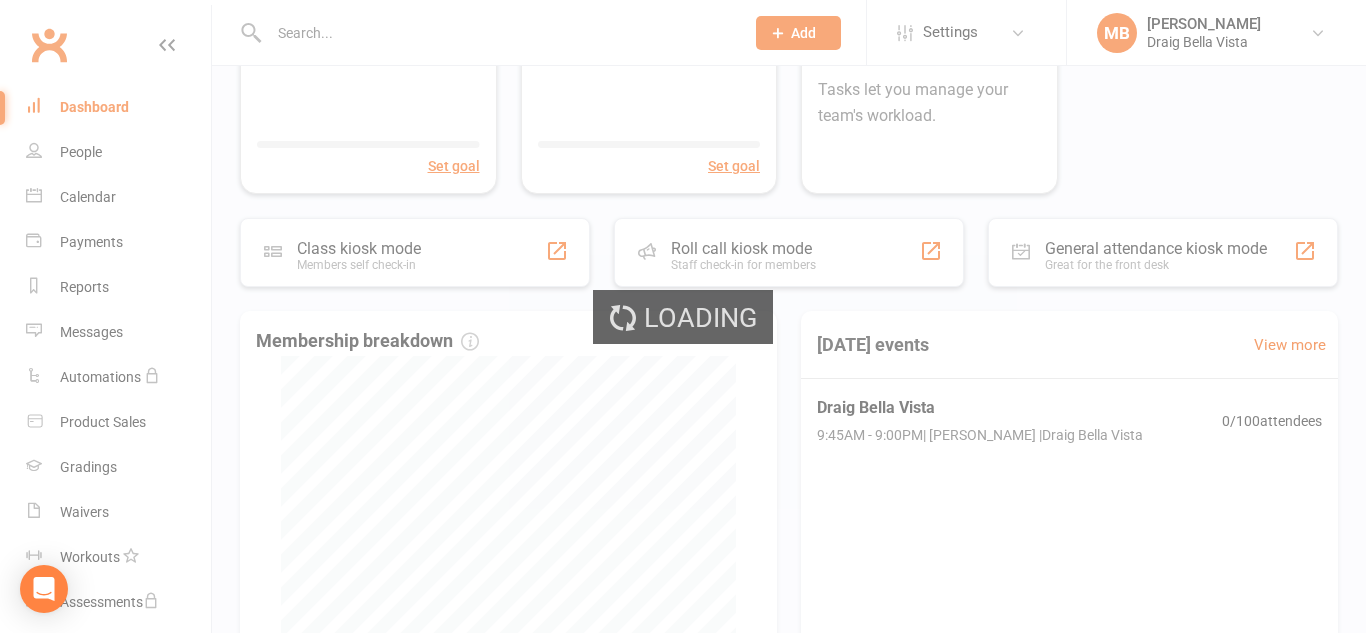 select on "no_trial" 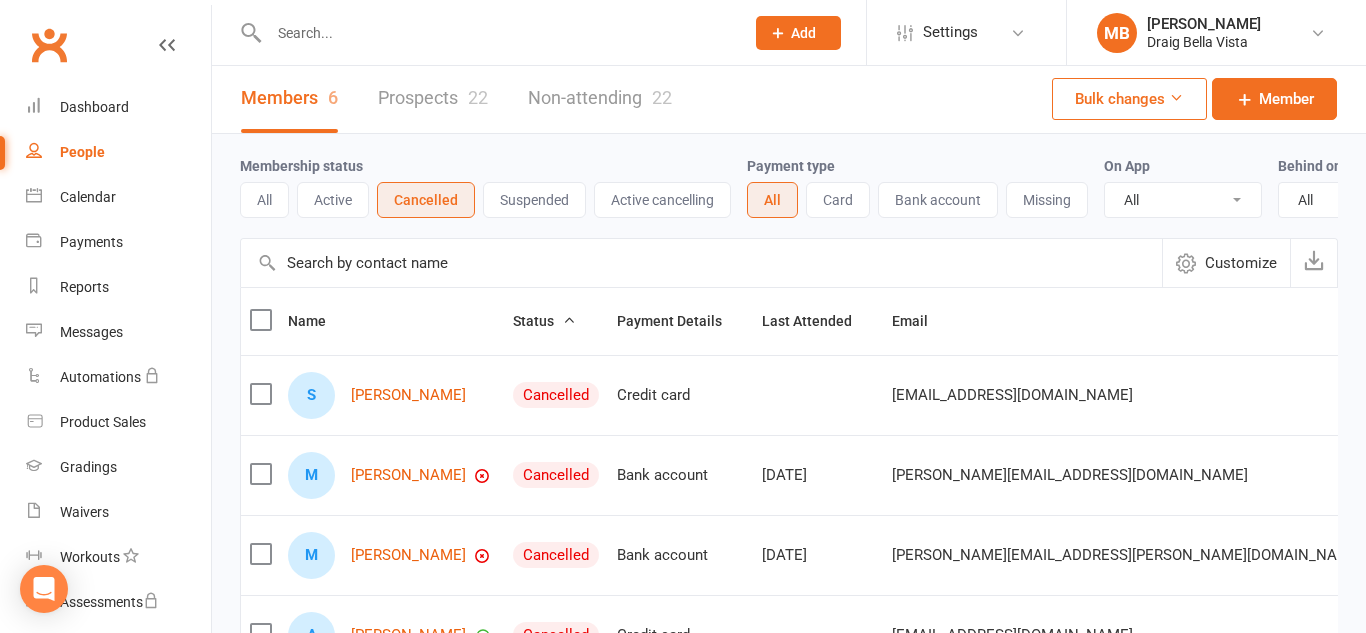 scroll, scrollTop: 4, scrollLeft: 0, axis: vertical 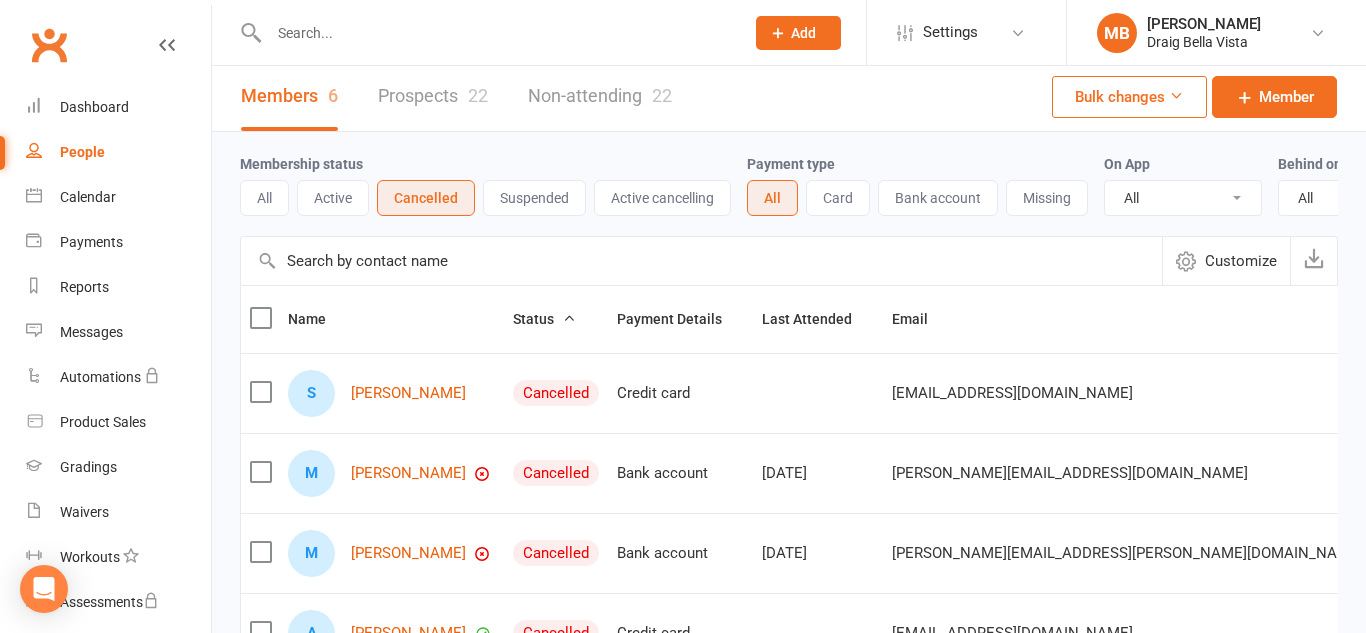 click on "Active" at bounding box center [333, 198] 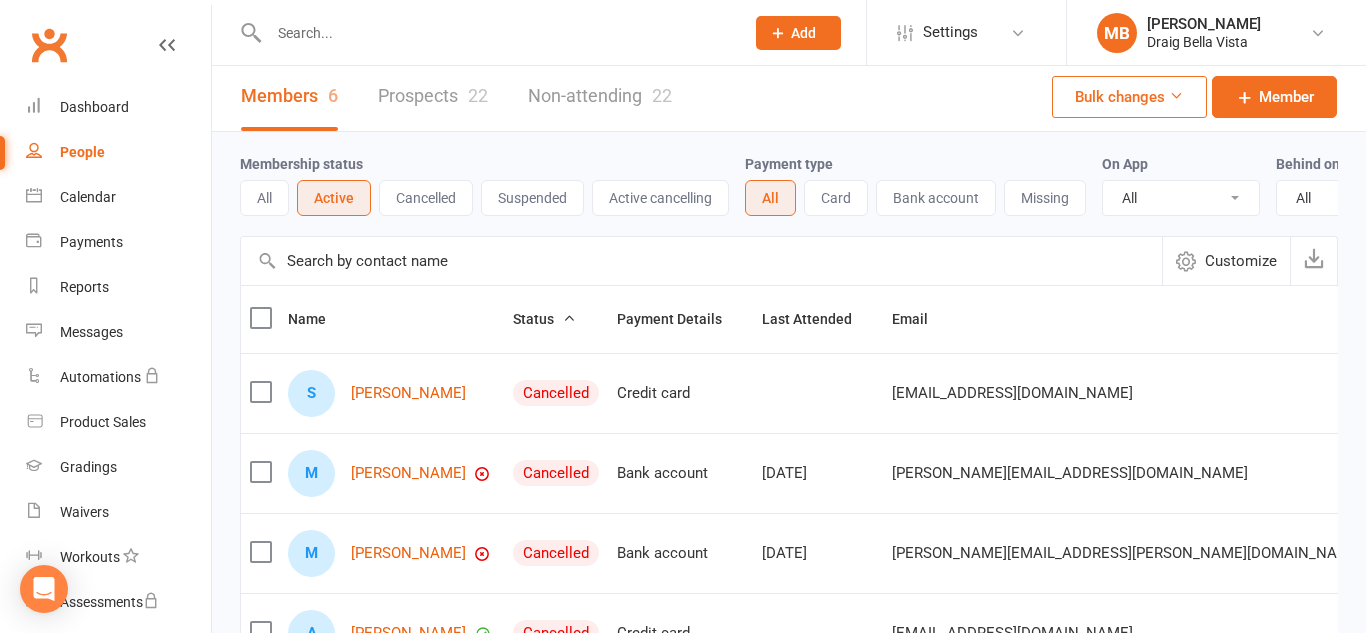 click on "Active" at bounding box center (334, 198) 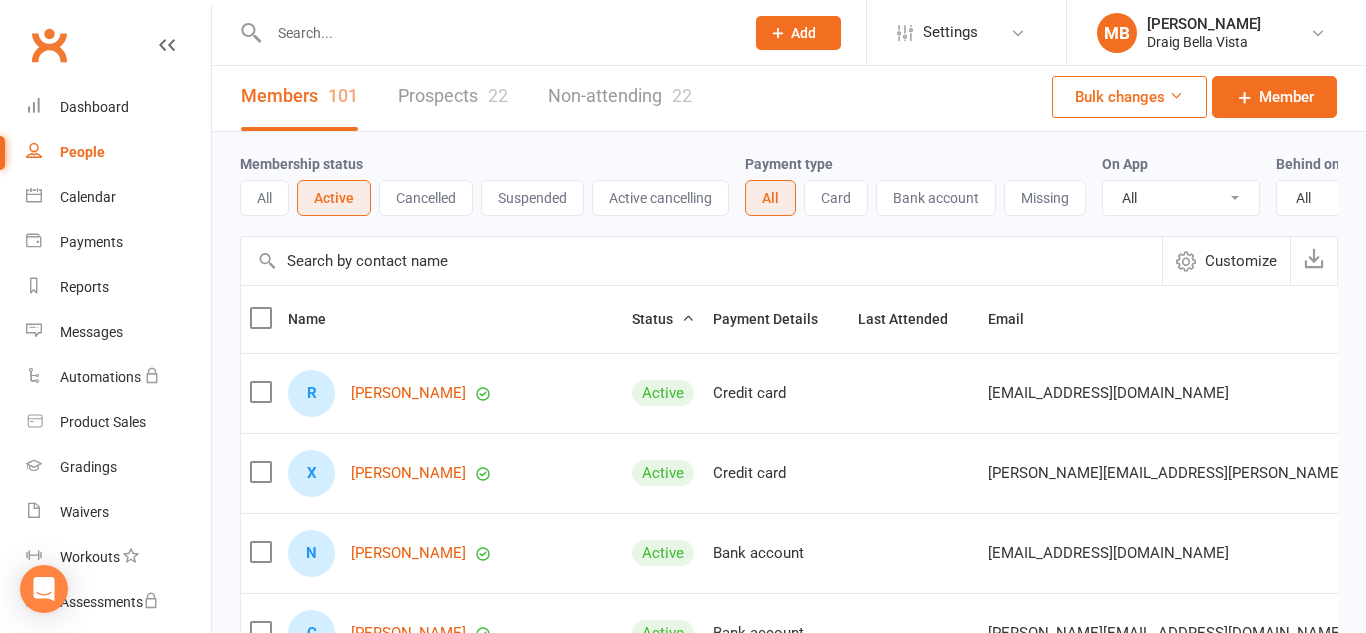 click on "Membership status All Active Cancelled Suspended Active cancelling" at bounding box center [492, 184] 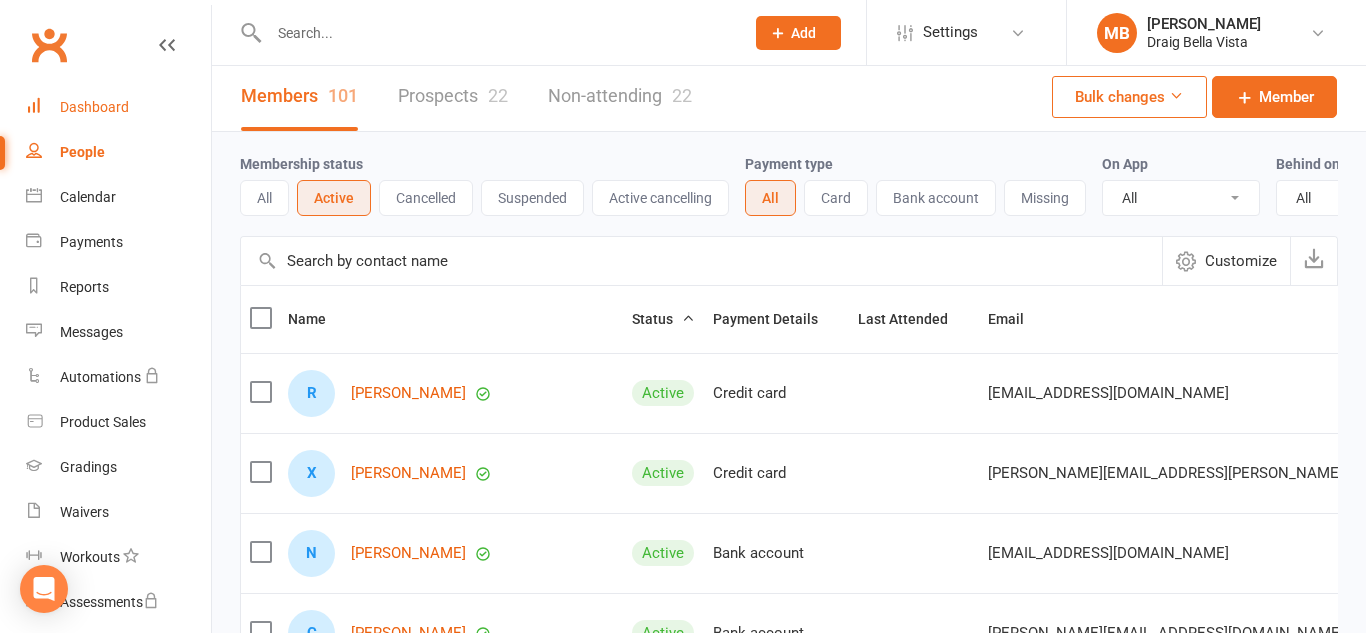 click on "Dashboard" at bounding box center [118, 107] 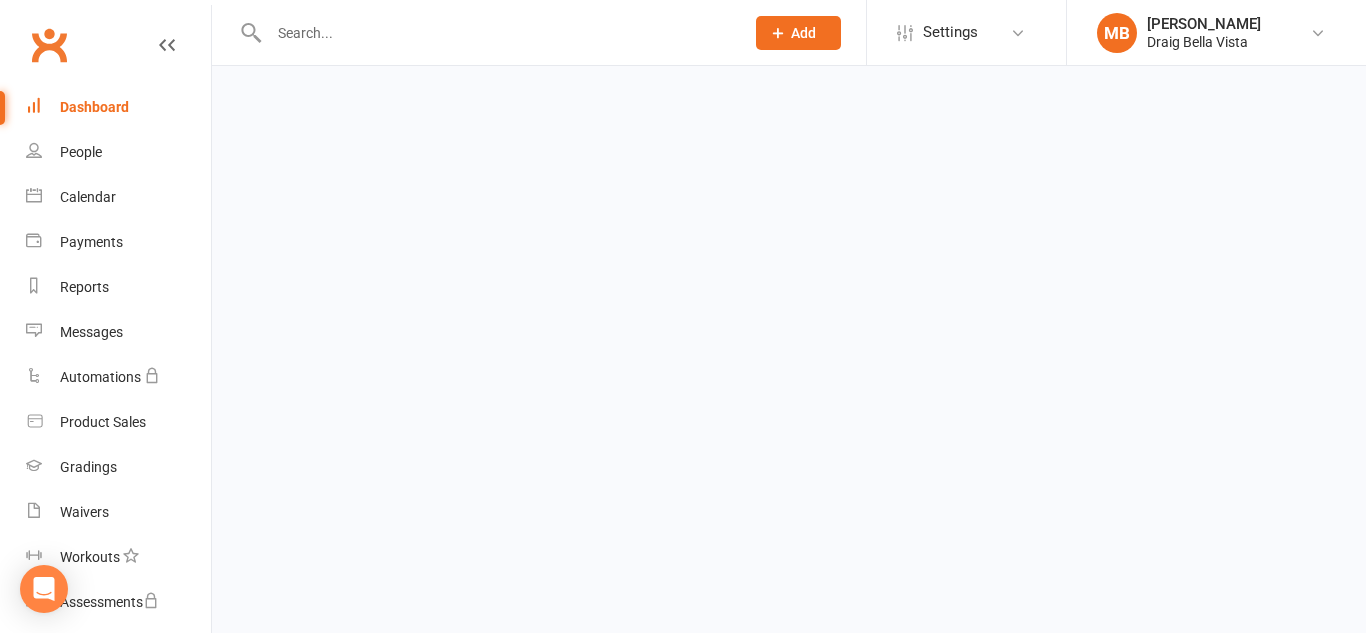 scroll, scrollTop: 0, scrollLeft: 0, axis: both 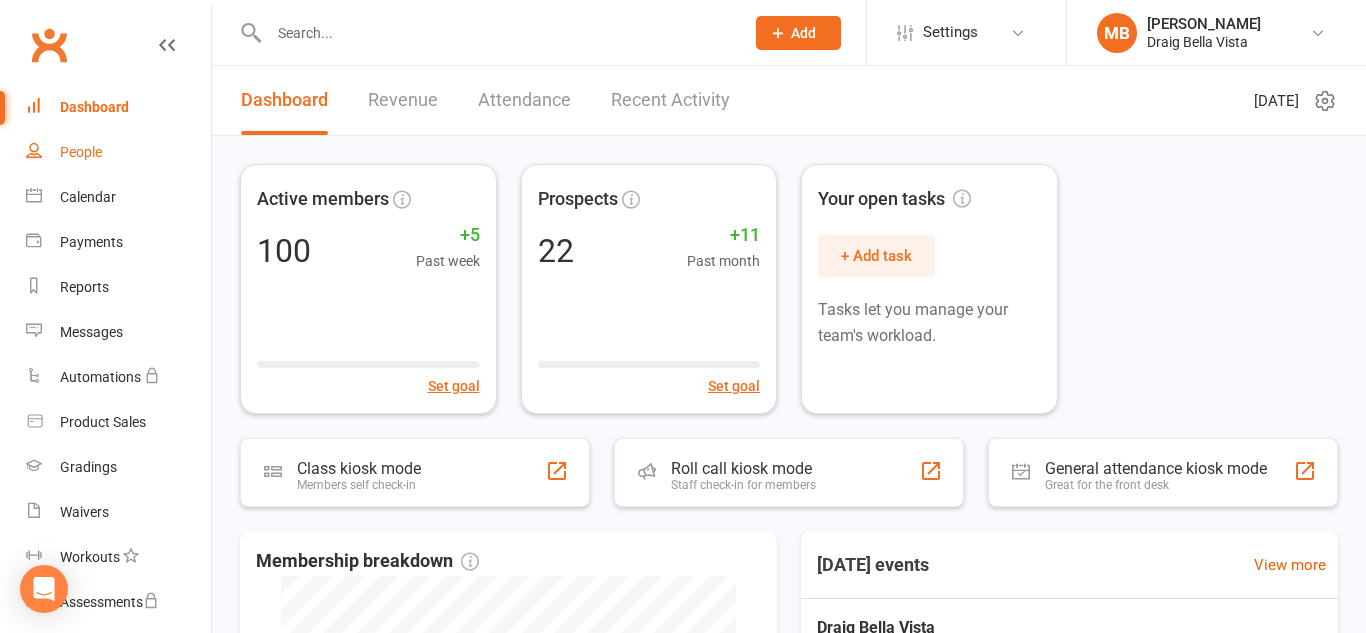 click on "People" at bounding box center [118, 152] 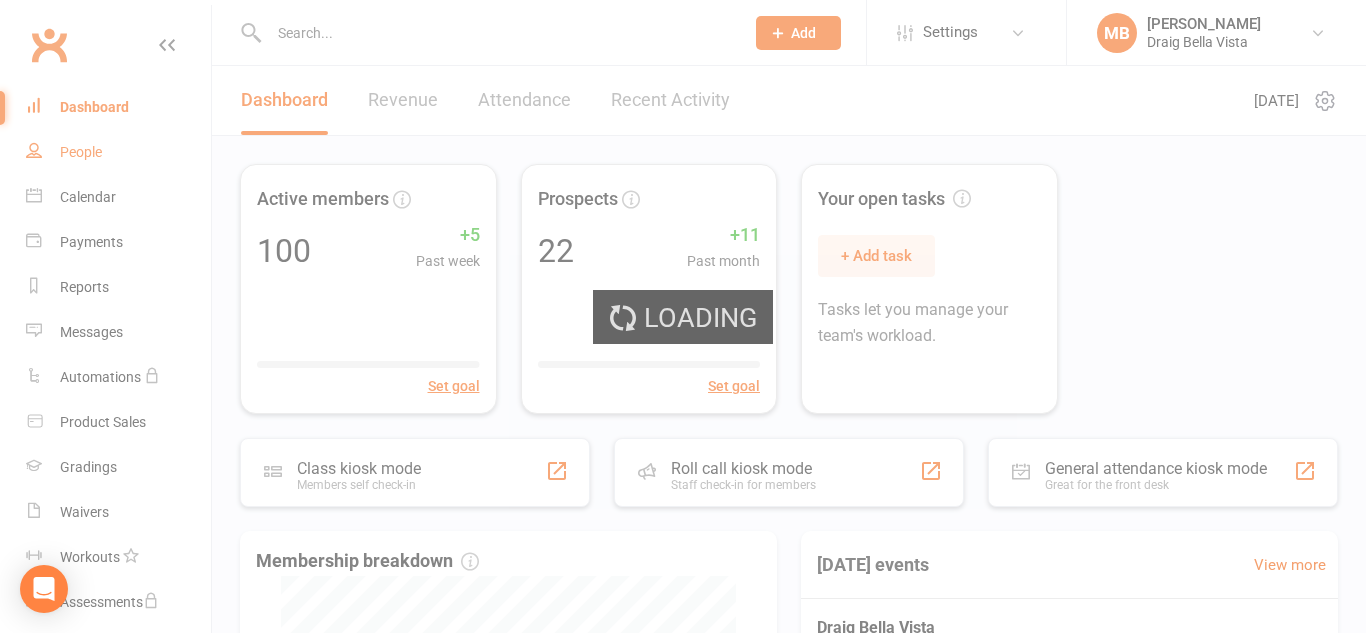 select on "100" 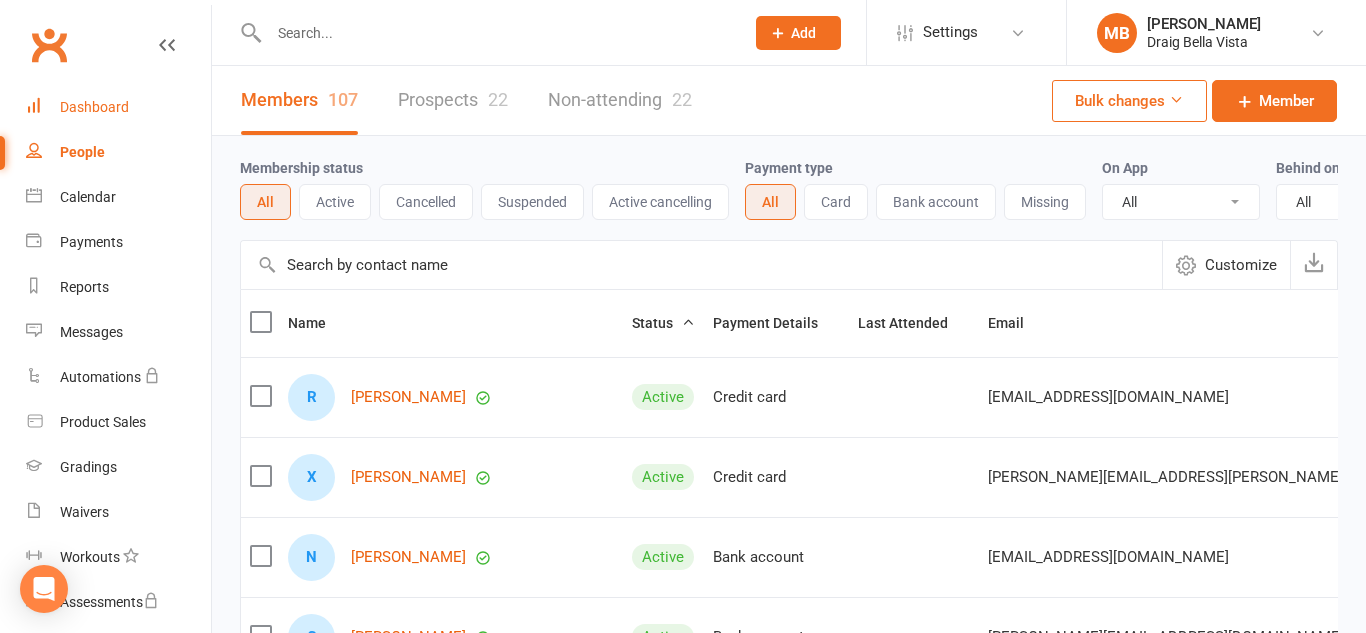 click on "Dashboard" at bounding box center [118, 107] 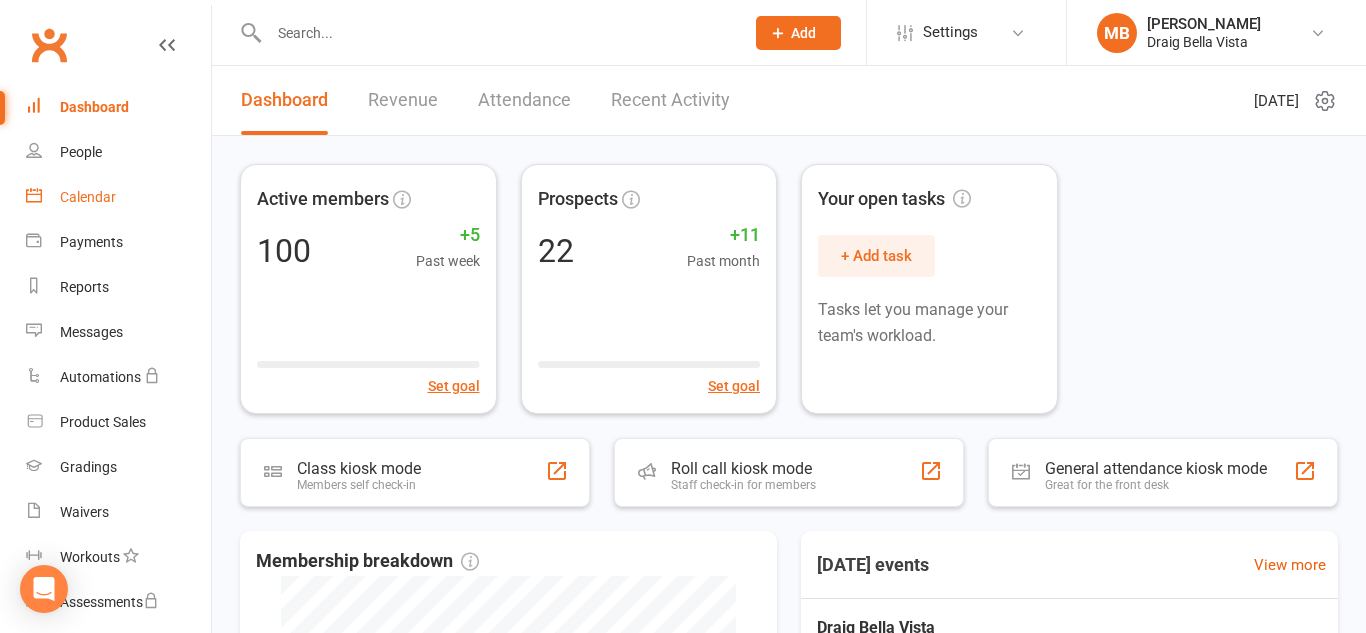 click on "Calendar" at bounding box center [118, 197] 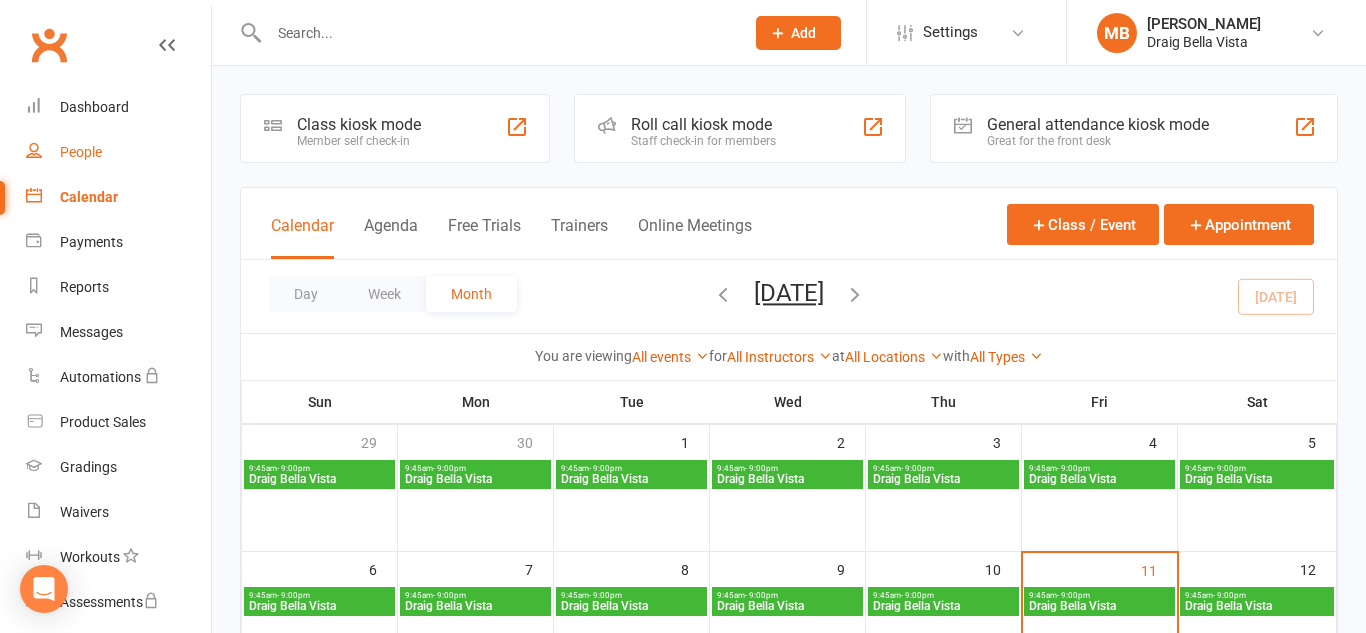 click on "People" at bounding box center (118, 152) 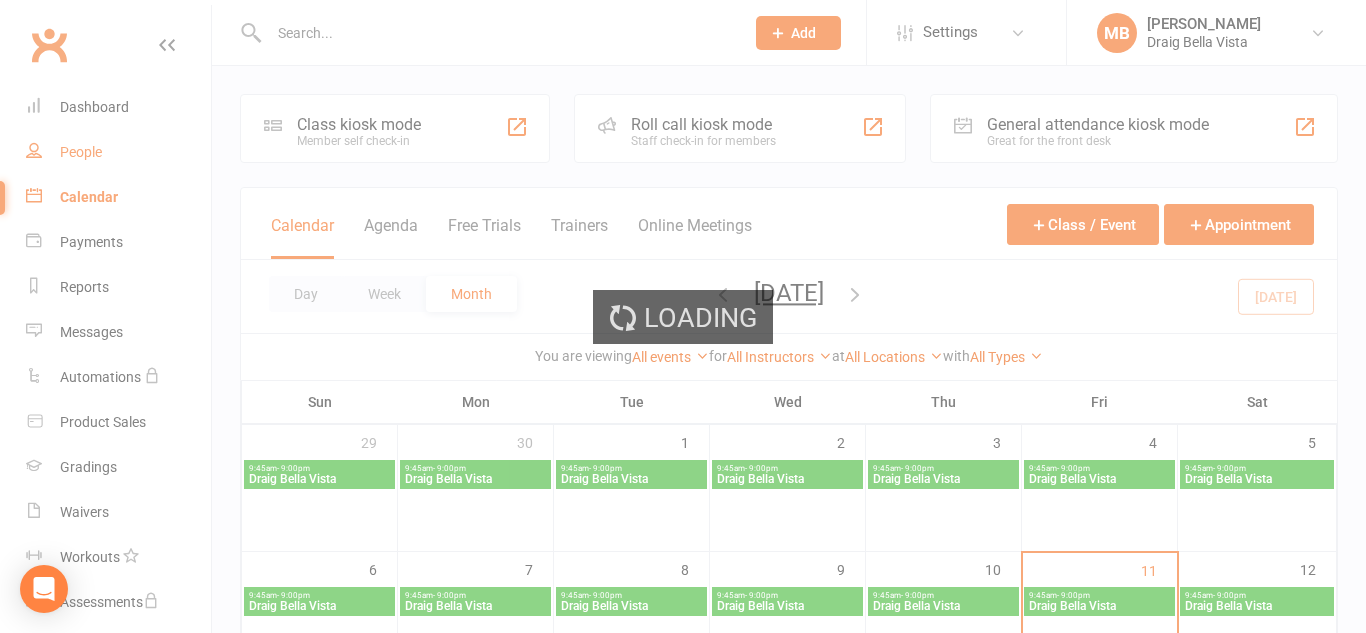 select on "100" 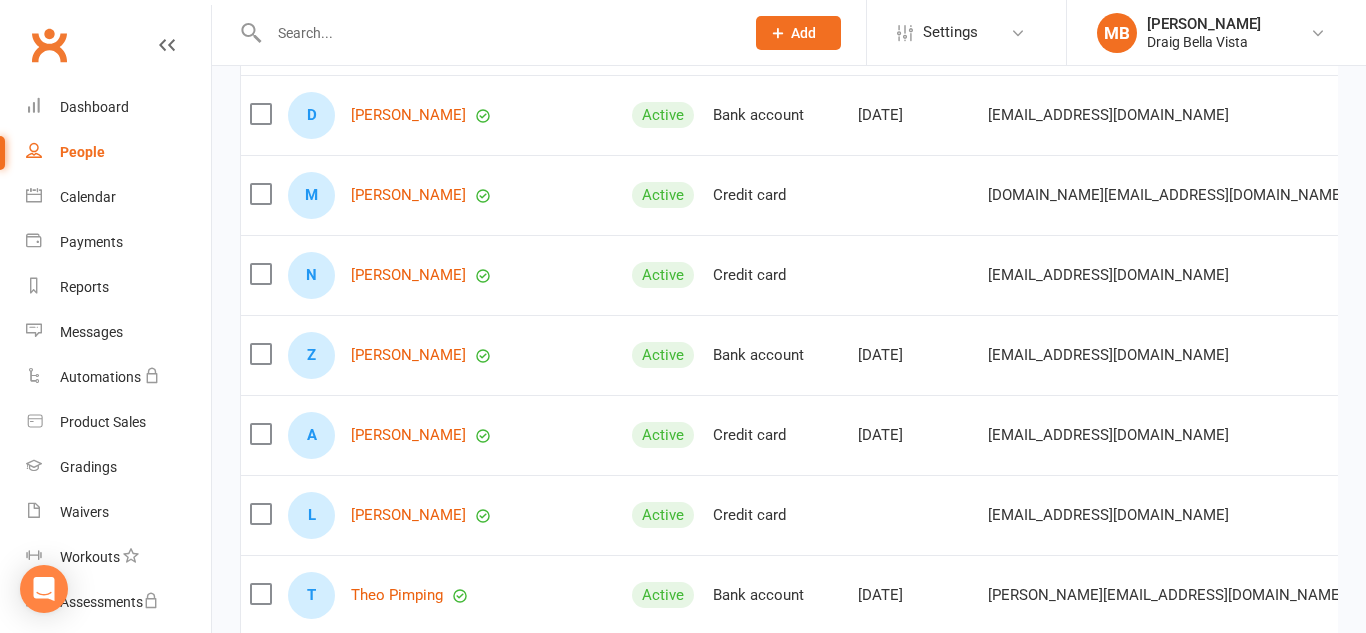 scroll, scrollTop: 0, scrollLeft: 0, axis: both 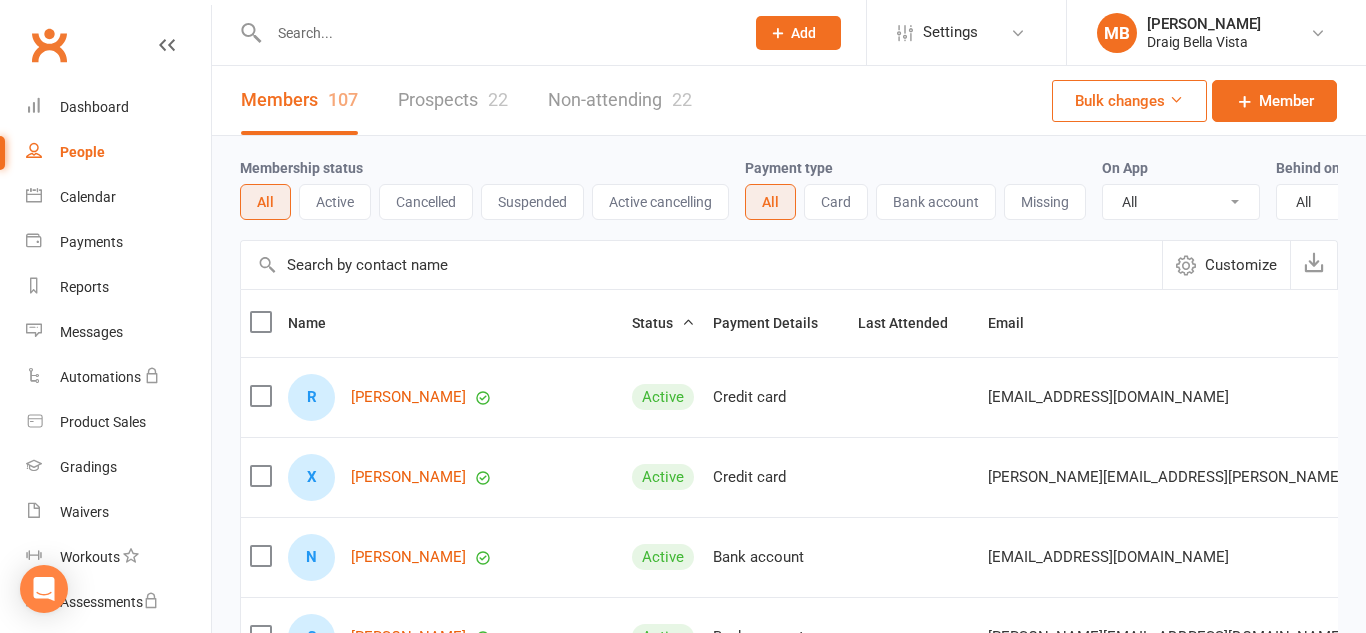 click on "Prospects 22" at bounding box center [453, 100] 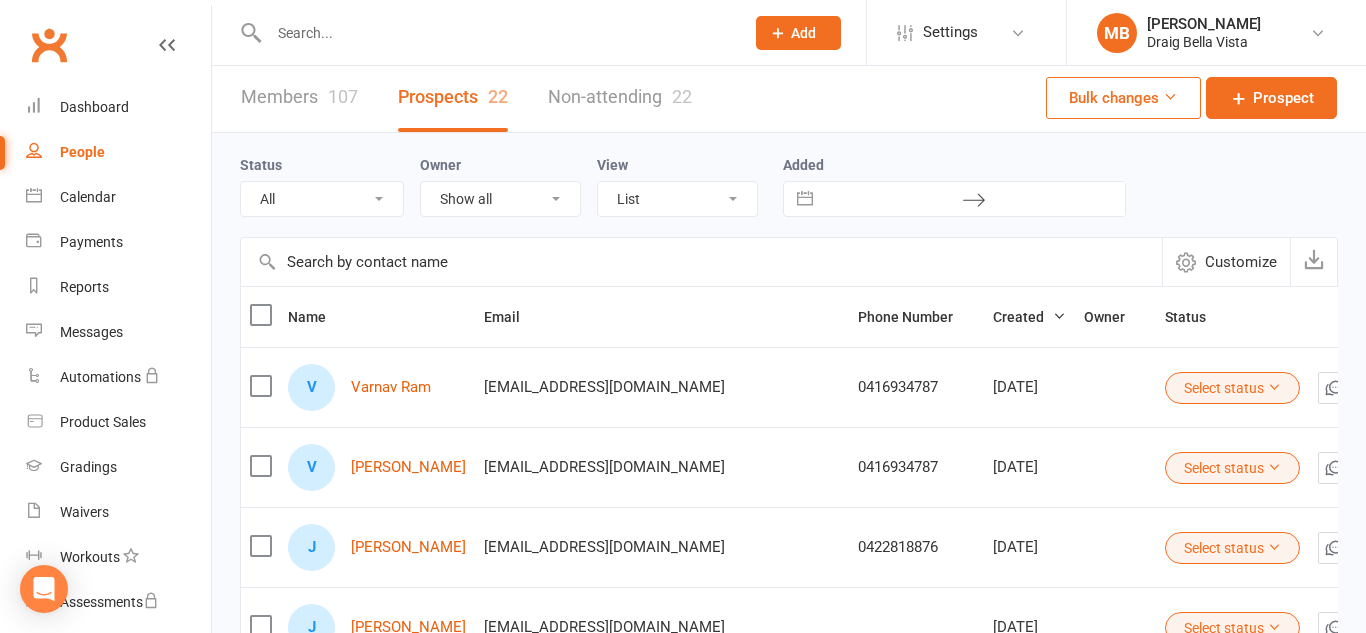 scroll, scrollTop: 5, scrollLeft: 0, axis: vertical 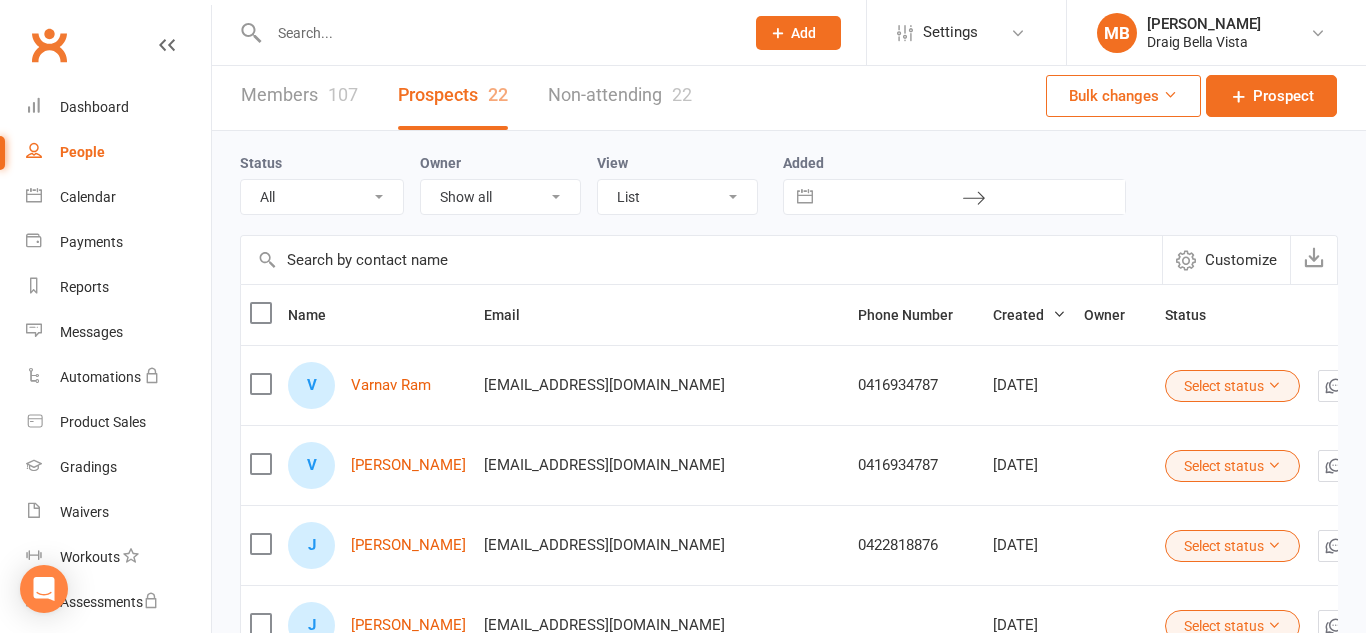 click on "Select status" at bounding box center [1232, 386] 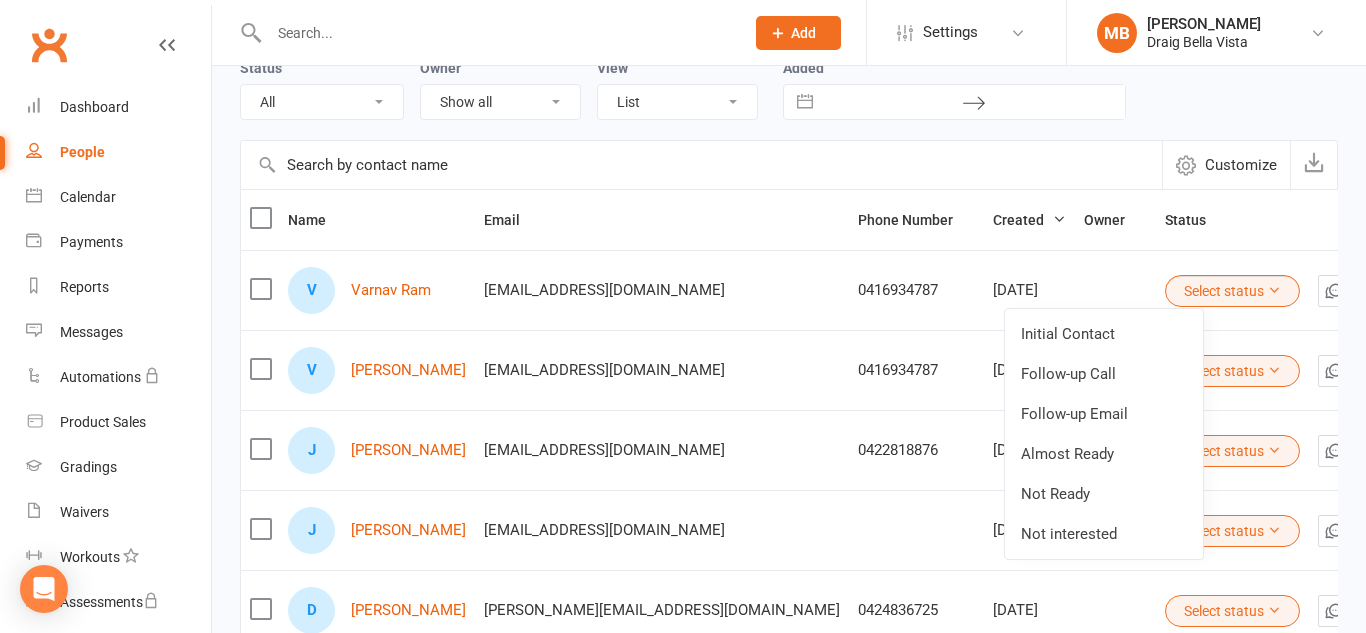 scroll, scrollTop: 110, scrollLeft: 0, axis: vertical 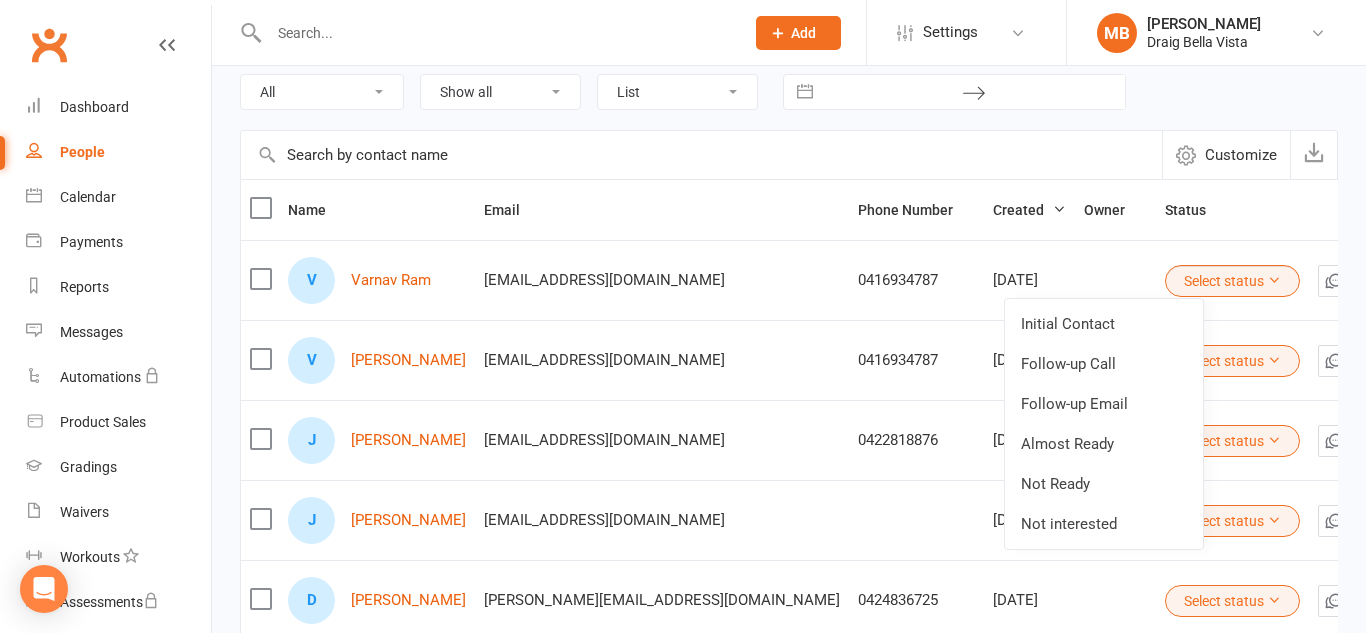 click at bounding box center (1367, 210) 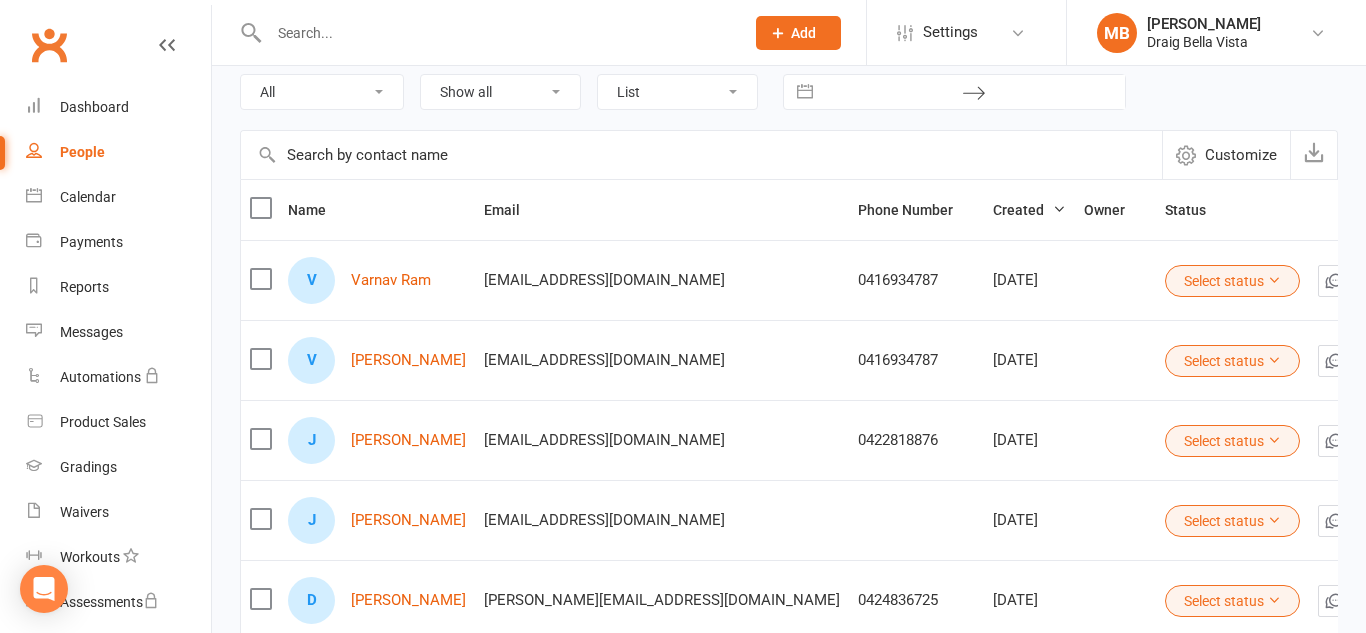 click at bounding box center [1404, 281] 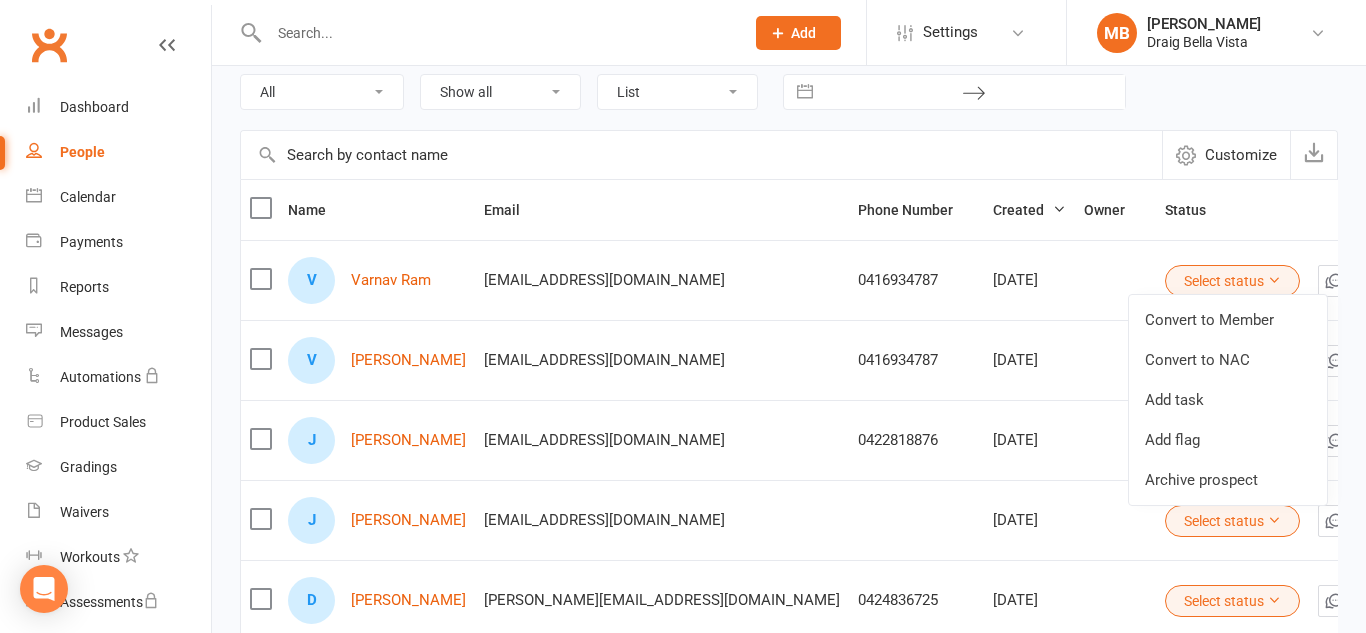 click at bounding box center [701, 155] 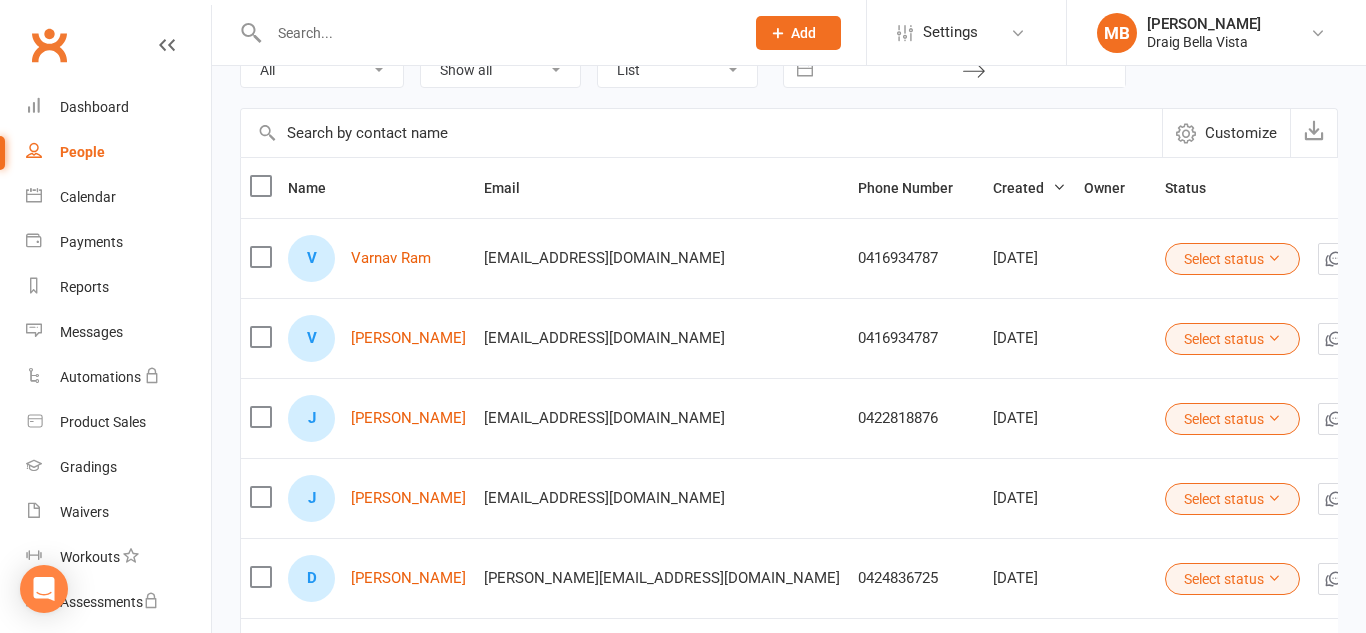 scroll, scrollTop: 134, scrollLeft: 0, axis: vertical 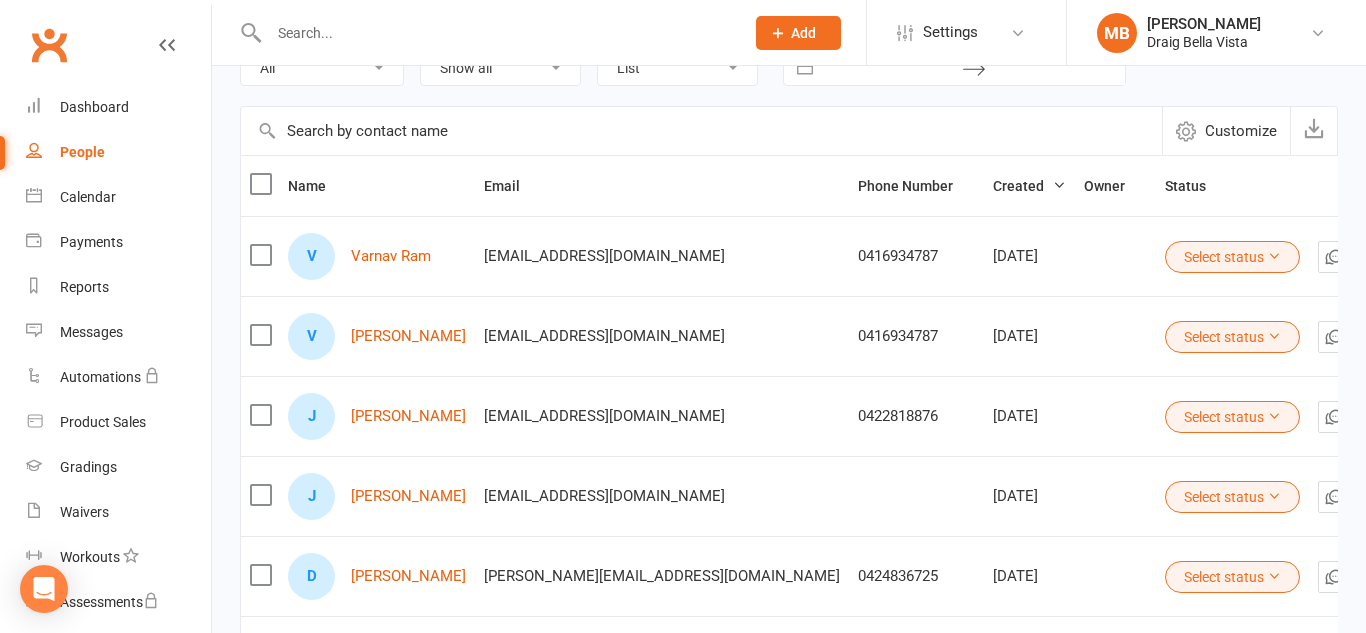 click at bounding box center (1404, 257) 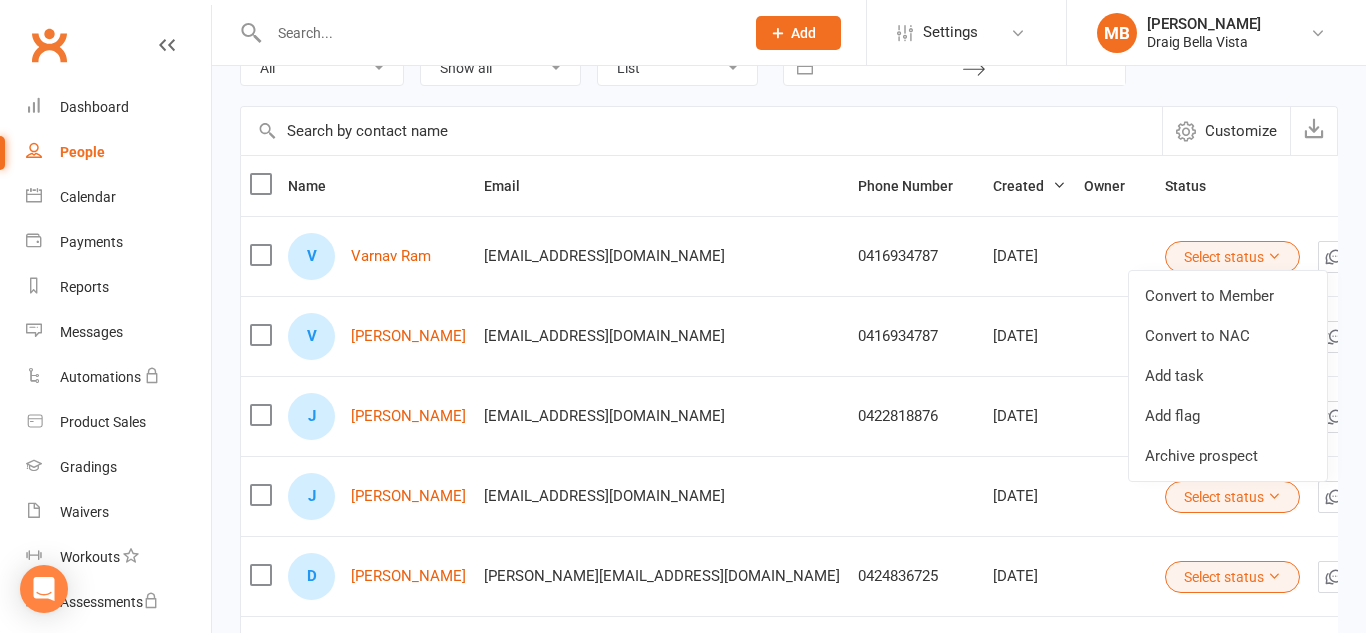 click on "Name" at bounding box center [377, 186] 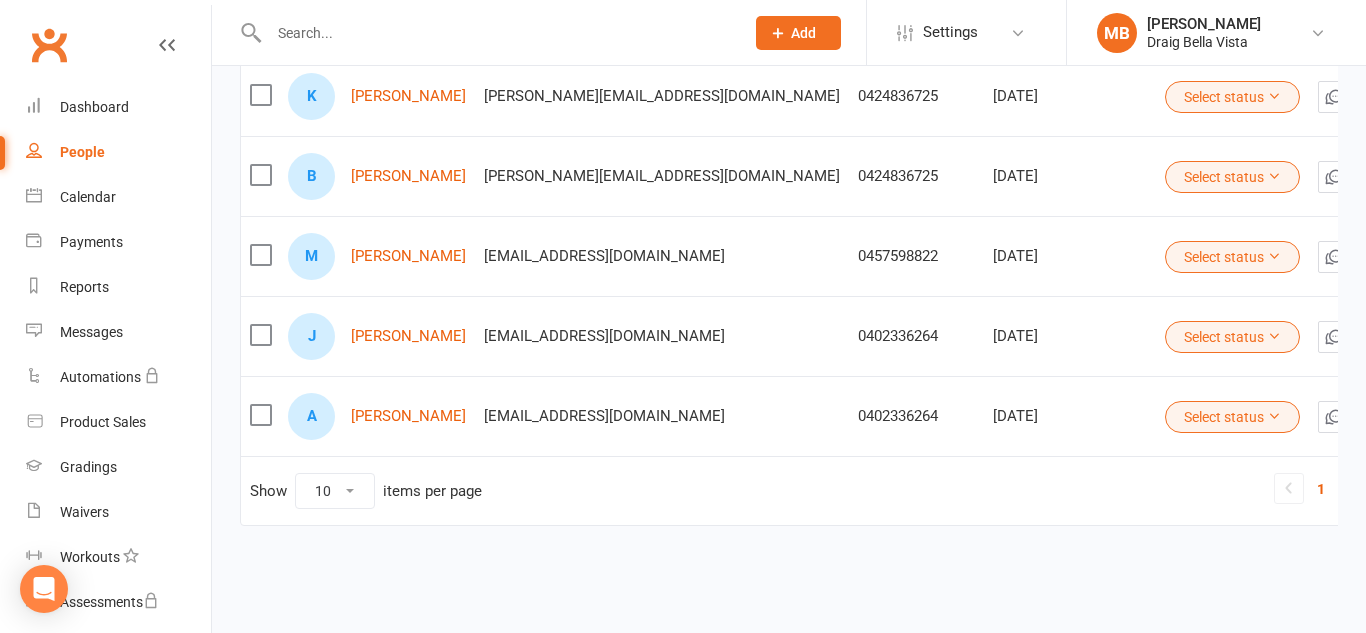 scroll, scrollTop: 0, scrollLeft: 0, axis: both 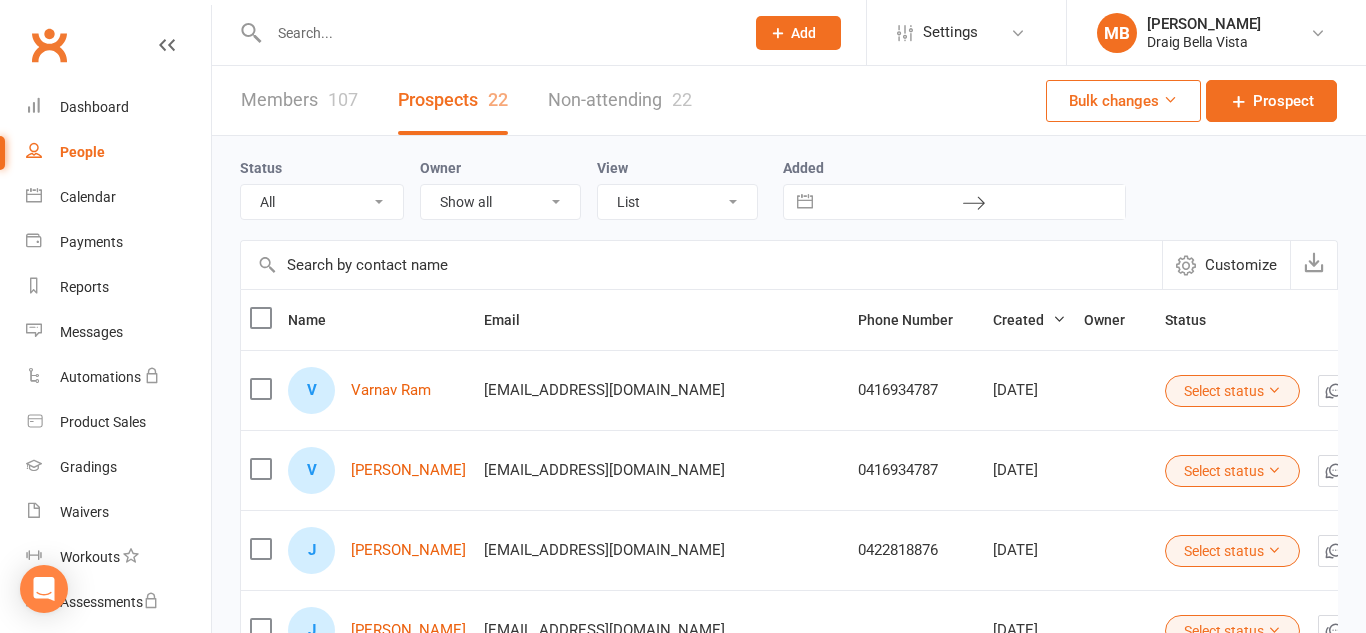 click on "Members 107" at bounding box center (299, 100) 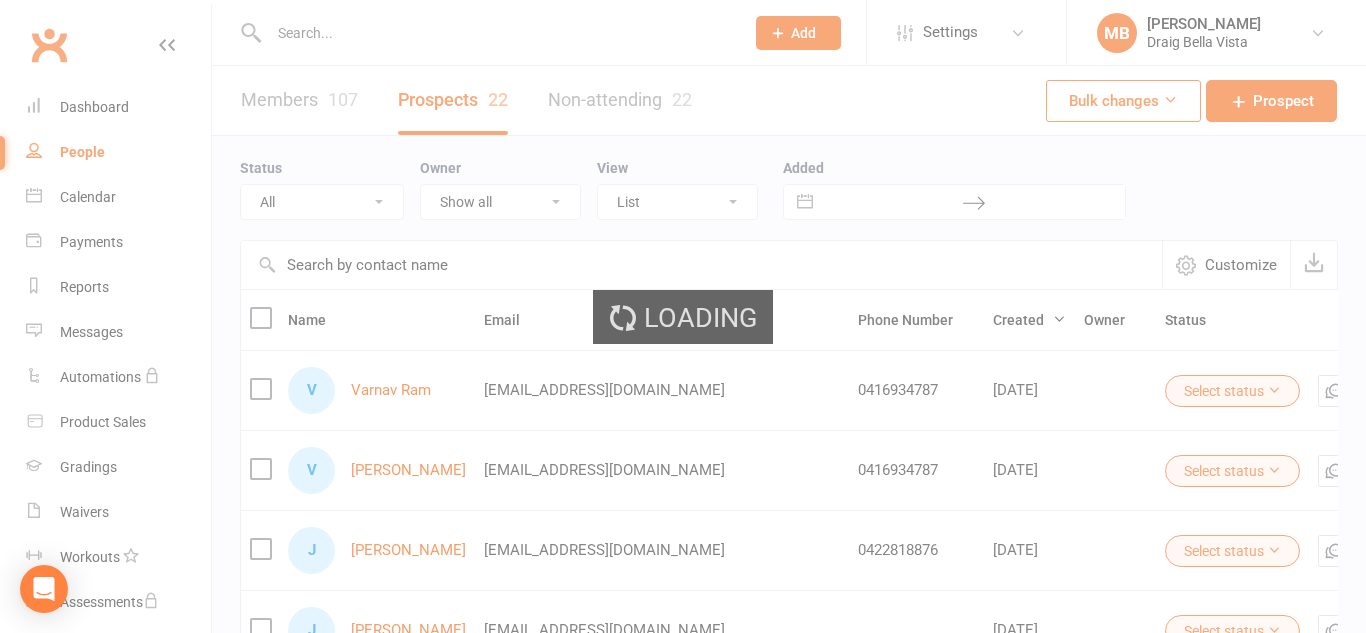 select on "100" 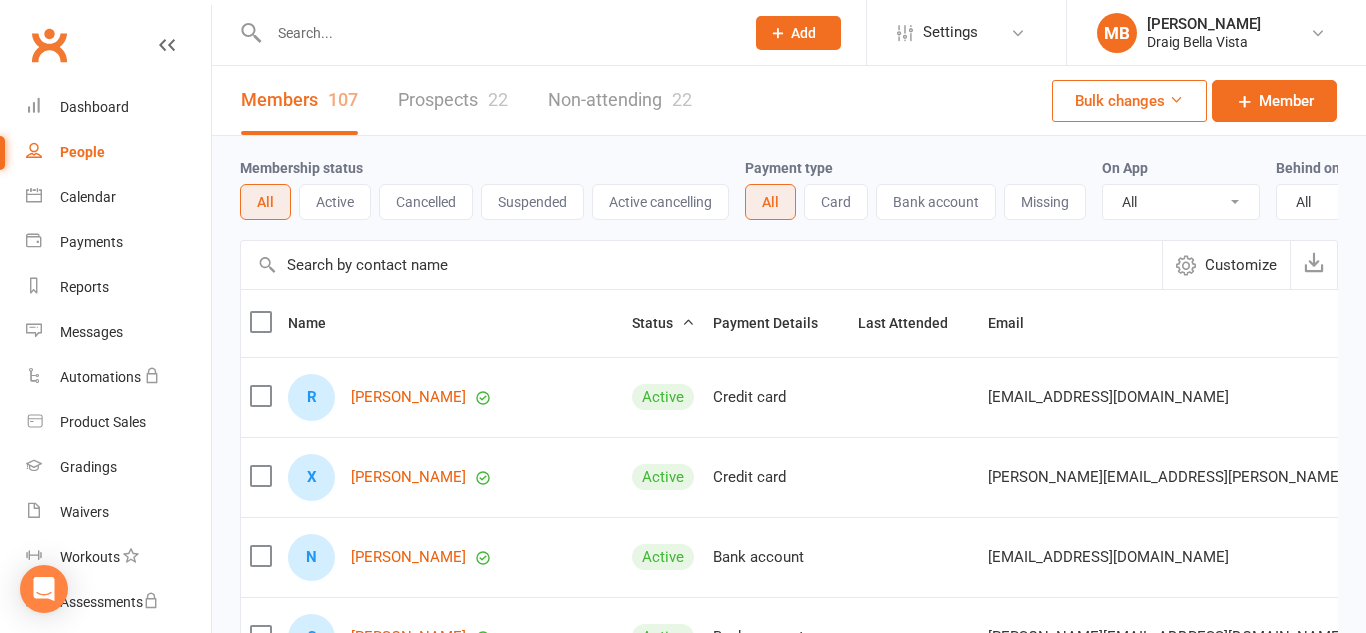 click at bounding box center (496, 33) 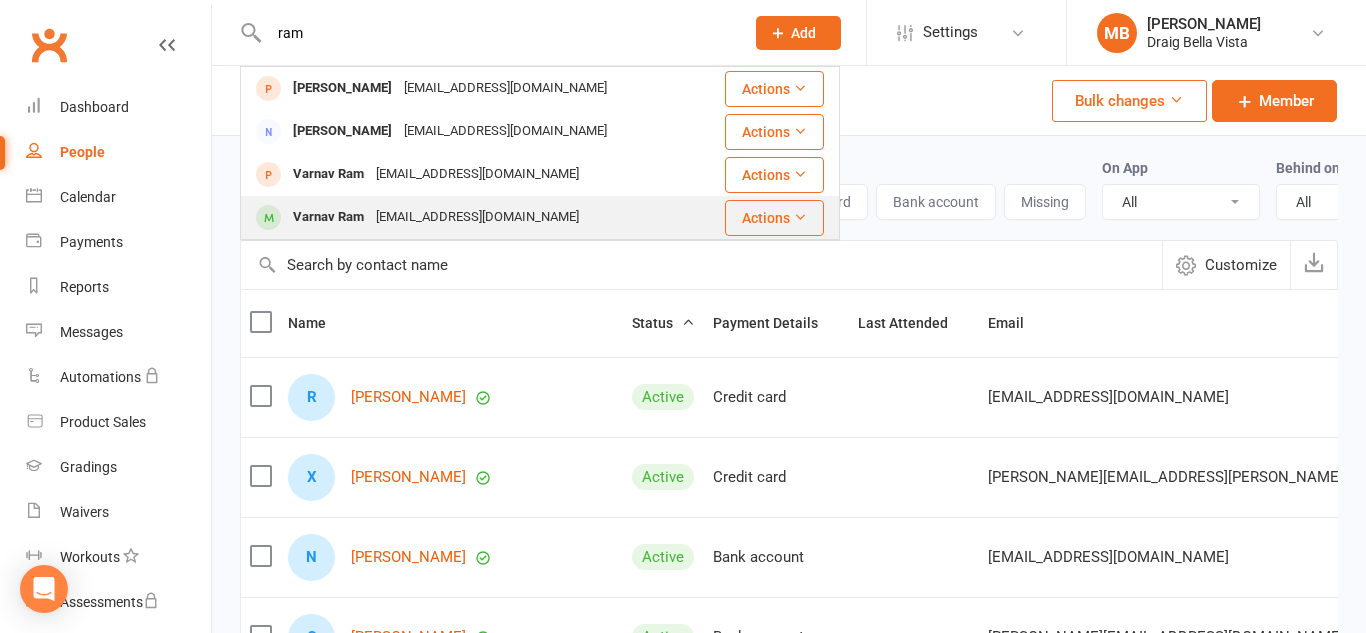 type on "ram" 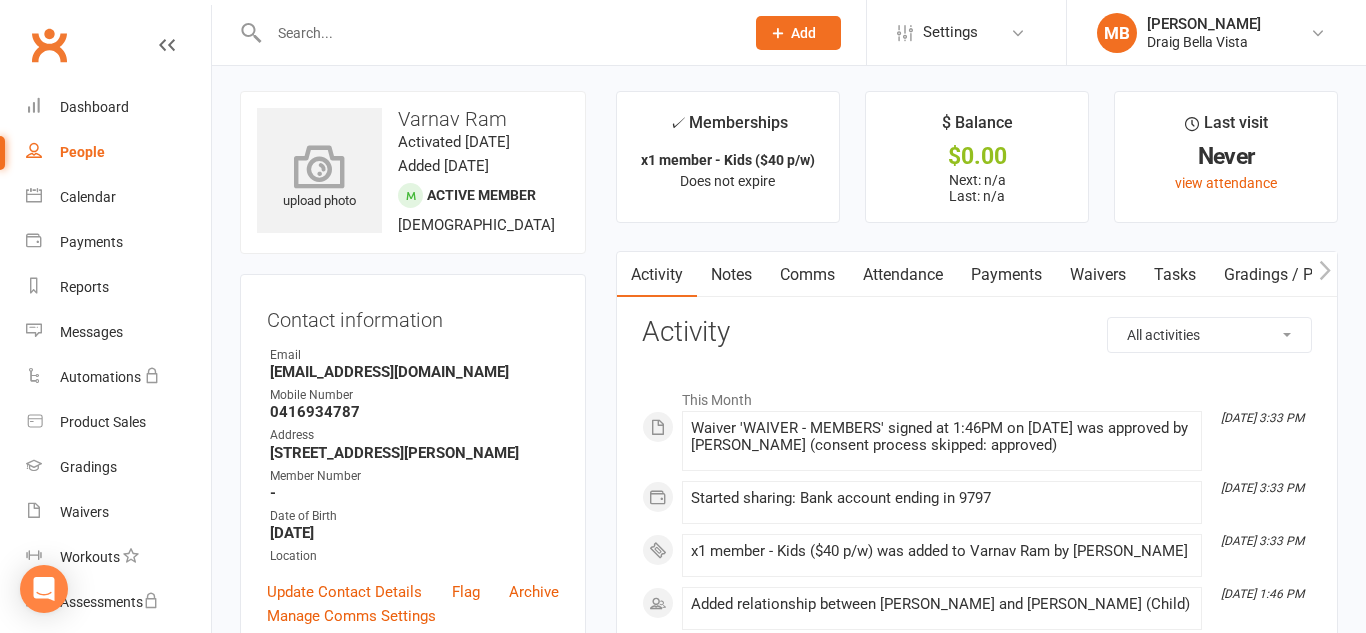 scroll, scrollTop: 15, scrollLeft: 0, axis: vertical 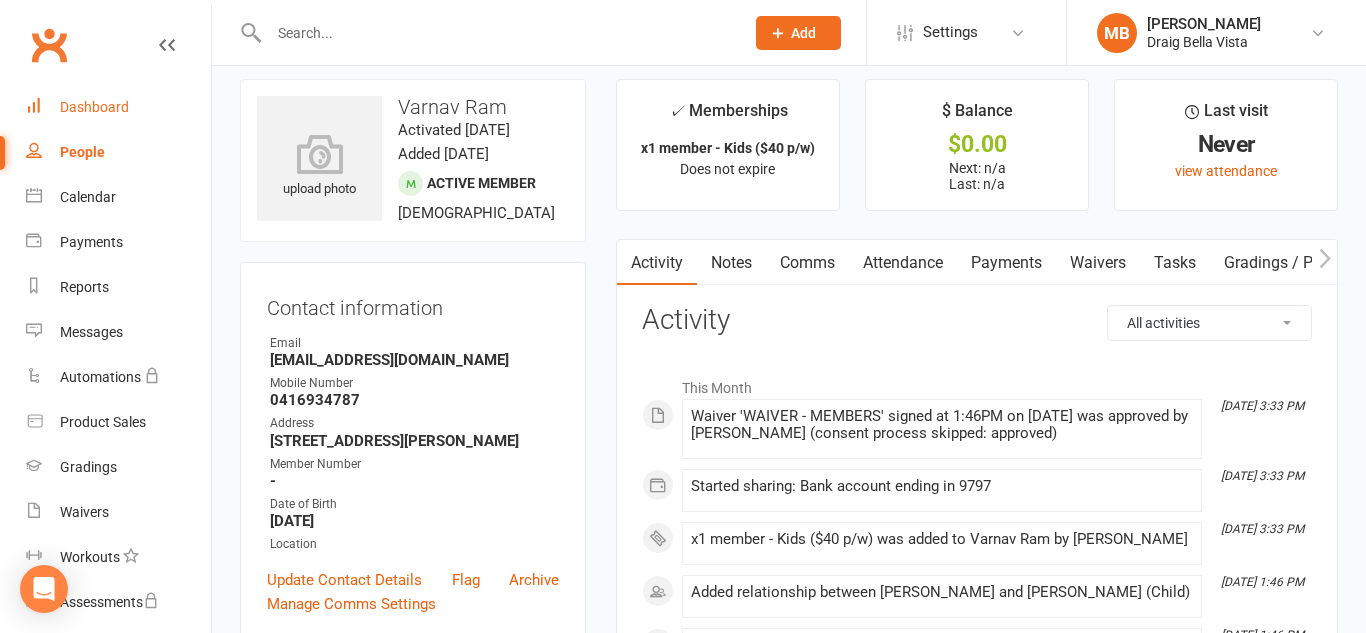 click on "Dashboard" at bounding box center [118, 107] 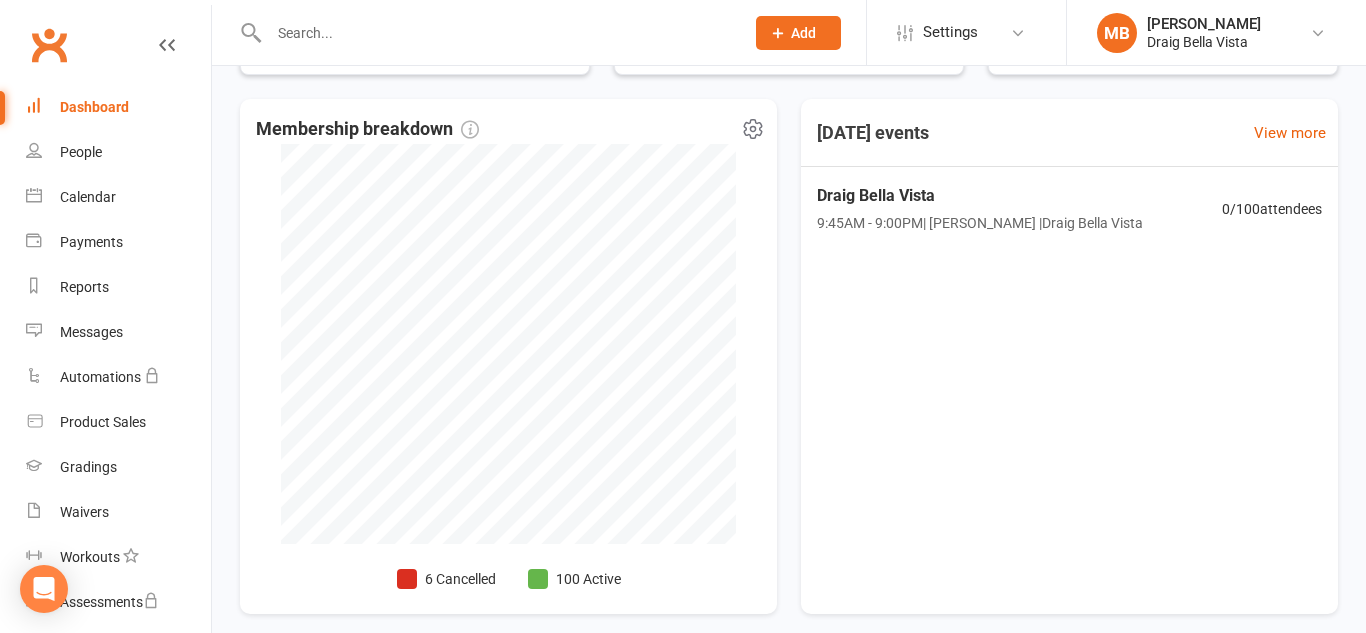 scroll, scrollTop: 430, scrollLeft: 0, axis: vertical 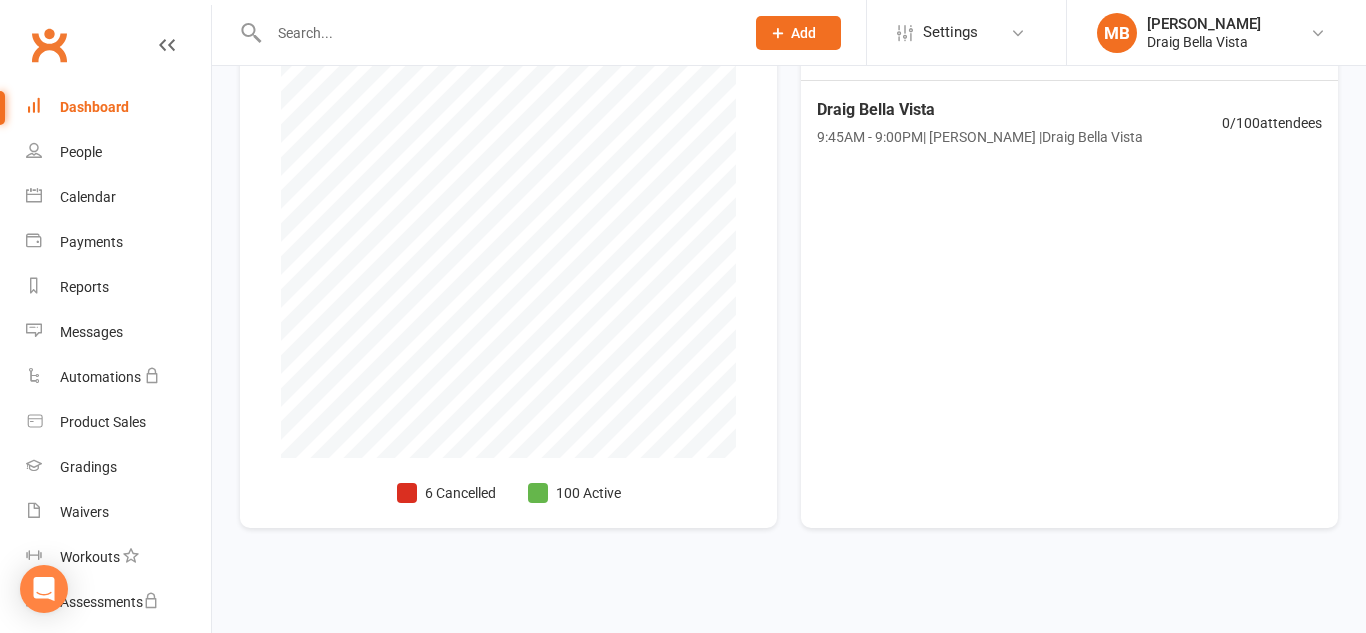 click on "100 Active" at bounding box center (574, 493) 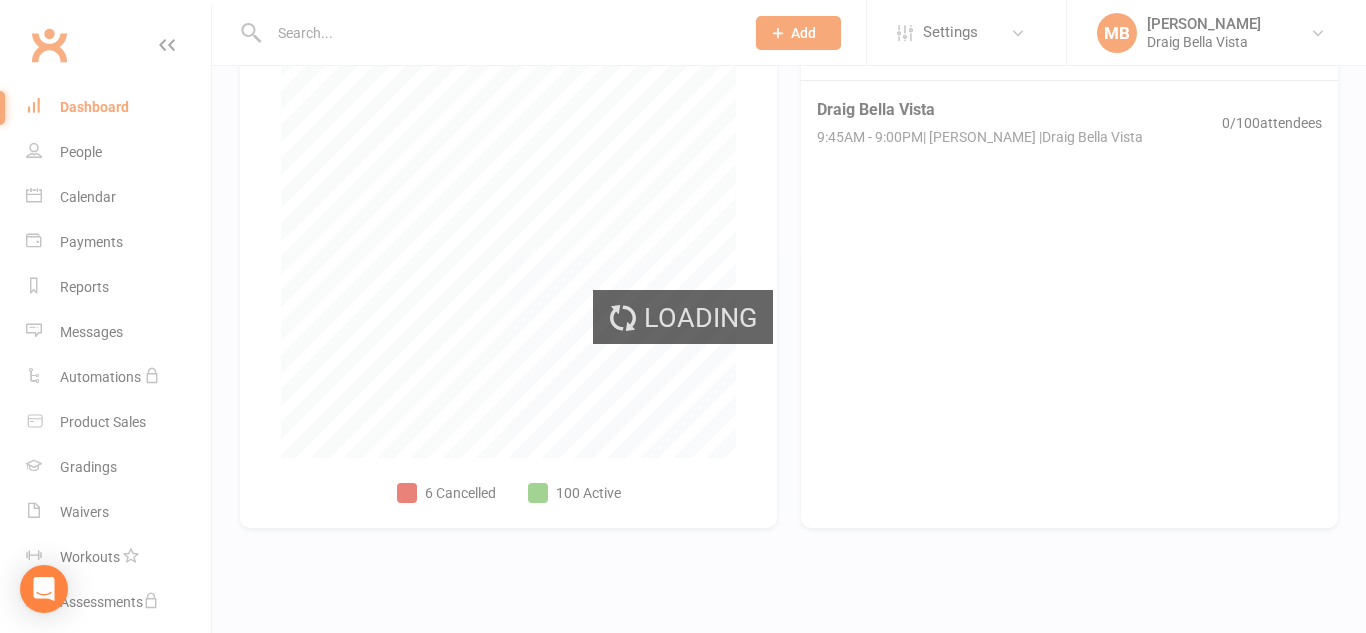 select on "no_trial" 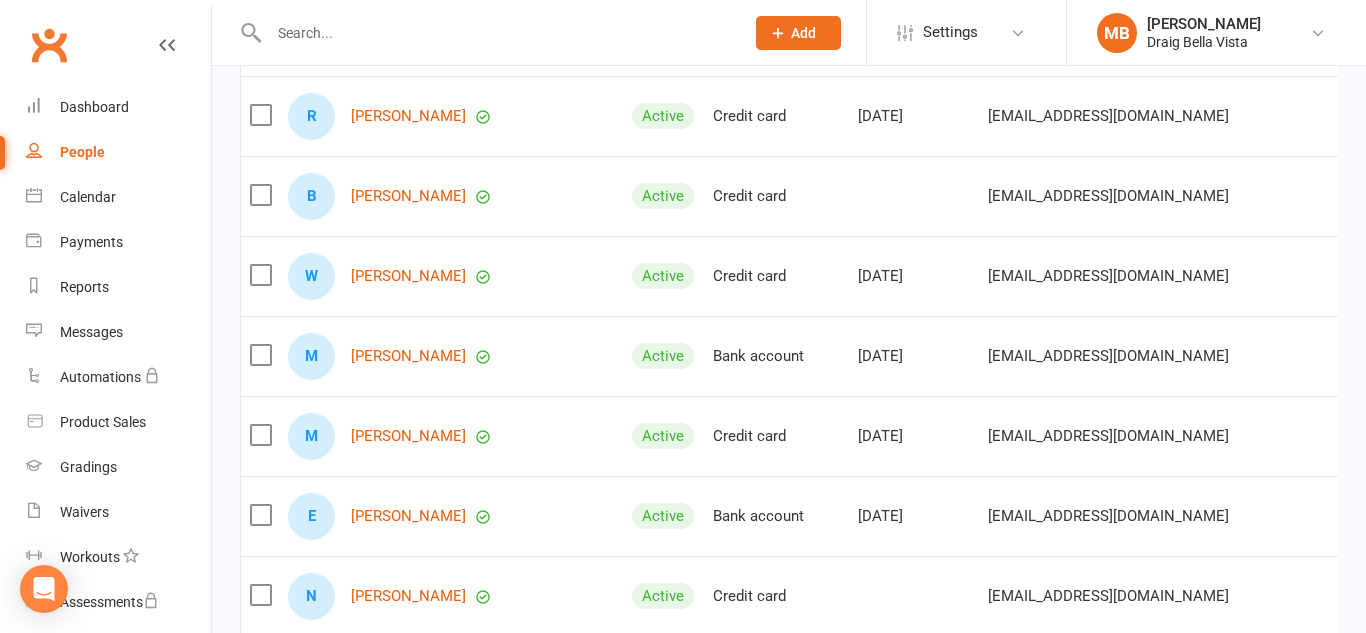 scroll, scrollTop: 2208, scrollLeft: 0, axis: vertical 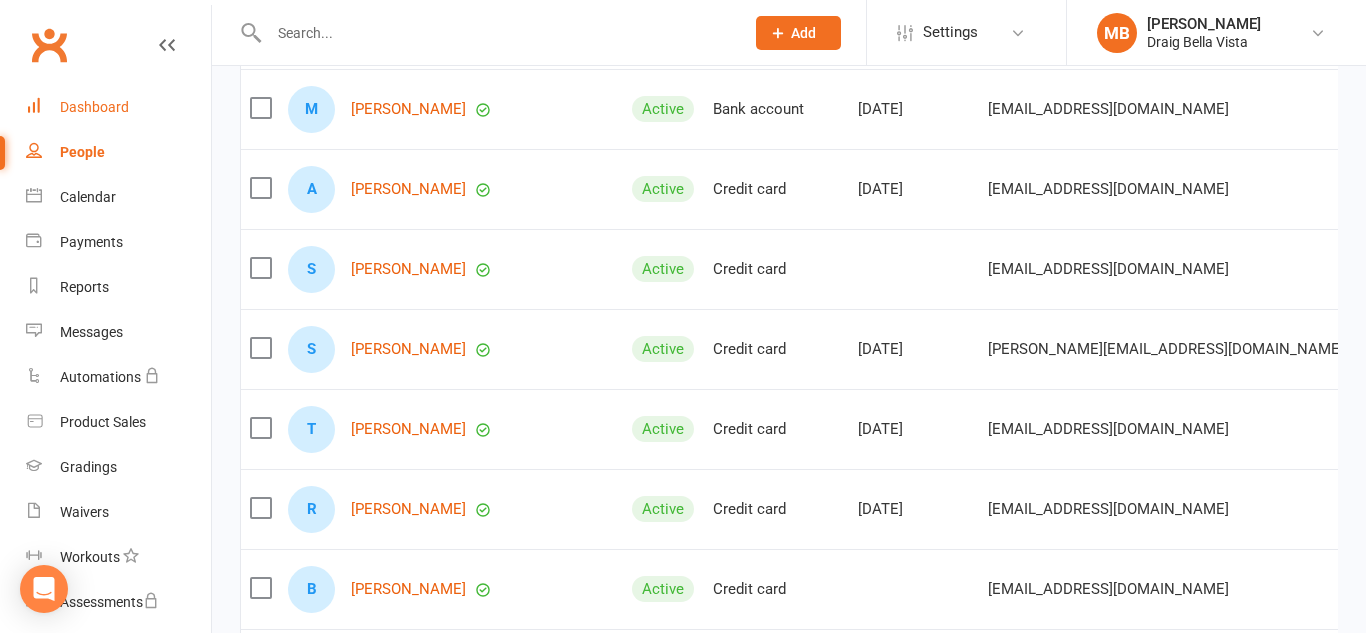 click on "Dashboard" at bounding box center (118, 107) 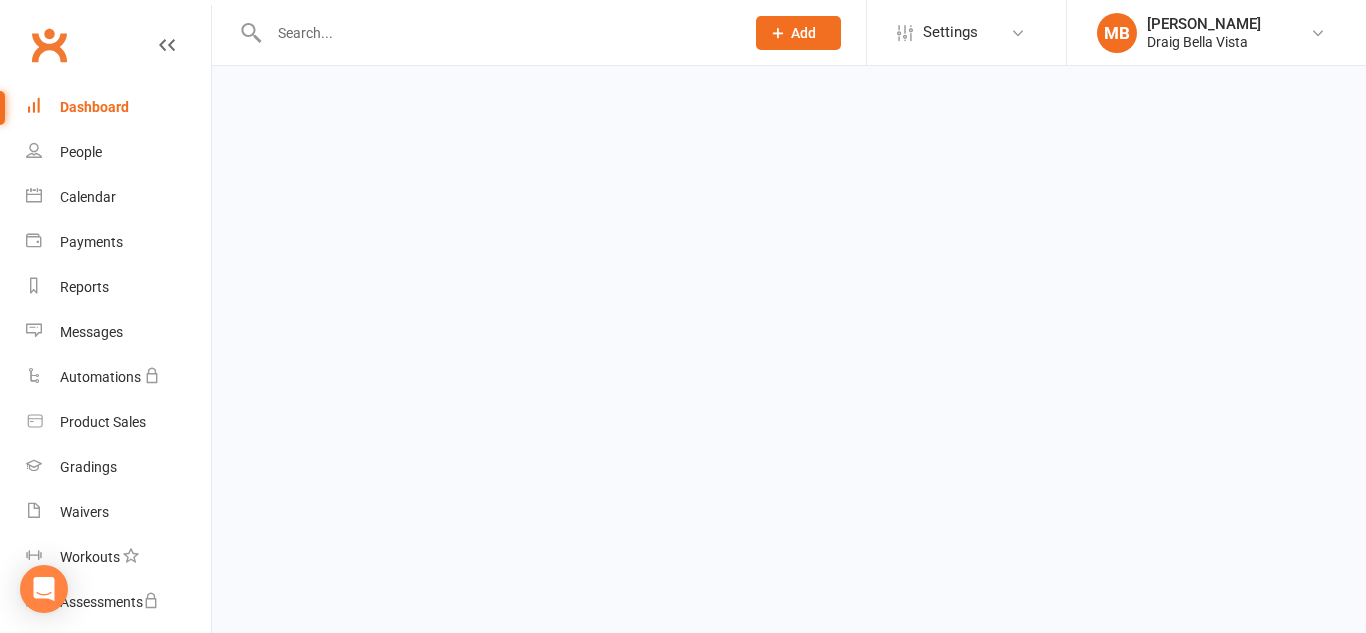 scroll, scrollTop: 0, scrollLeft: 0, axis: both 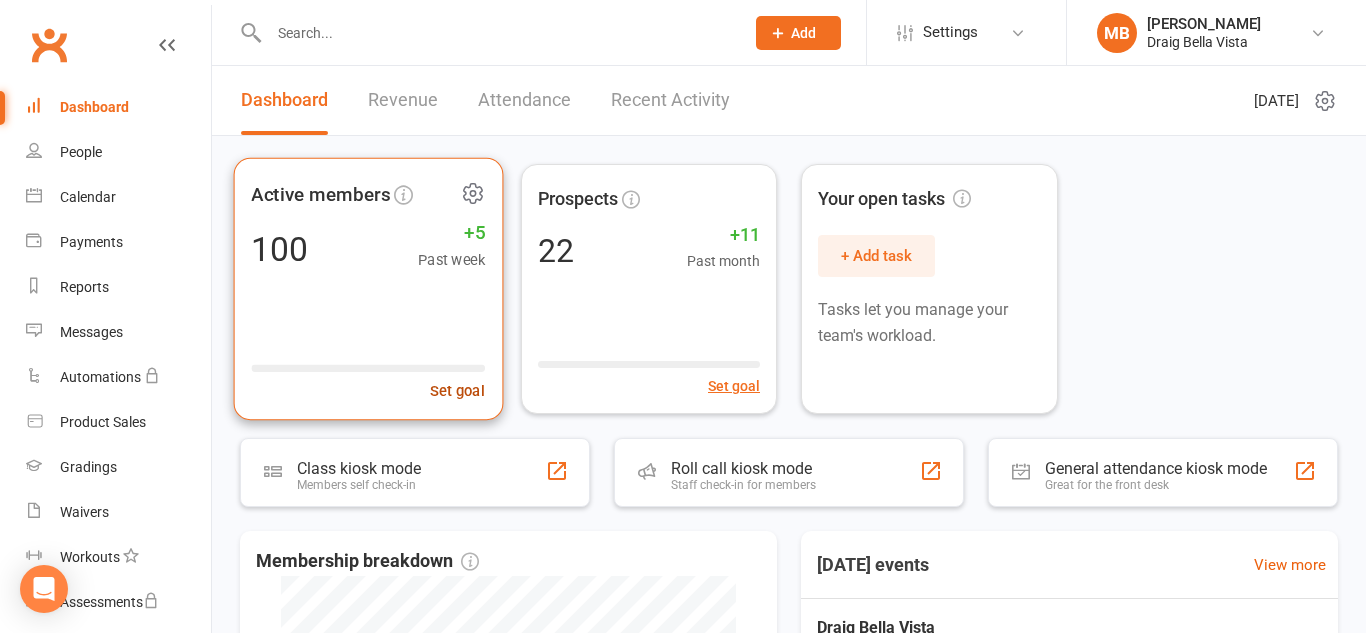 click on "Set goal" at bounding box center (368, 378) 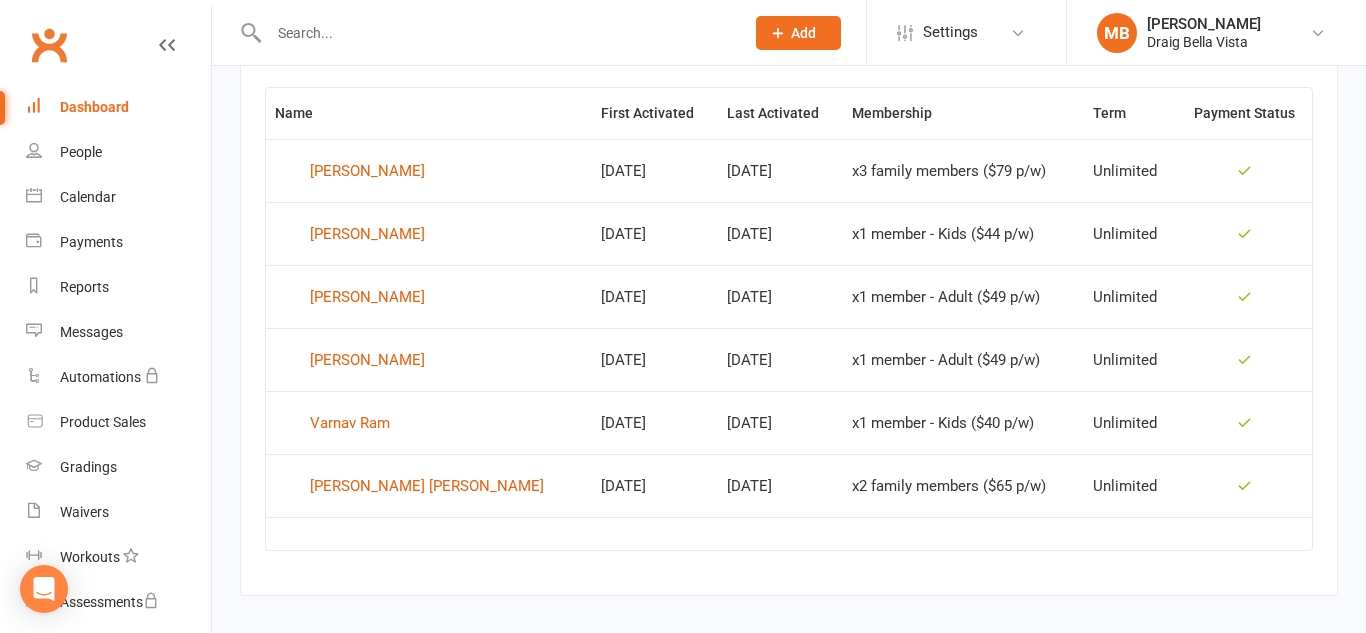 scroll, scrollTop: 0, scrollLeft: 0, axis: both 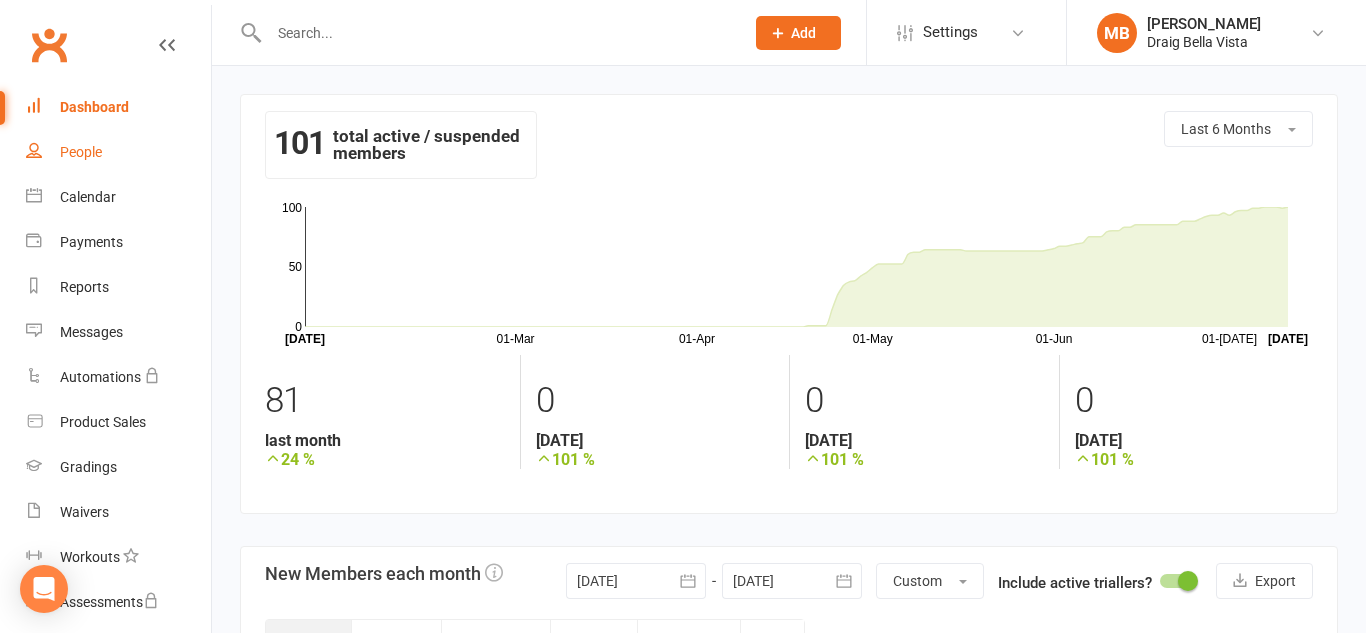 click on "People" at bounding box center [81, 152] 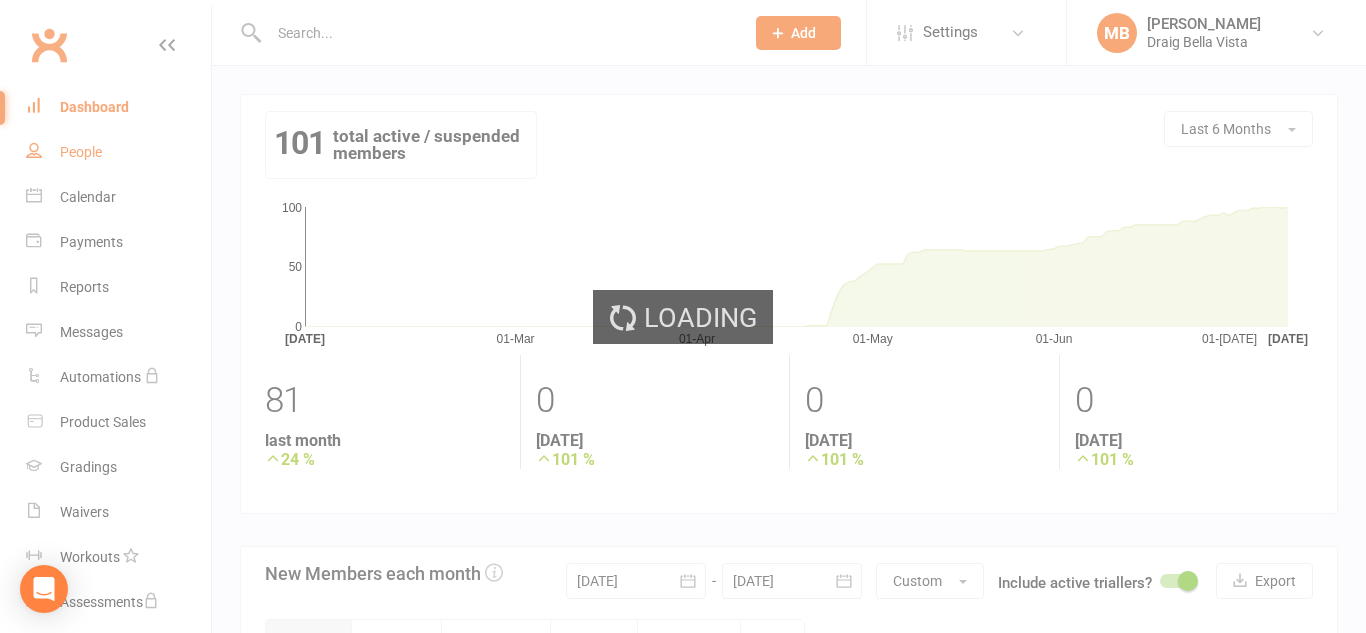 select on "100" 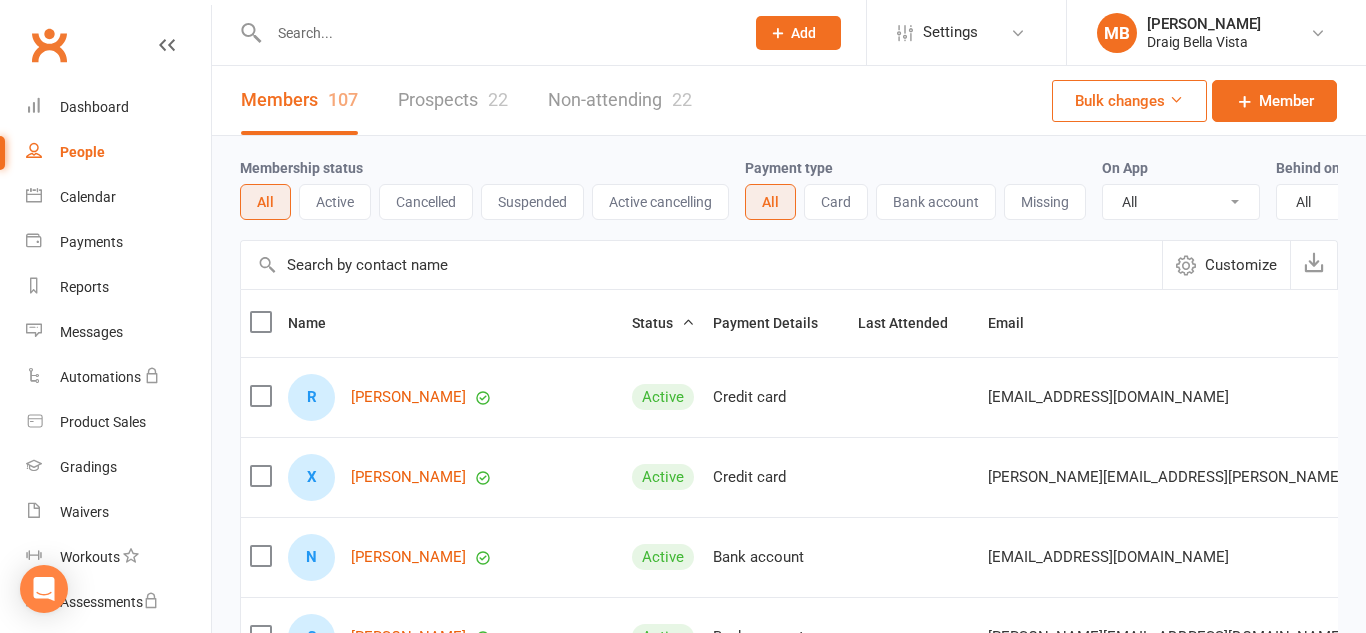 click on "Prospects 22" at bounding box center [453, 100] 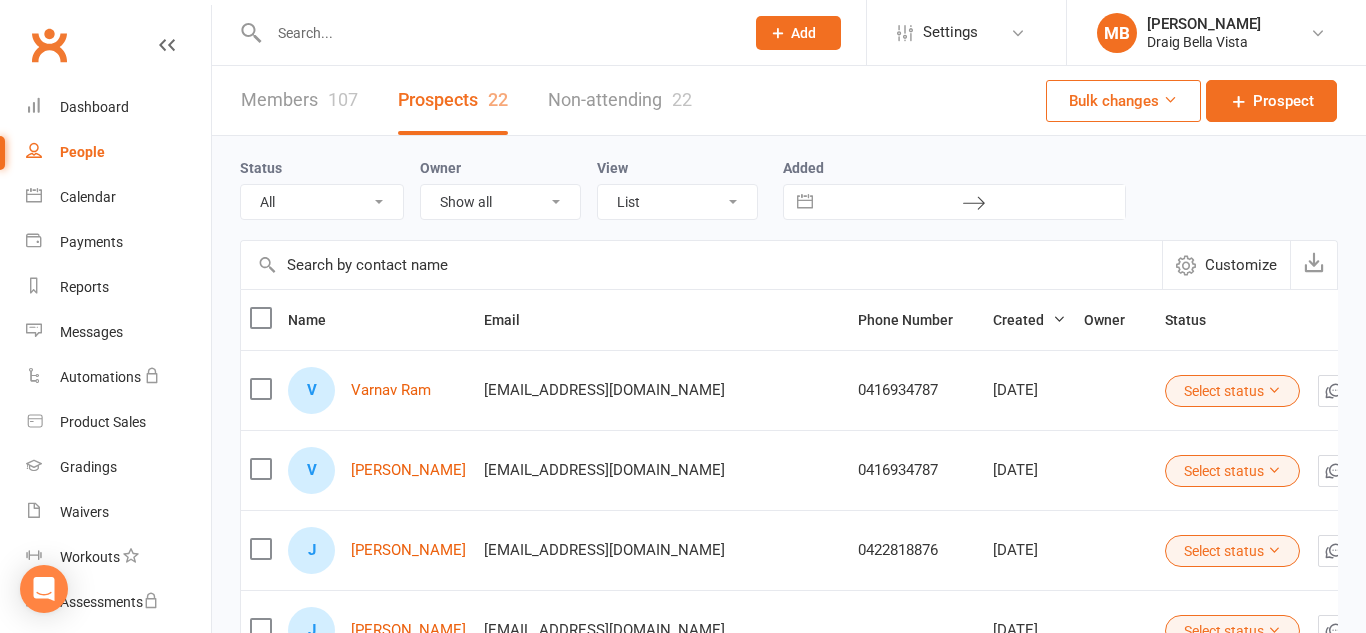 click on "Non-attending 22" at bounding box center [620, 100] 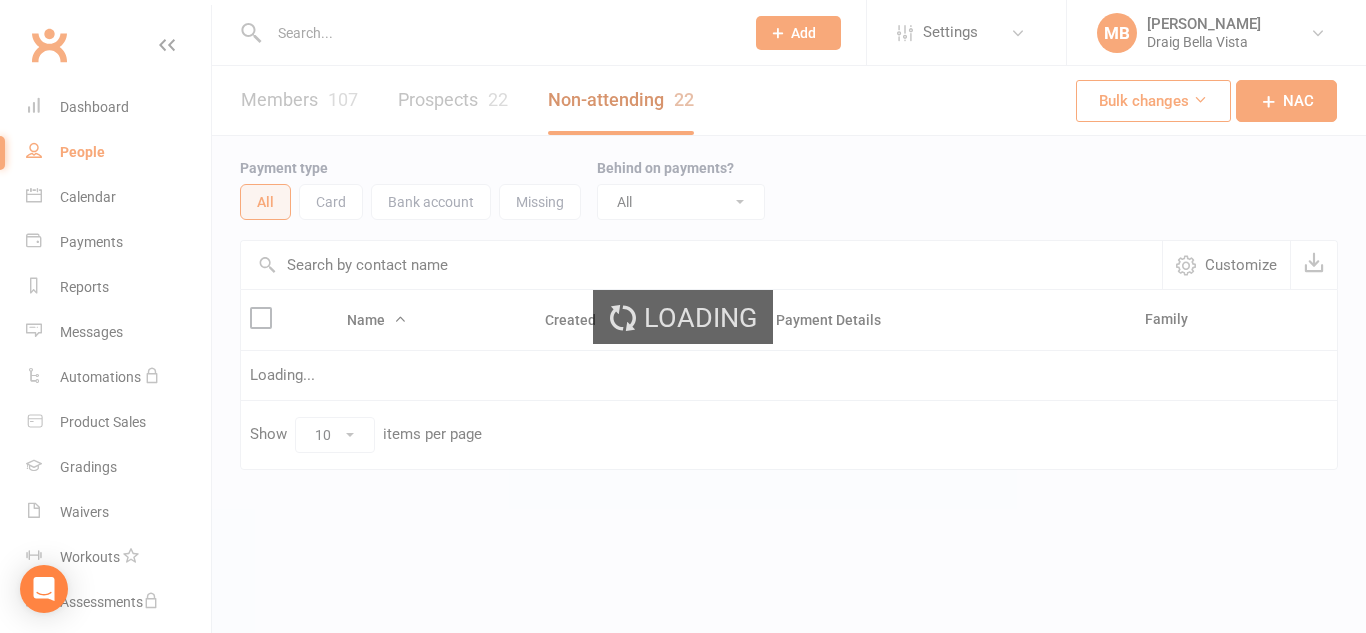 click on "Non-attending 22" at bounding box center (621, 100) 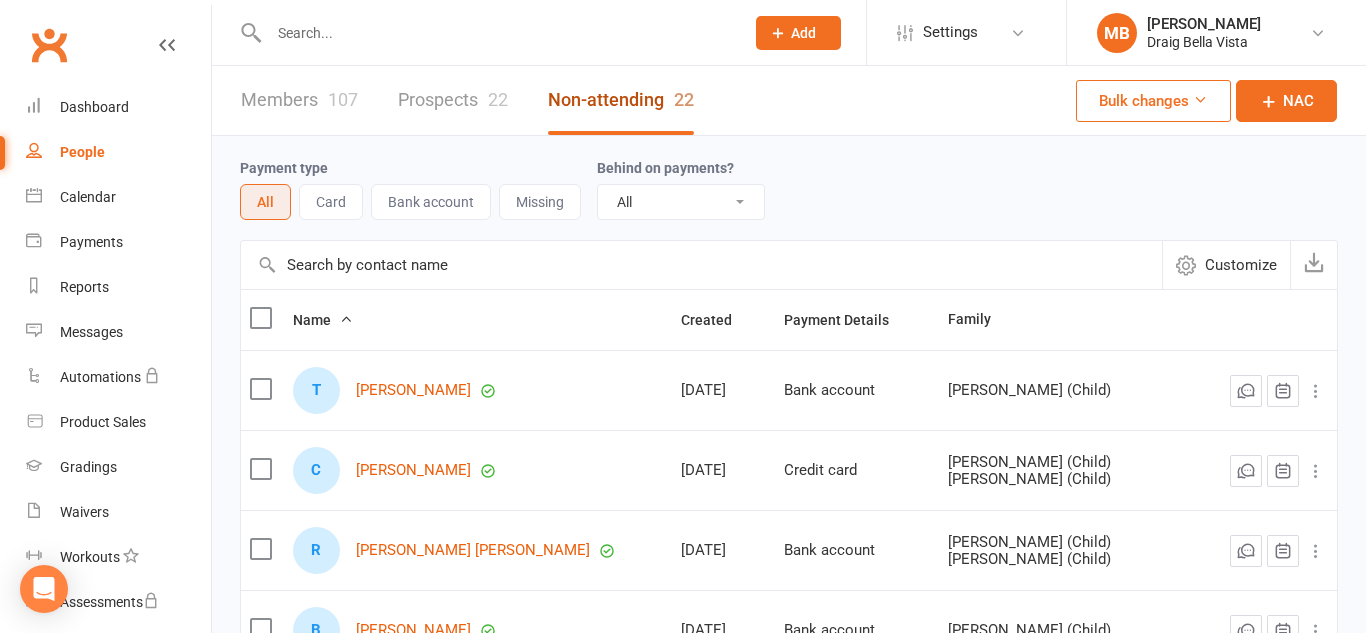 scroll, scrollTop: 4, scrollLeft: 0, axis: vertical 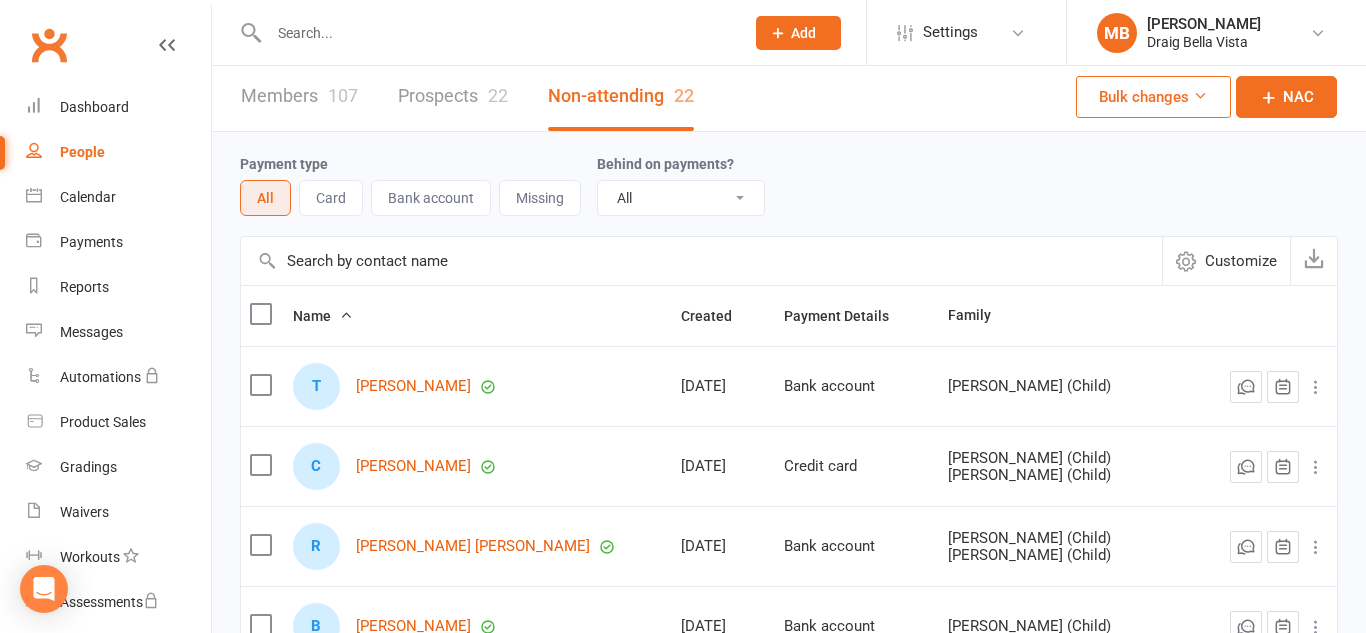 click on "22" at bounding box center [498, 95] 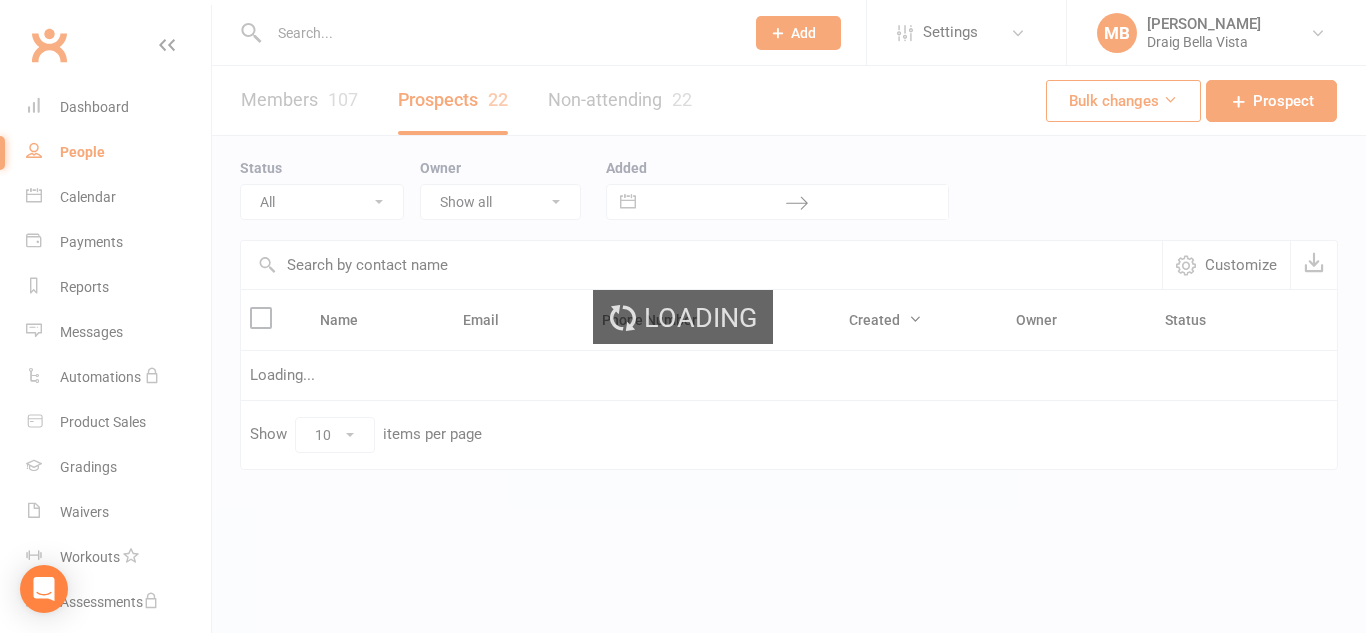 scroll, scrollTop: 0, scrollLeft: 0, axis: both 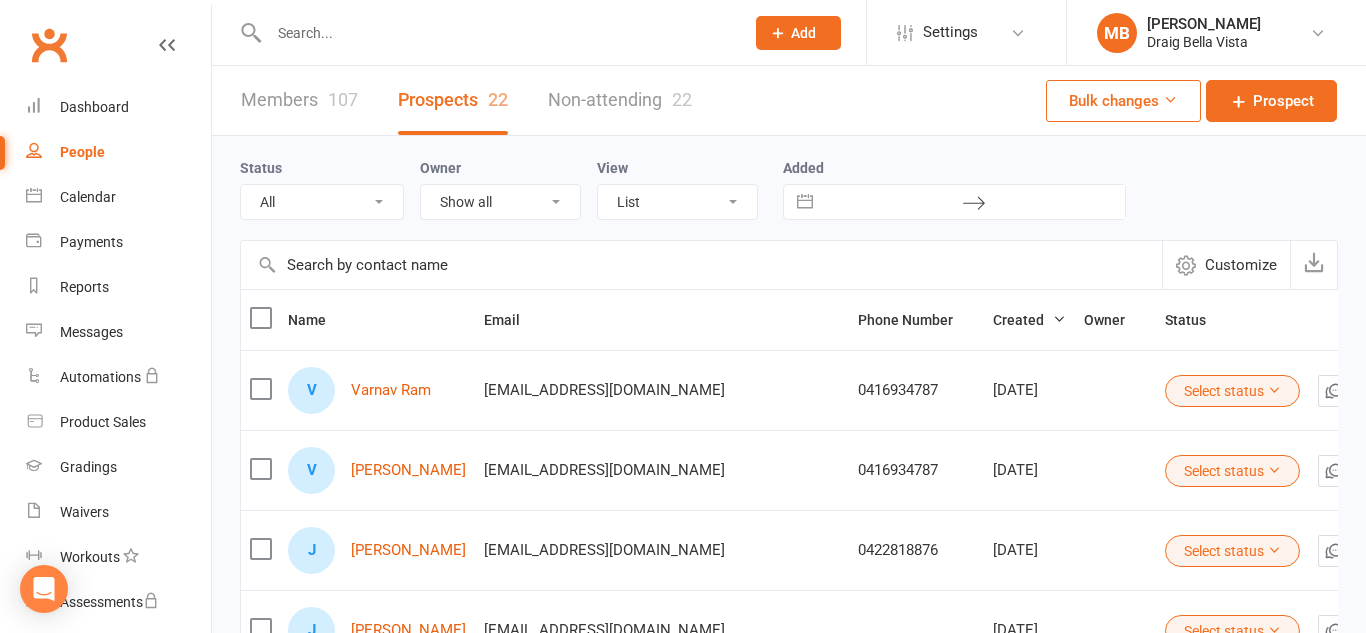 click on "Select status" at bounding box center [1232, 391] 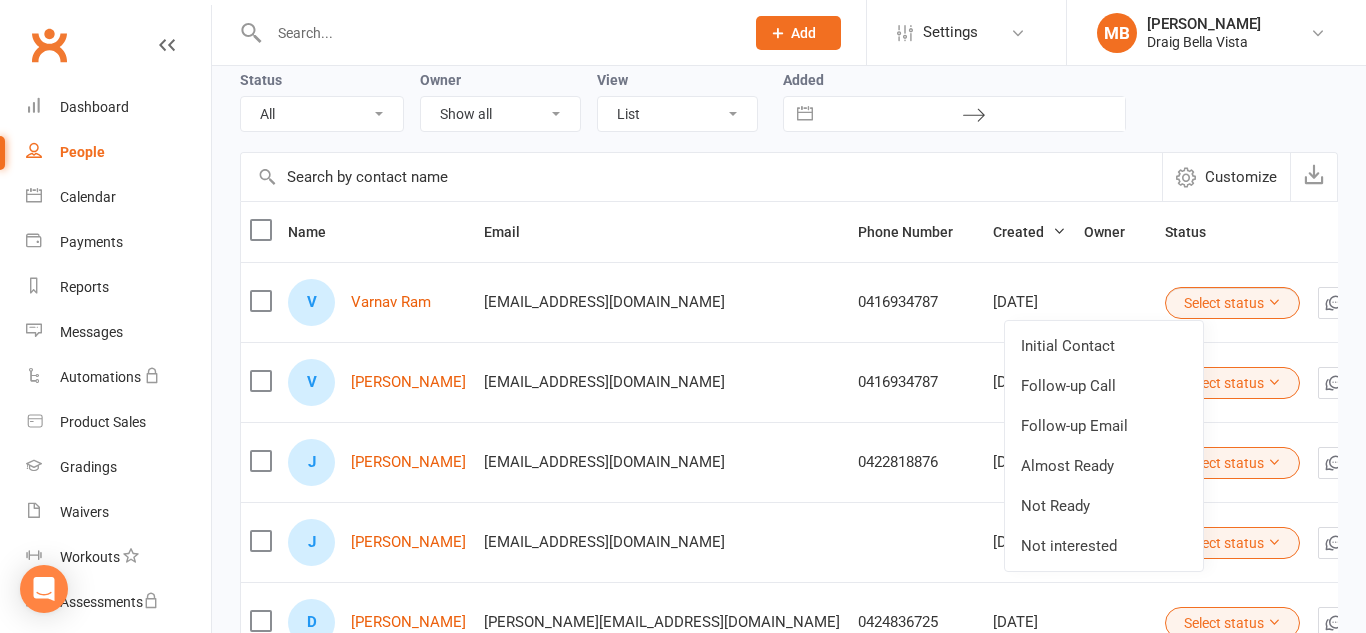scroll, scrollTop: 89, scrollLeft: 0, axis: vertical 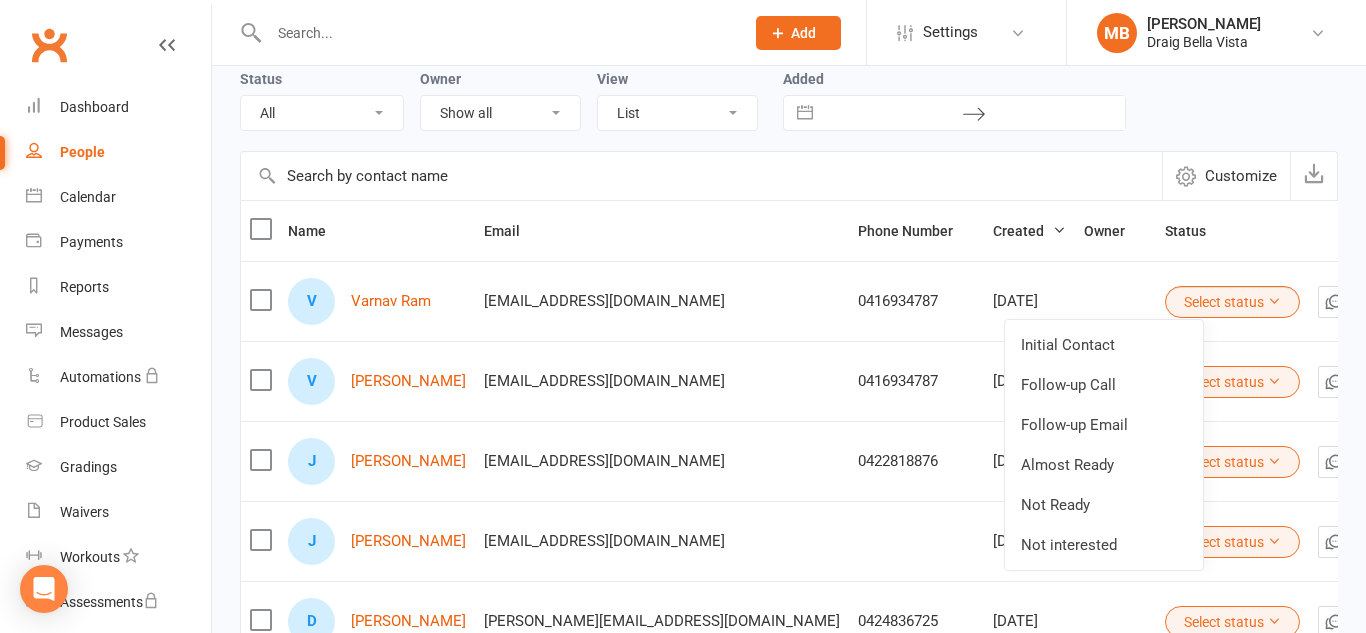 click at bounding box center [1404, 302] 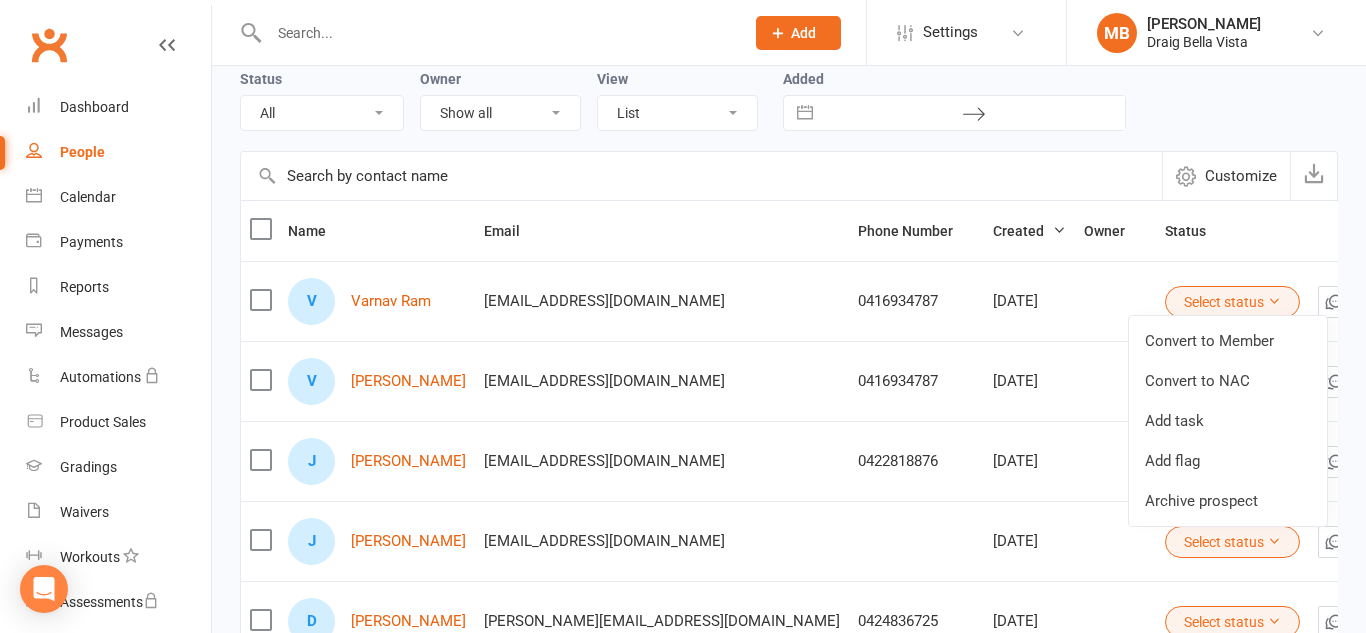 click at bounding box center [1367, 231] 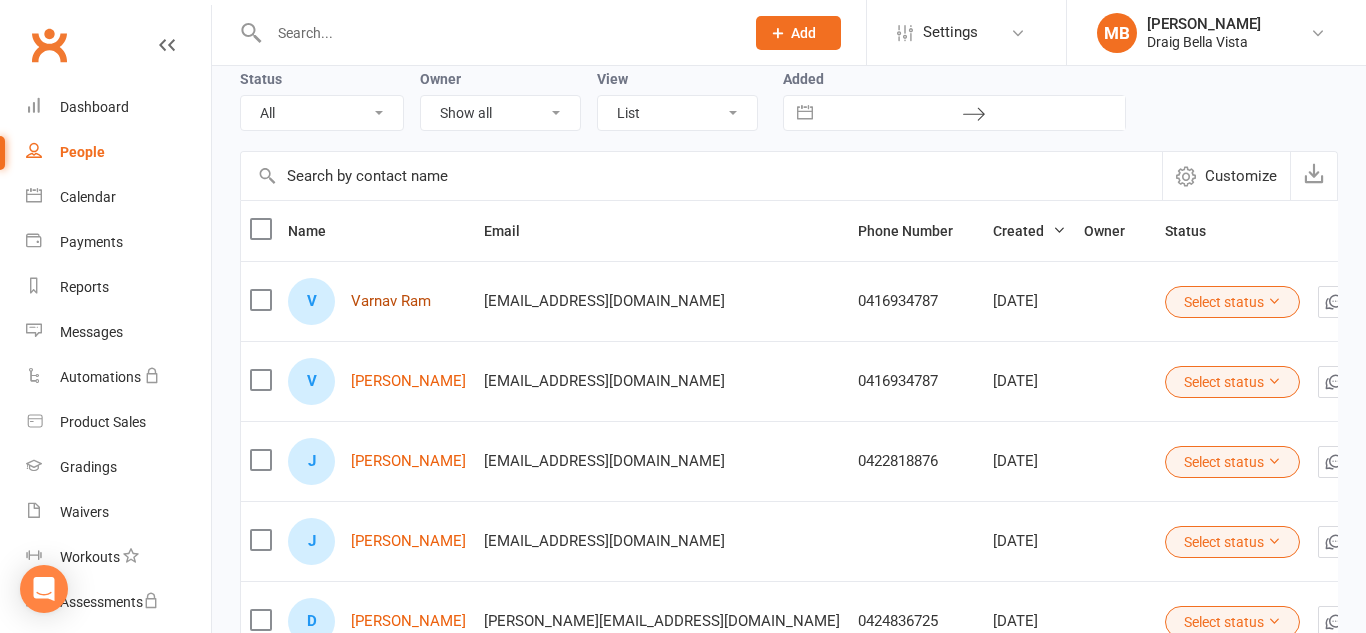 click on "Varnav Ram" at bounding box center (391, 301) 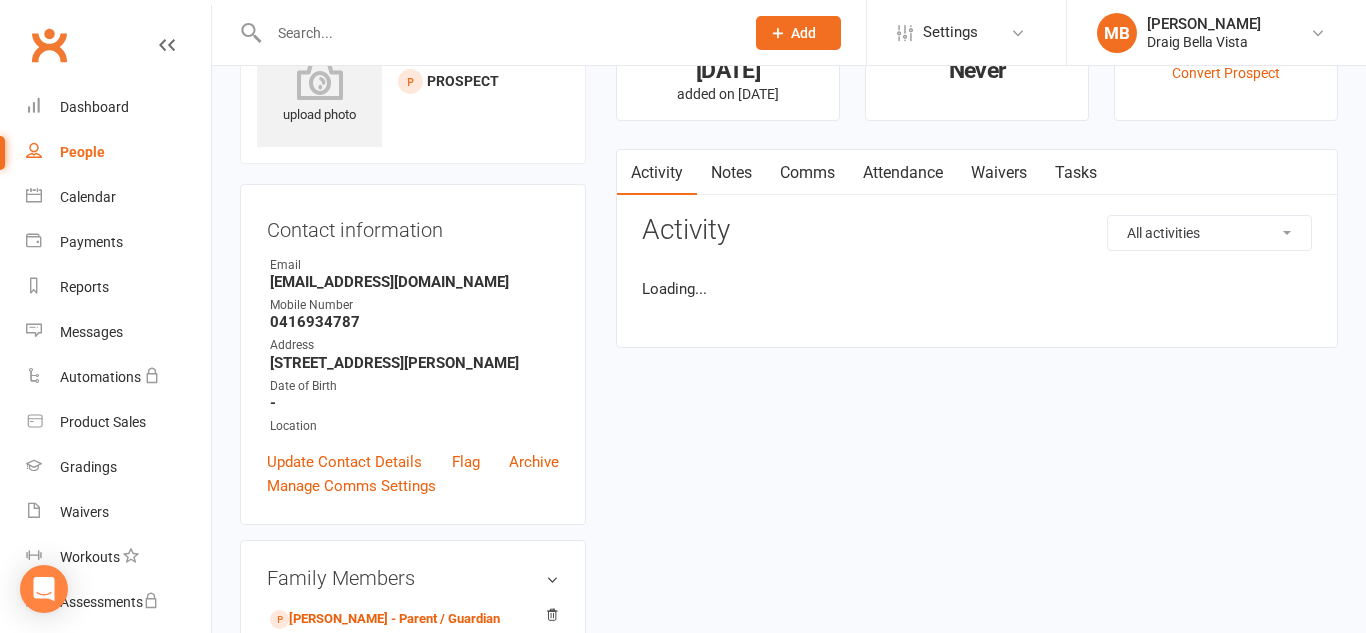 scroll, scrollTop: 0, scrollLeft: 0, axis: both 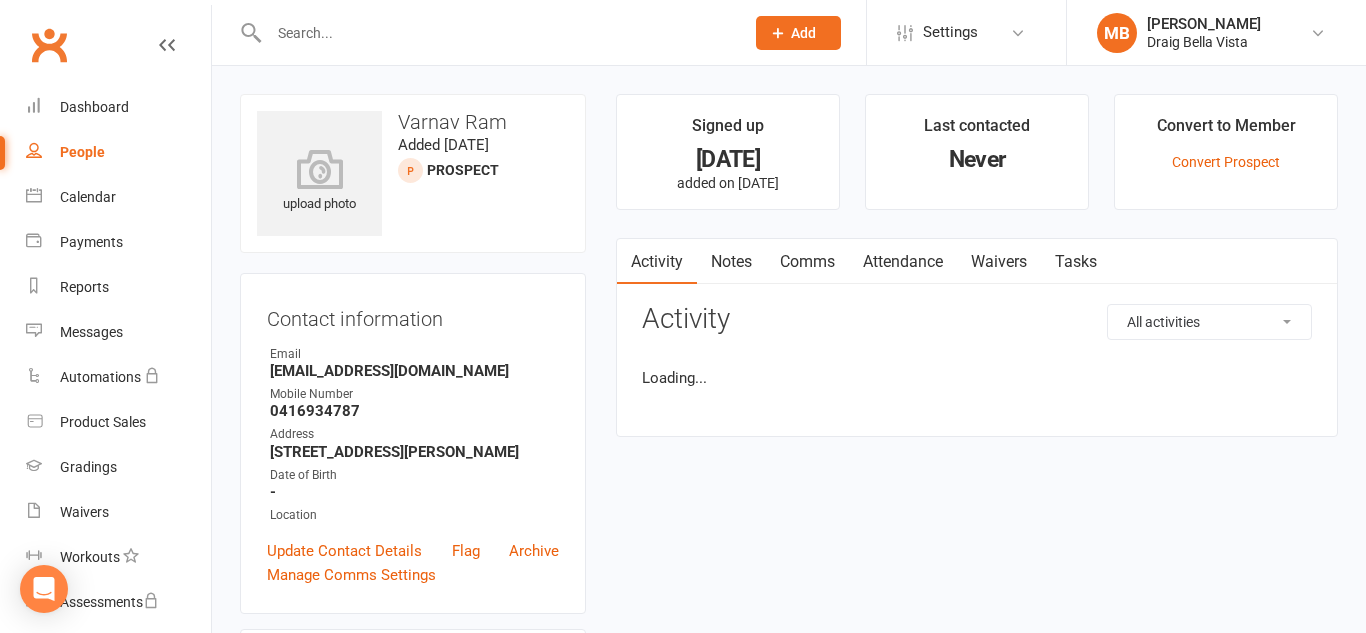 click on "Contact information" at bounding box center [413, 315] 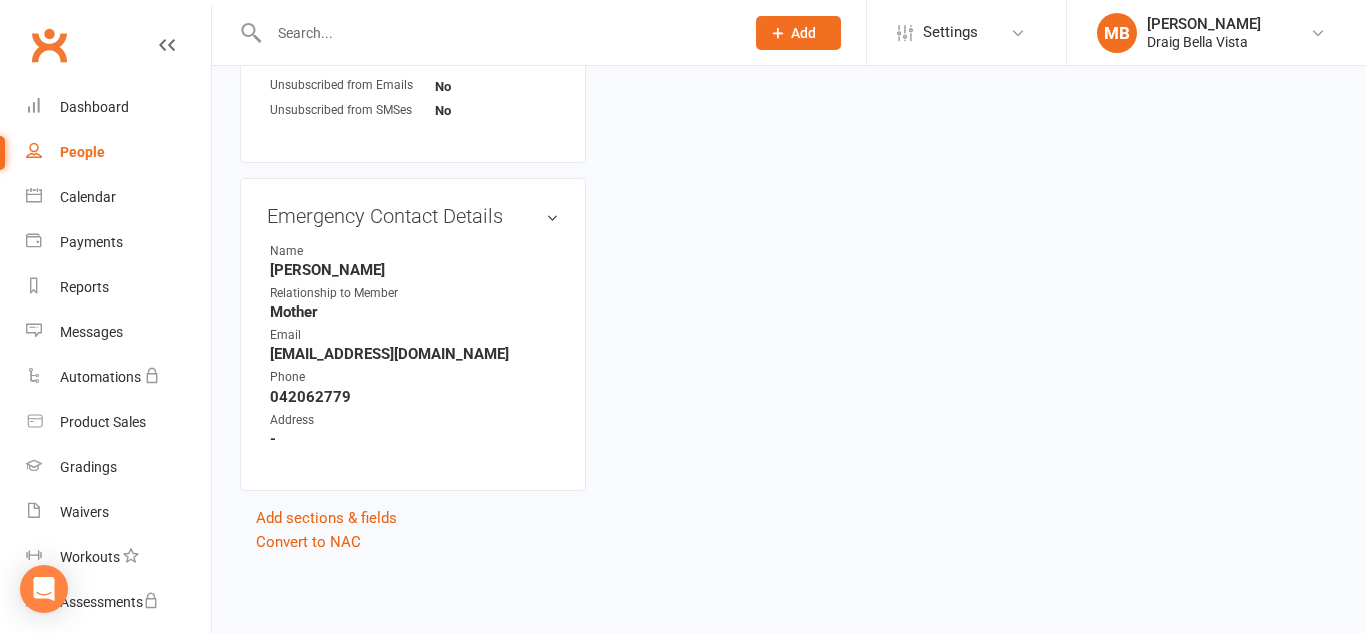 scroll, scrollTop: 0, scrollLeft: 0, axis: both 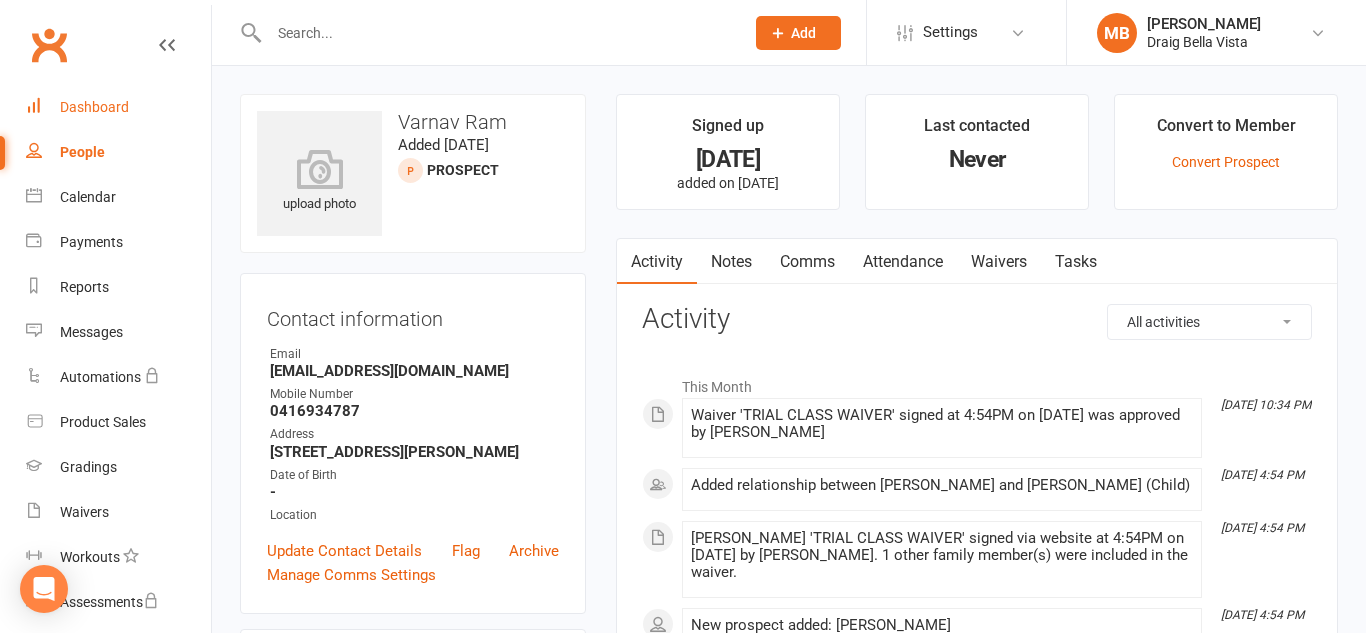click on "Dashboard" at bounding box center (94, 107) 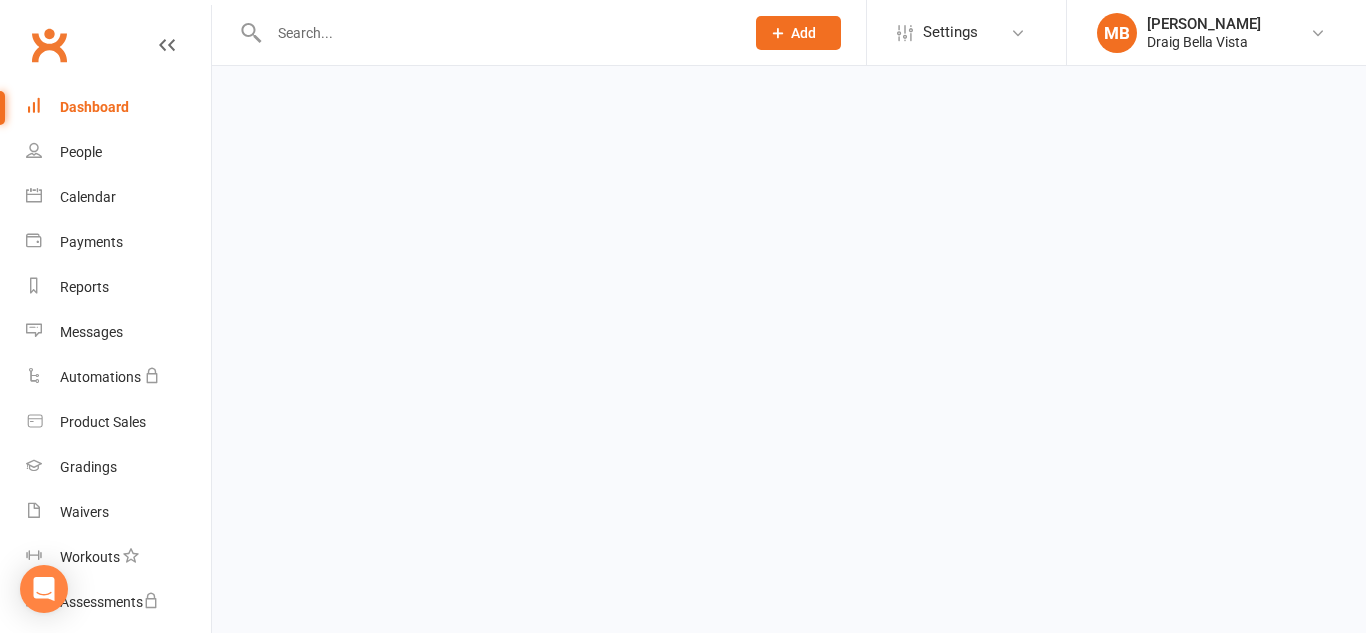 click on "Dashboard" at bounding box center [94, 107] 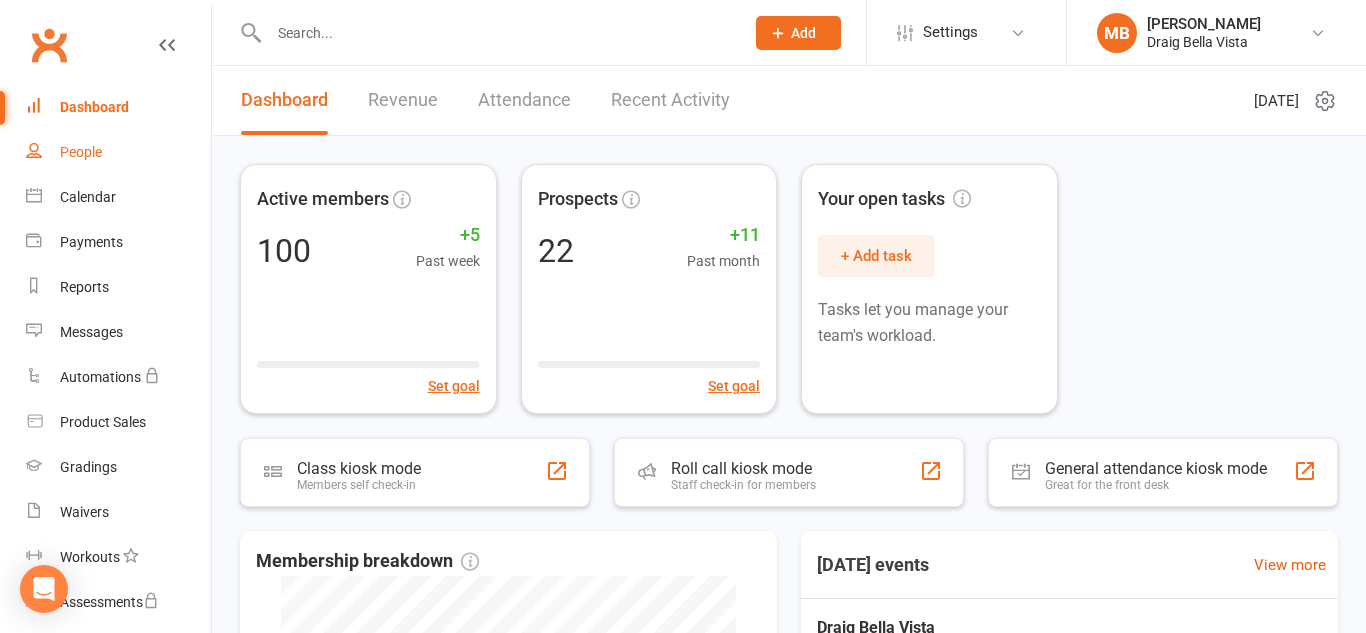 click on "People" at bounding box center (118, 152) 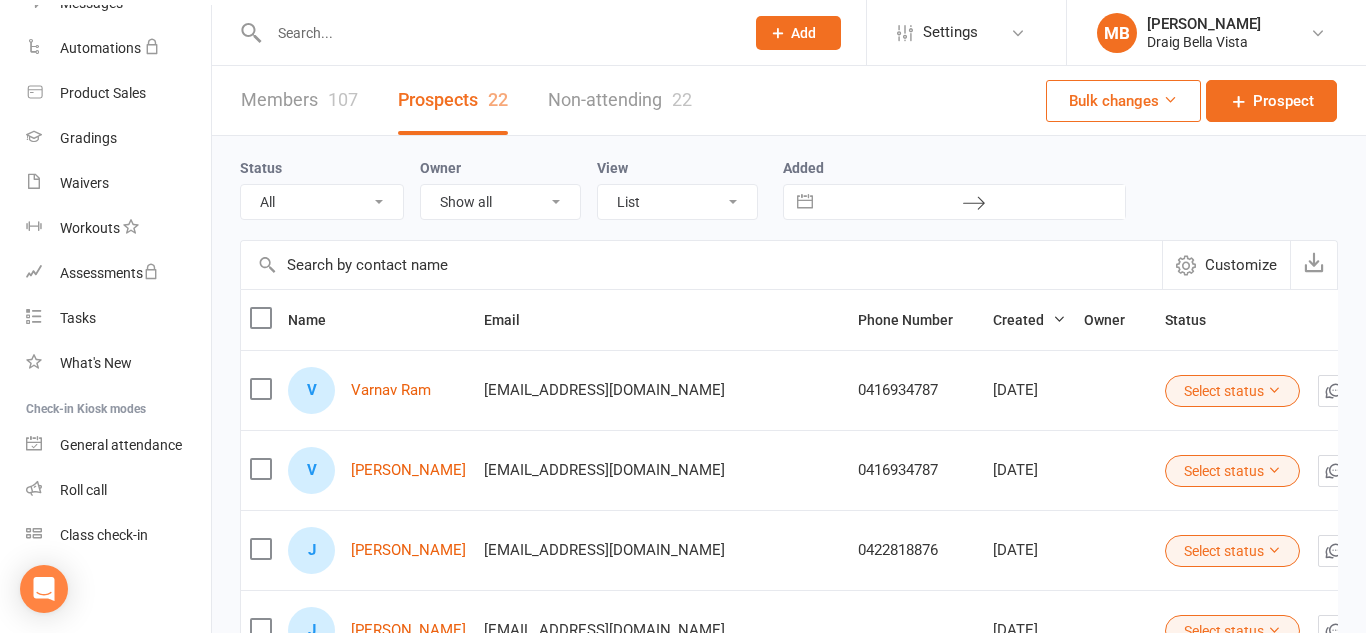 scroll, scrollTop: 283, scrollLeft: 0, axis: vertical 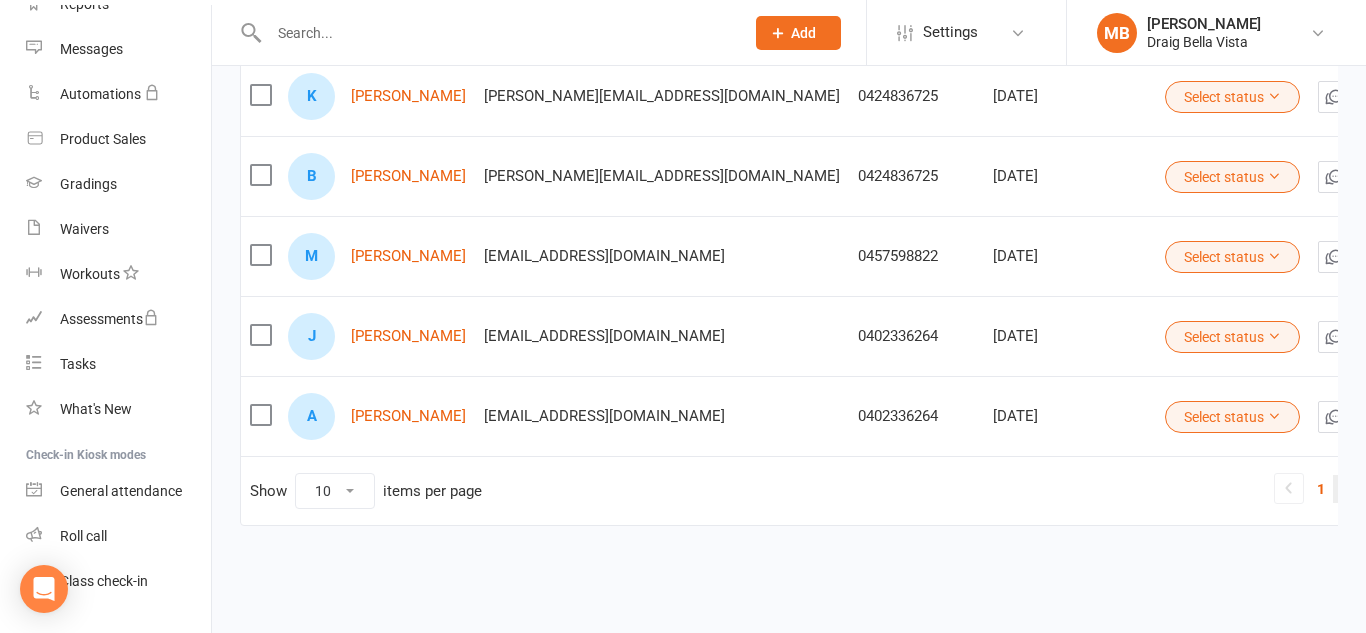 click on "2" at bounding box center [1345, 489] 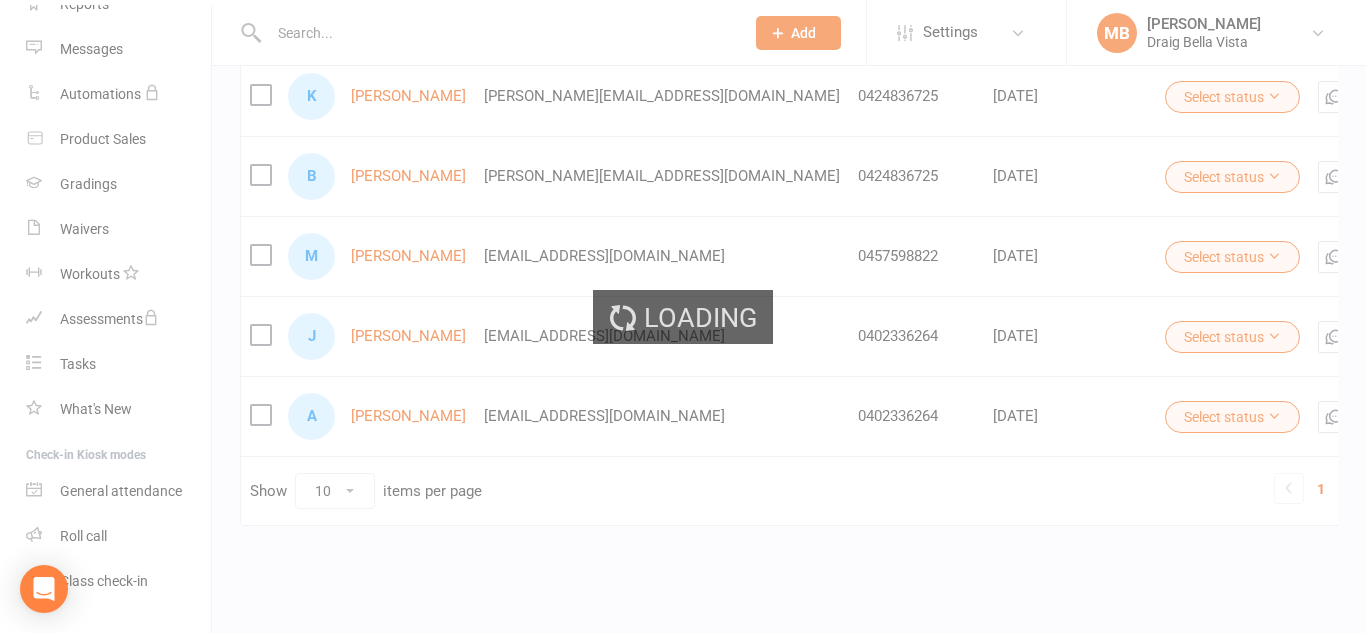 click on "2" at bounding box center (1345, 489) 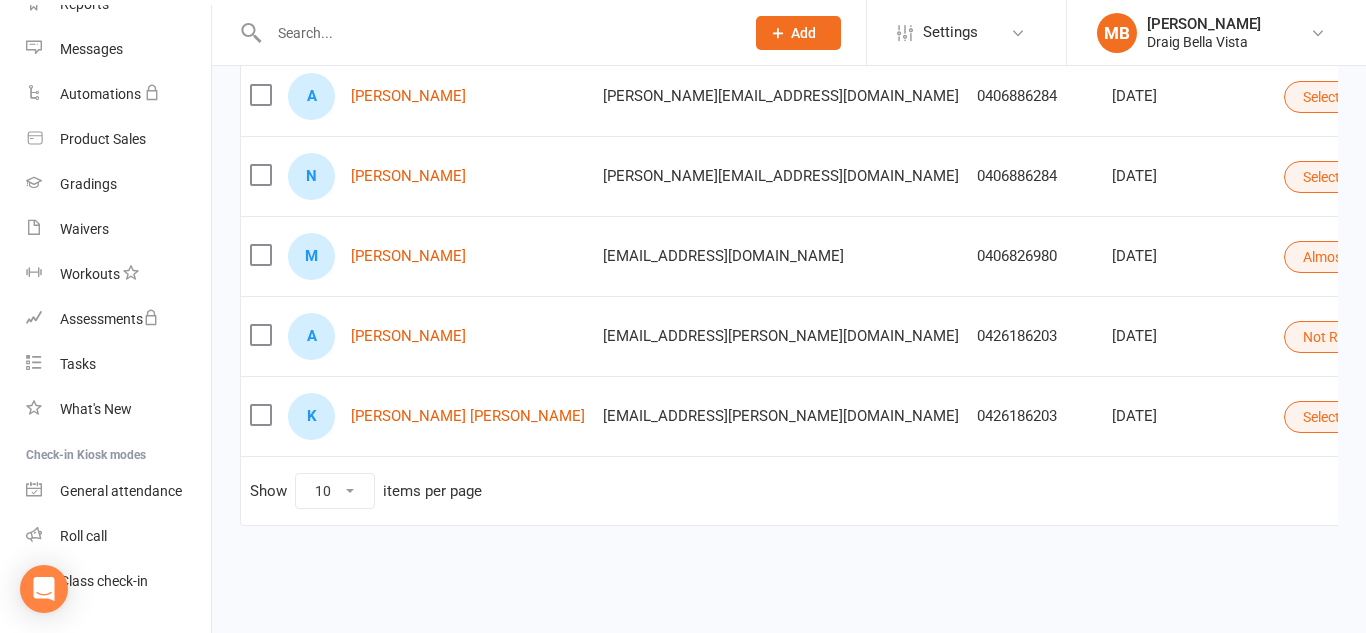 scroll, scrollTop: 692, scrollLeft: 0, axis: vertical 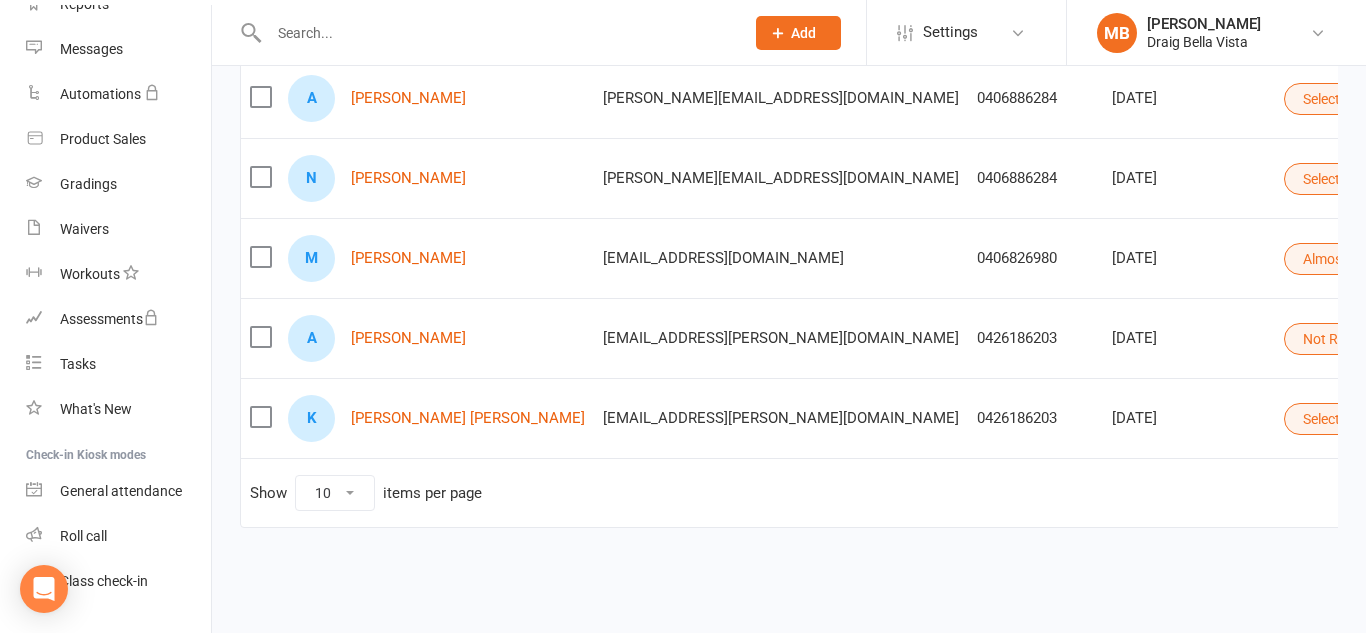 click on "3" at bounding box center [1494, 491] 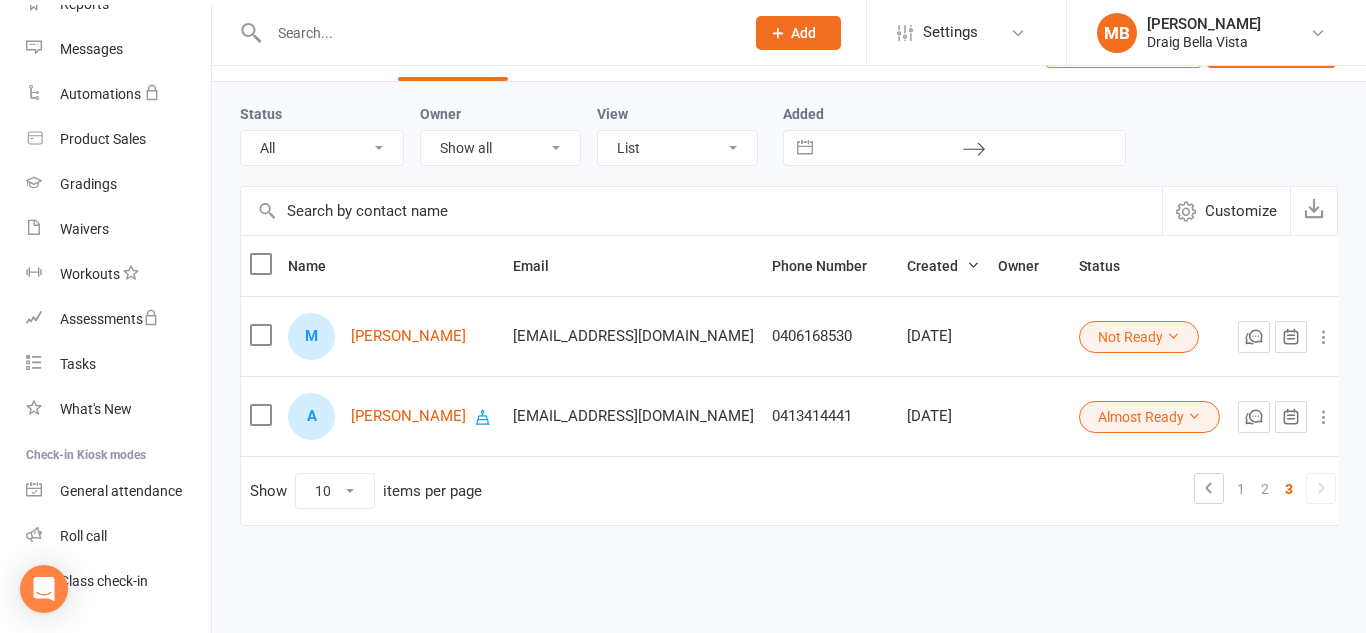 scroll, scrollTop: 0, scrollLeft: 0, axis: both 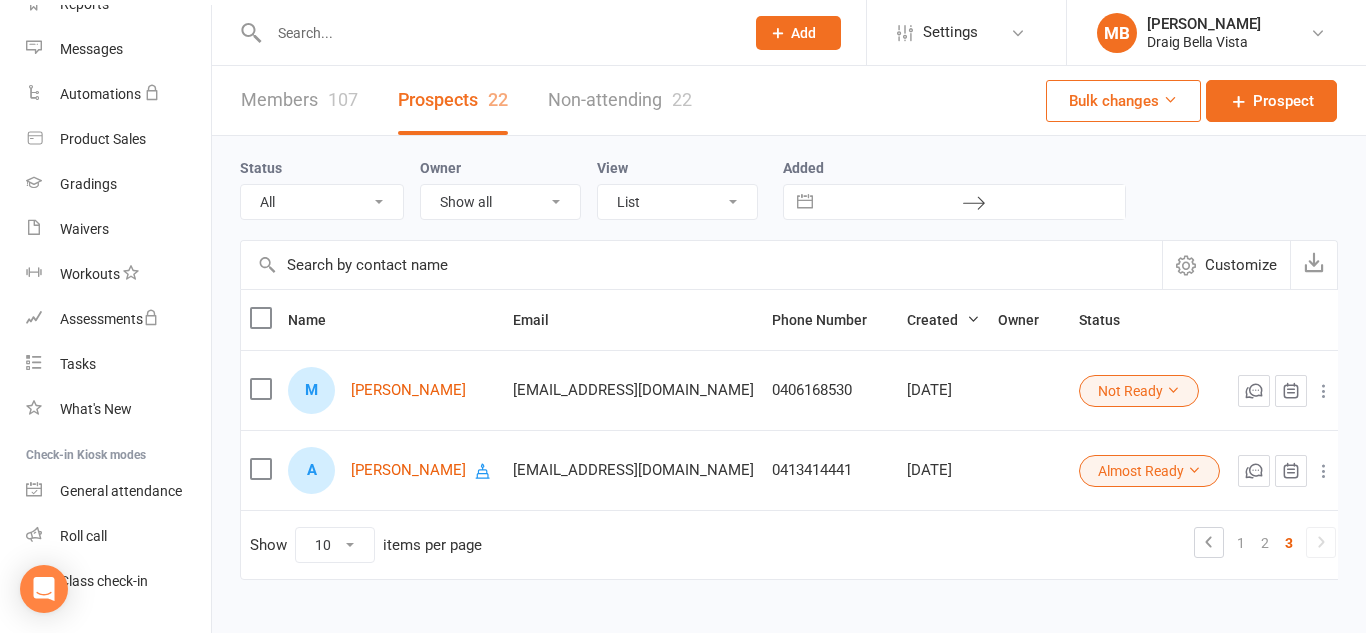 click on "Members 107" at bounding box center (299, 100) 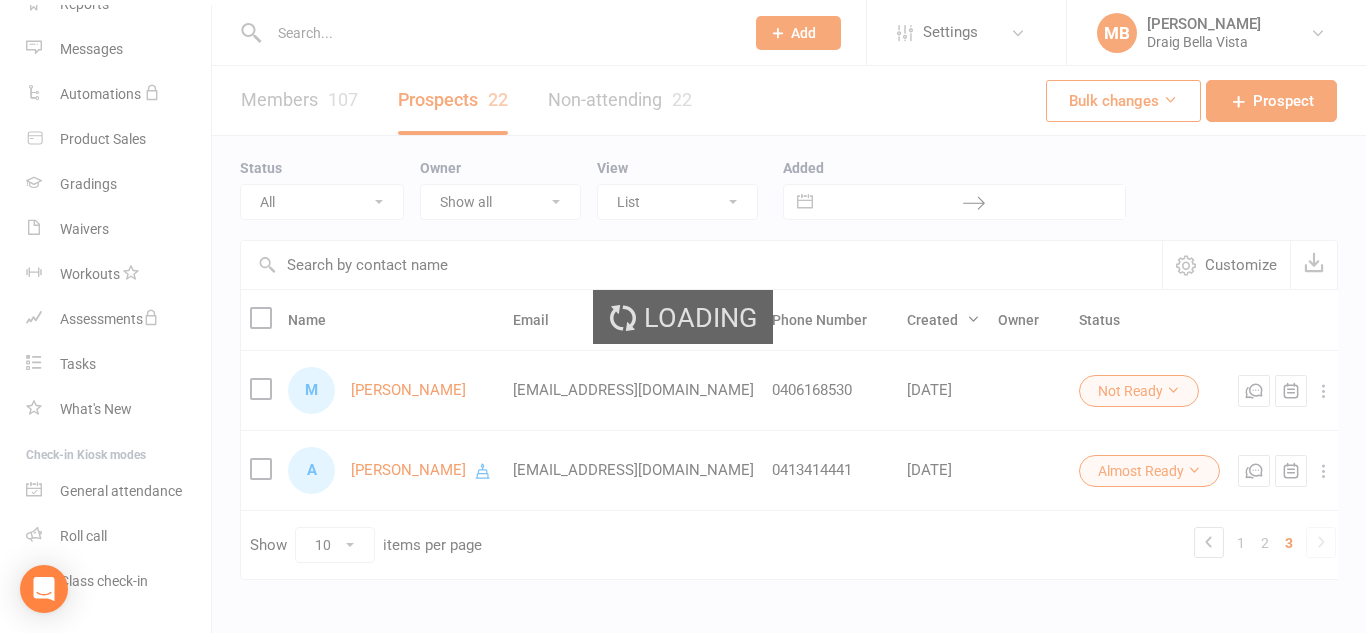 select on "100" 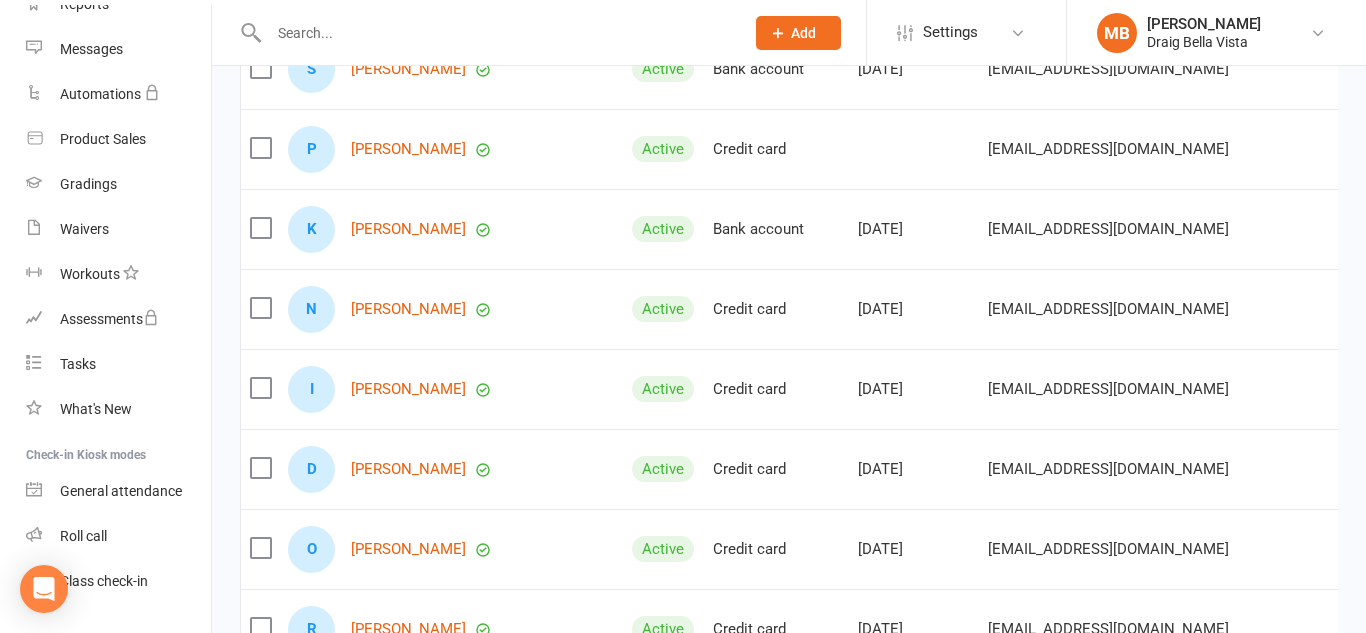 scroll, scrollTop: 3769, scrollLeft: 0, axis: vertical 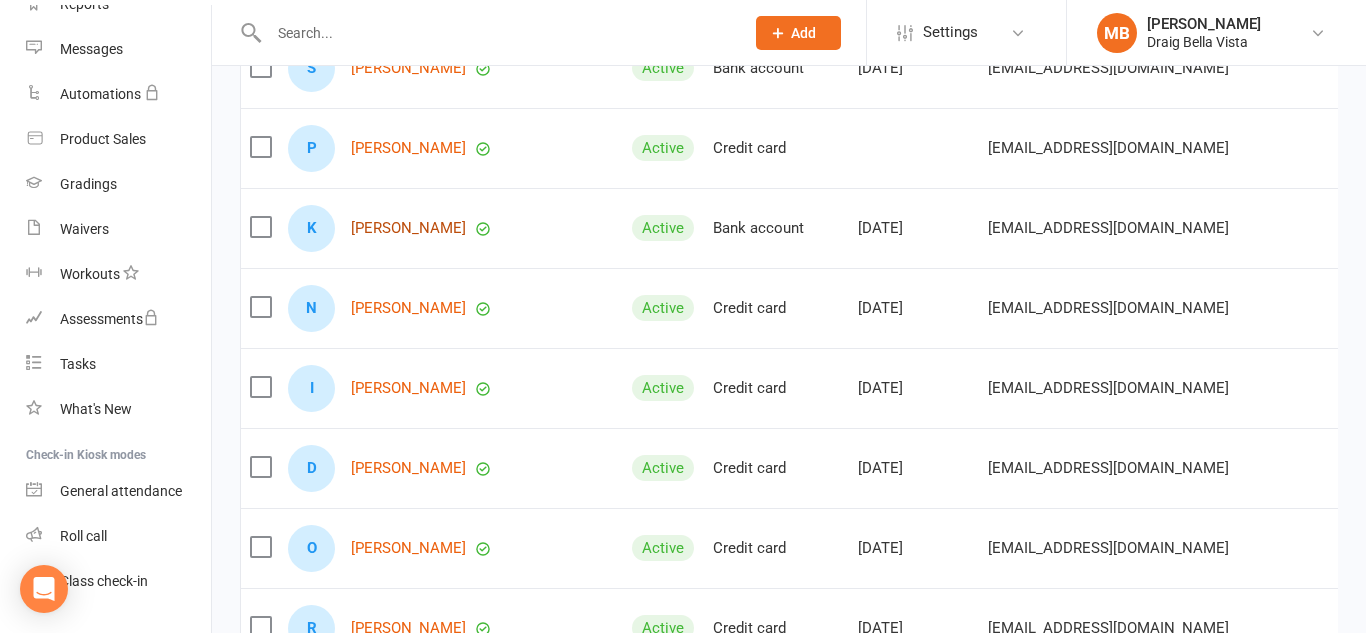 click on "[PERSON_NAME]" at bounding box center (408, 228) 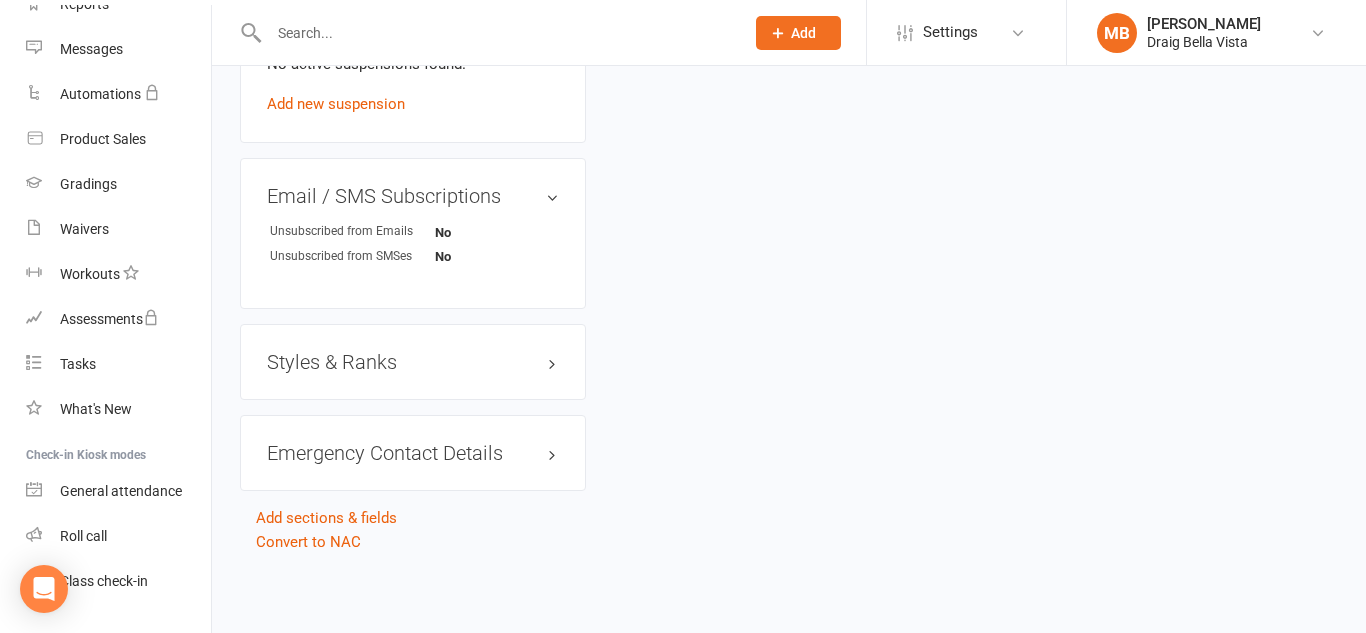scroll, scrollTop: 0, scrollLeft: 0, axis: both 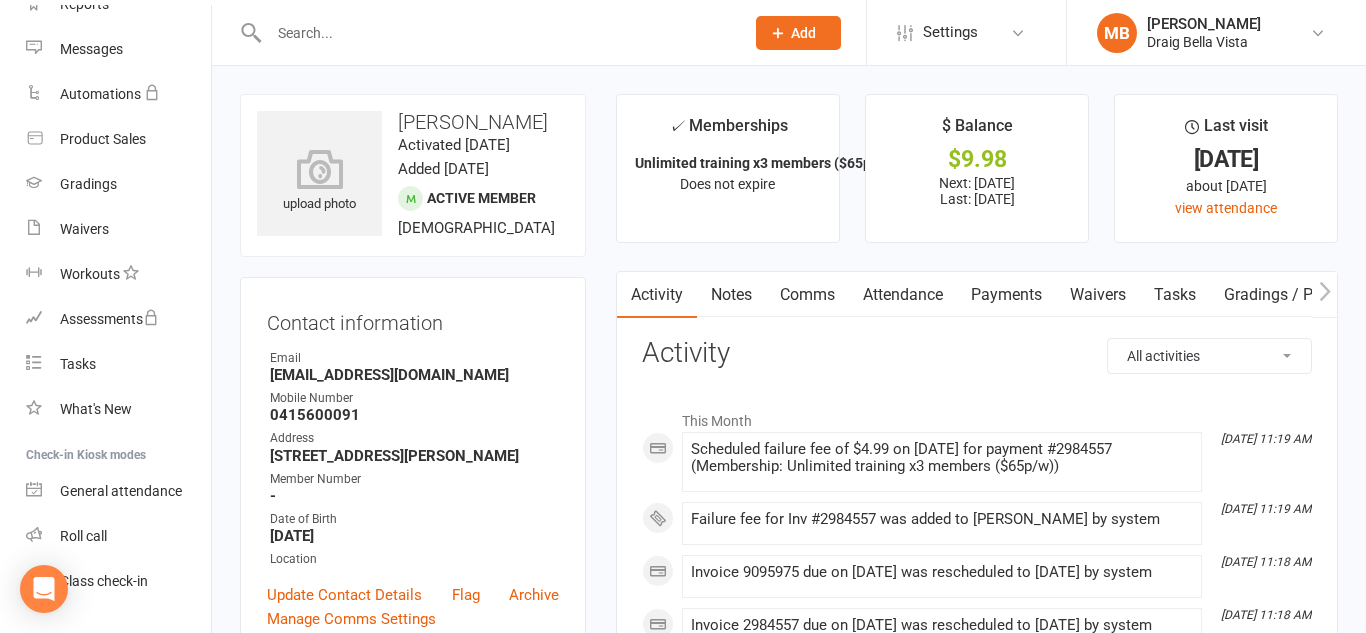 click on "Payments" at bounding box center [1006, 295] 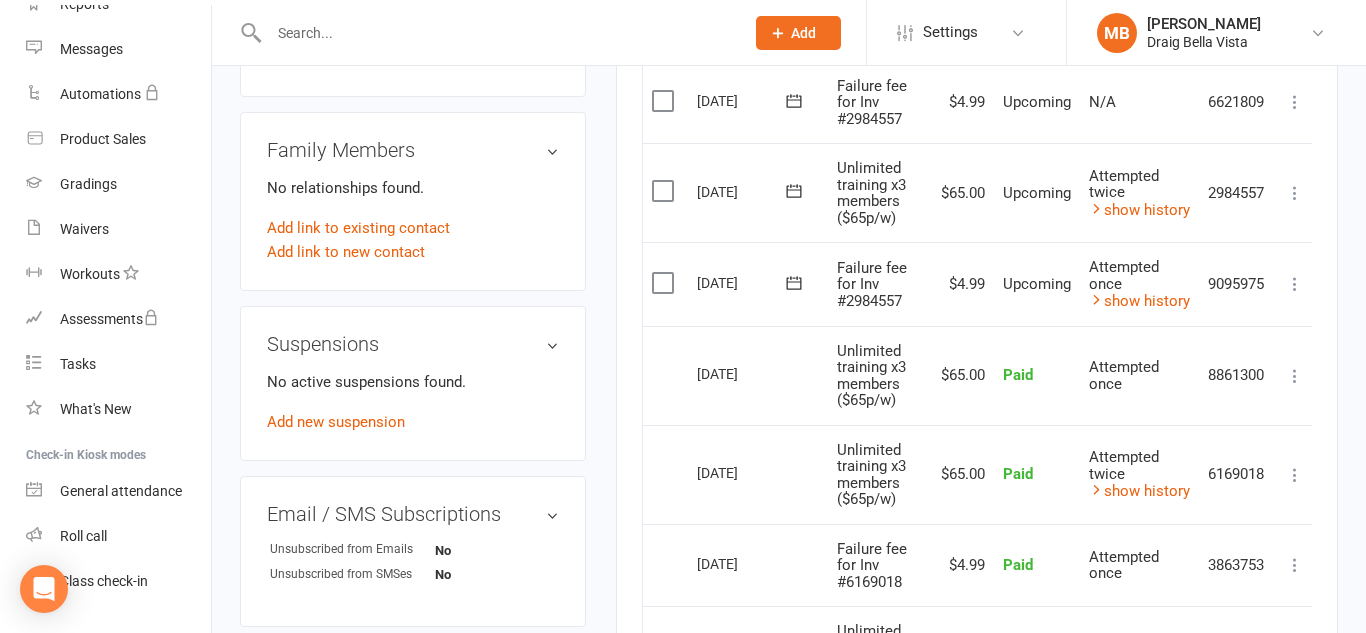 scroll, scrollTop: 957, scrollLeft: 0, axis: vertical 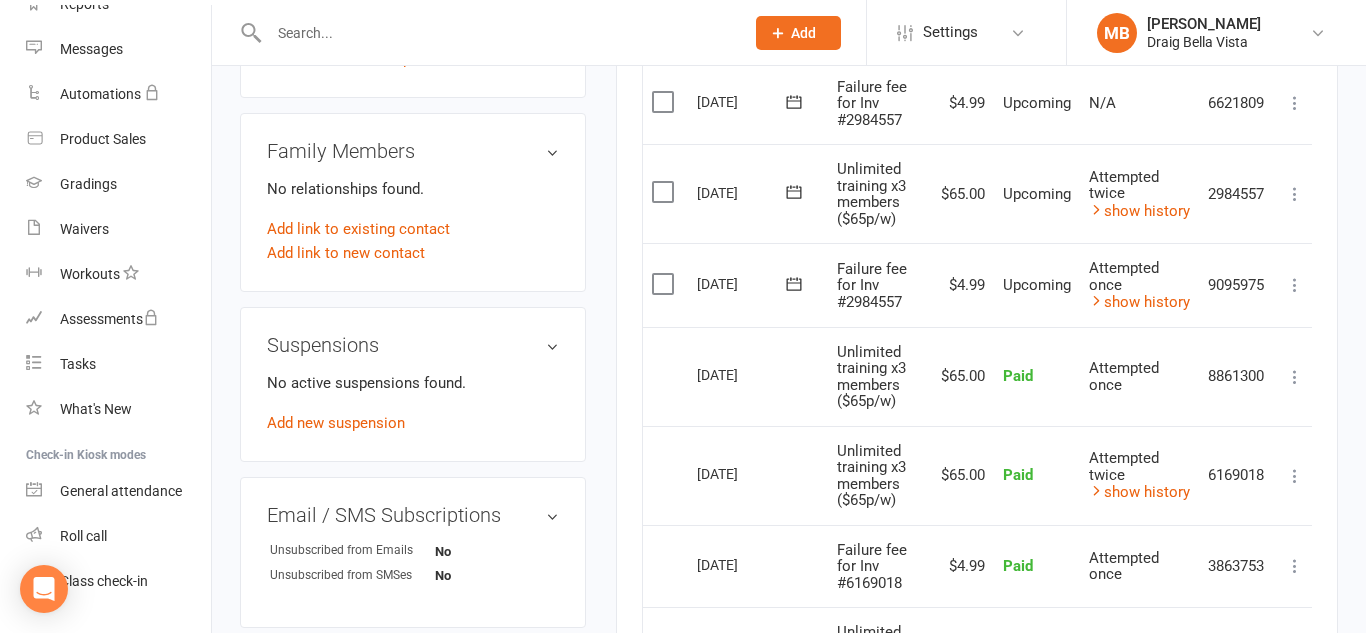 click on "Upcoming" at bounding box center [1037, 285] 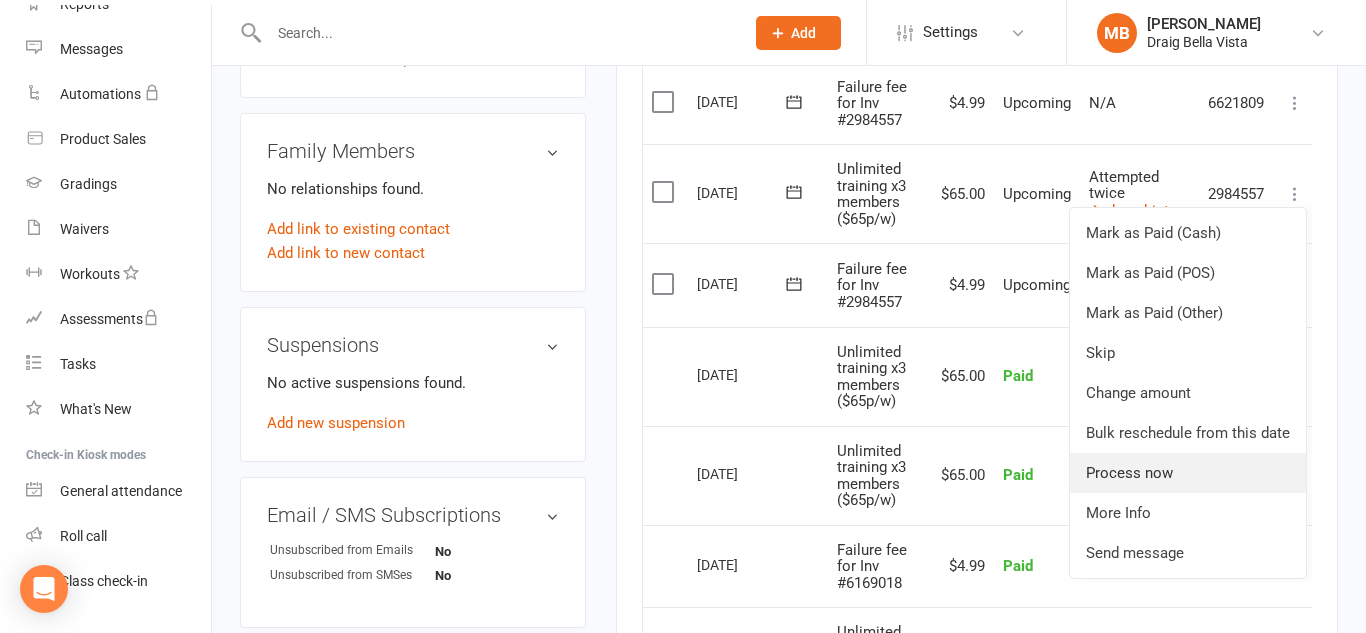 click on "Process now" at bounding box center [1188, 473] 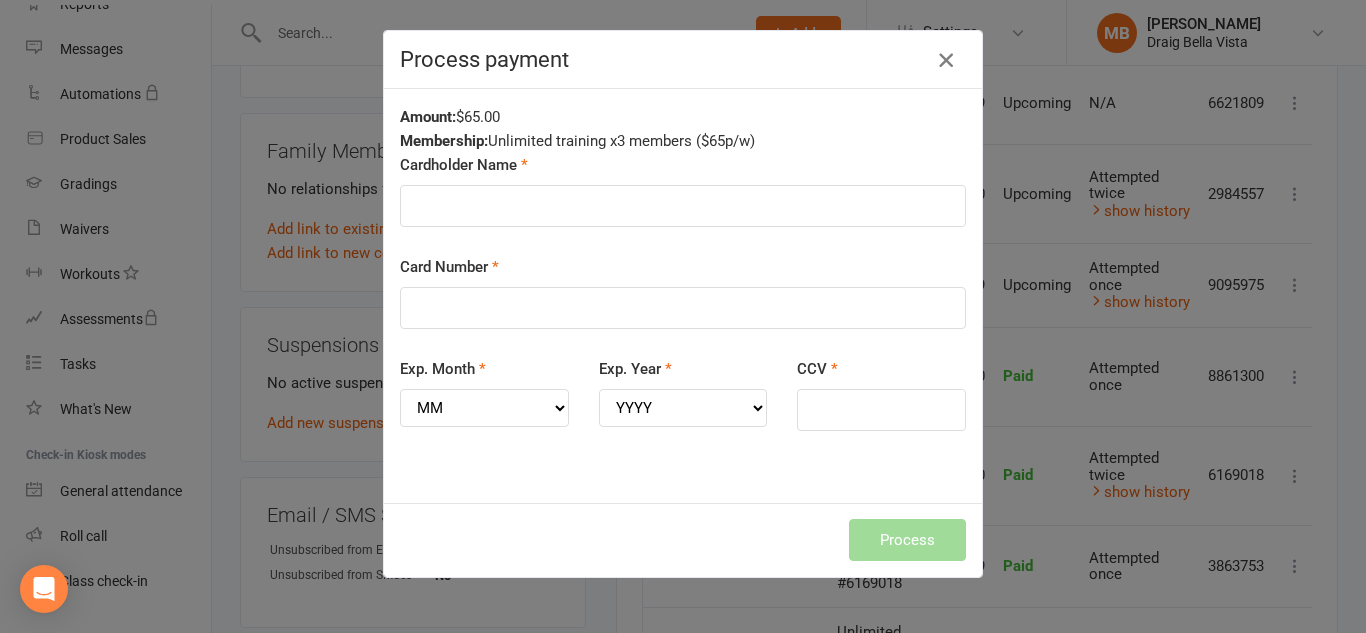 click at bounding box center (946, 60) 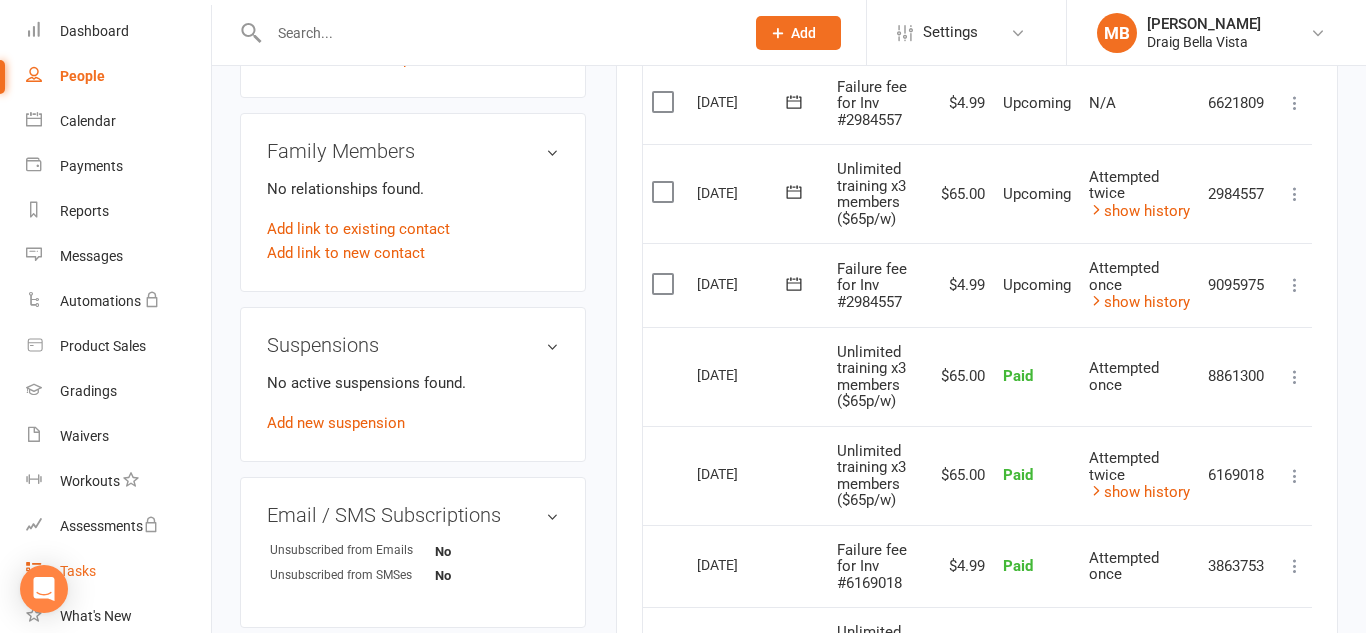 scroll, scrollTop: 73, scrollLeft: 0, axis: vertical 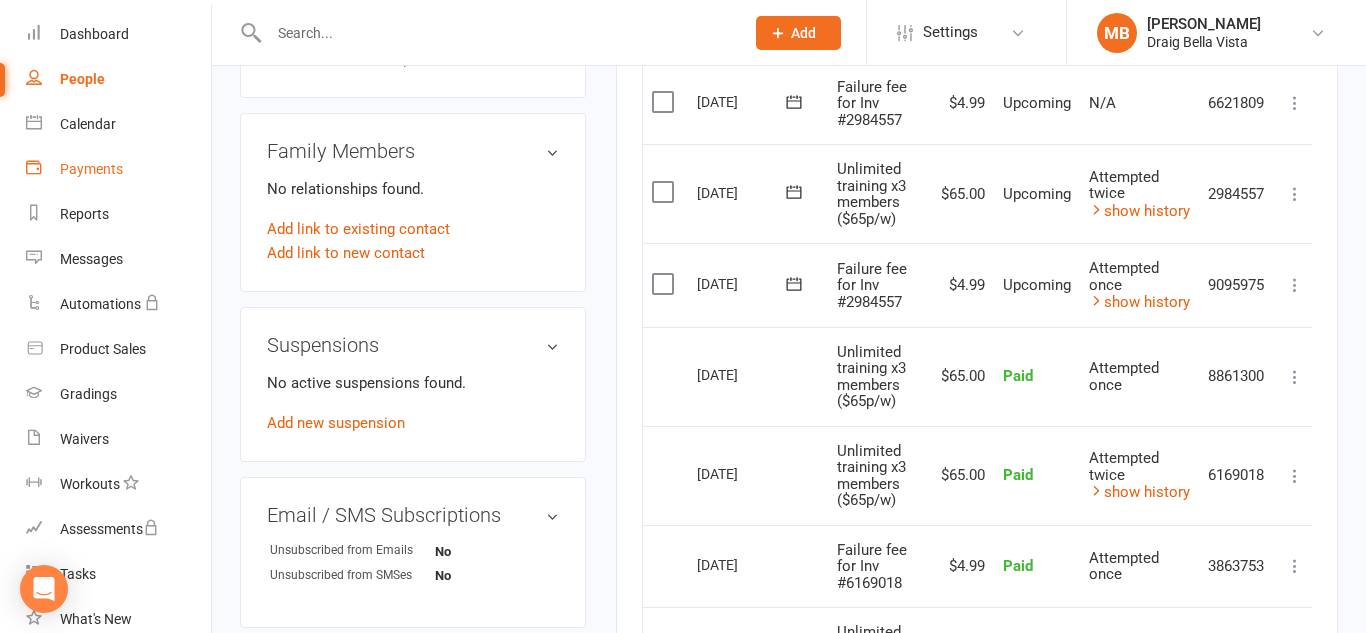 click on "Payments" at bounding box center [91, 169] 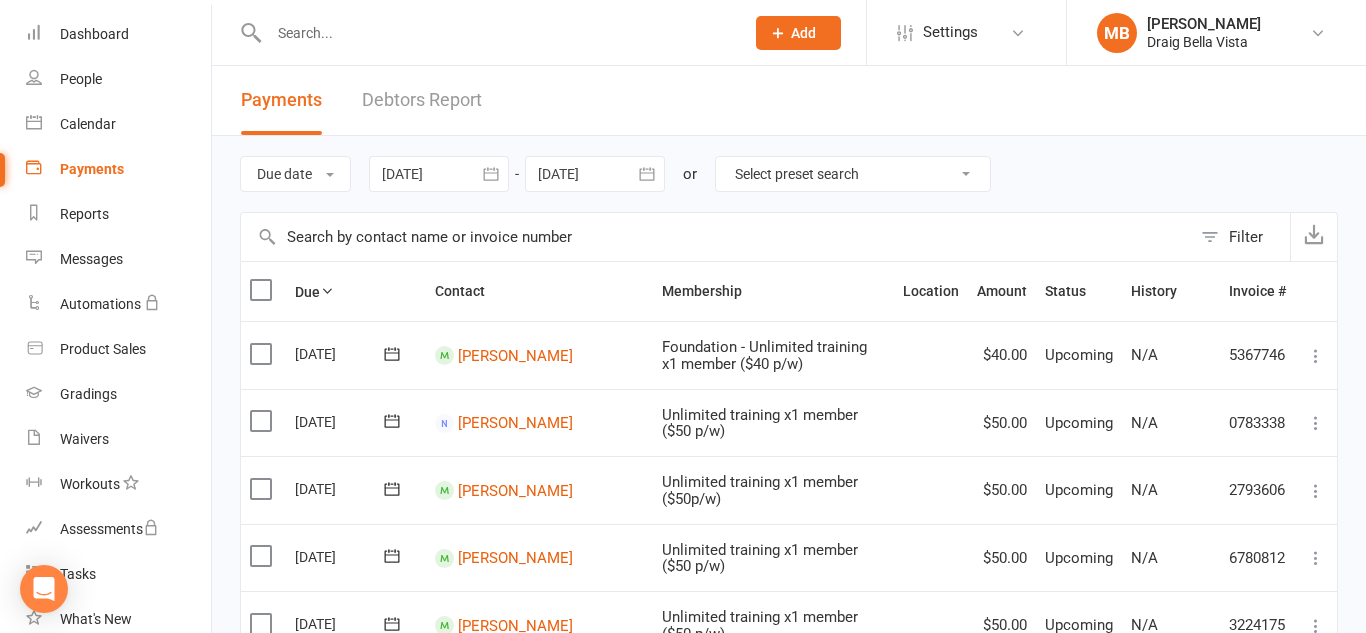 scroll, scrollTop: 2, scrollLeft: 0, axis: vertical 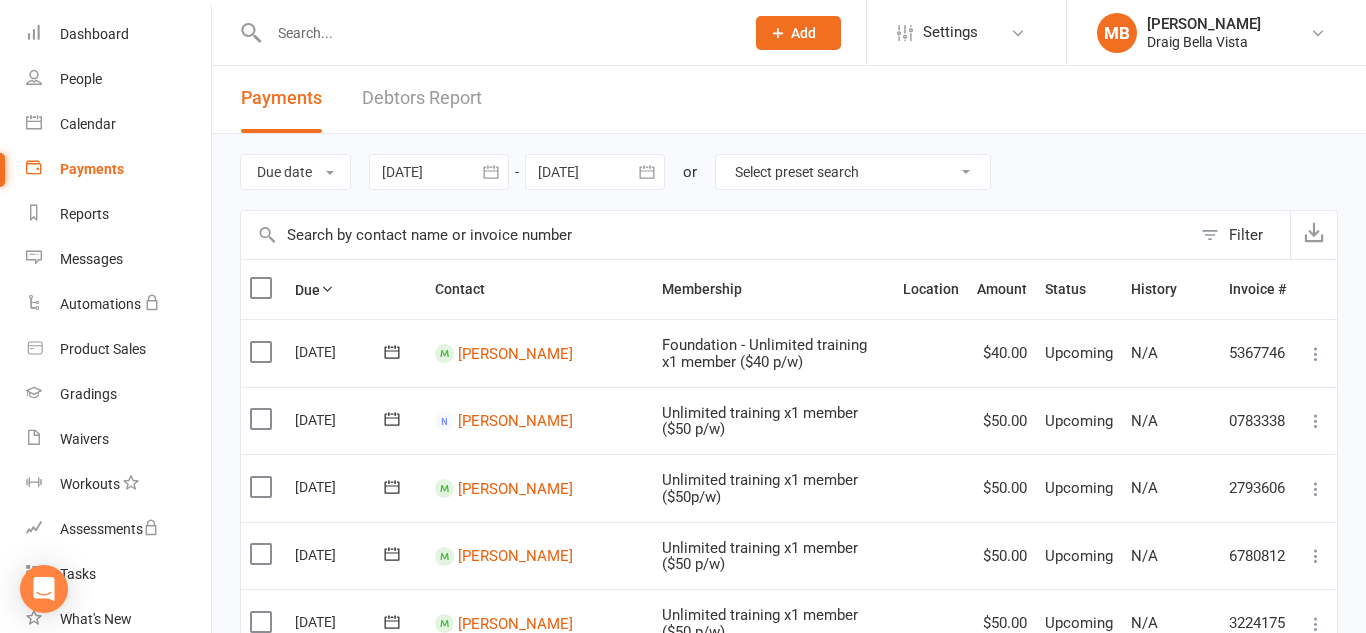 click on "Select preset search All failures All skipped payments All pending payments Successful payments (last 14 days)  Successful payments (last 30 days) Successful payments (last 90 days)" at bounding box center (853, 172) 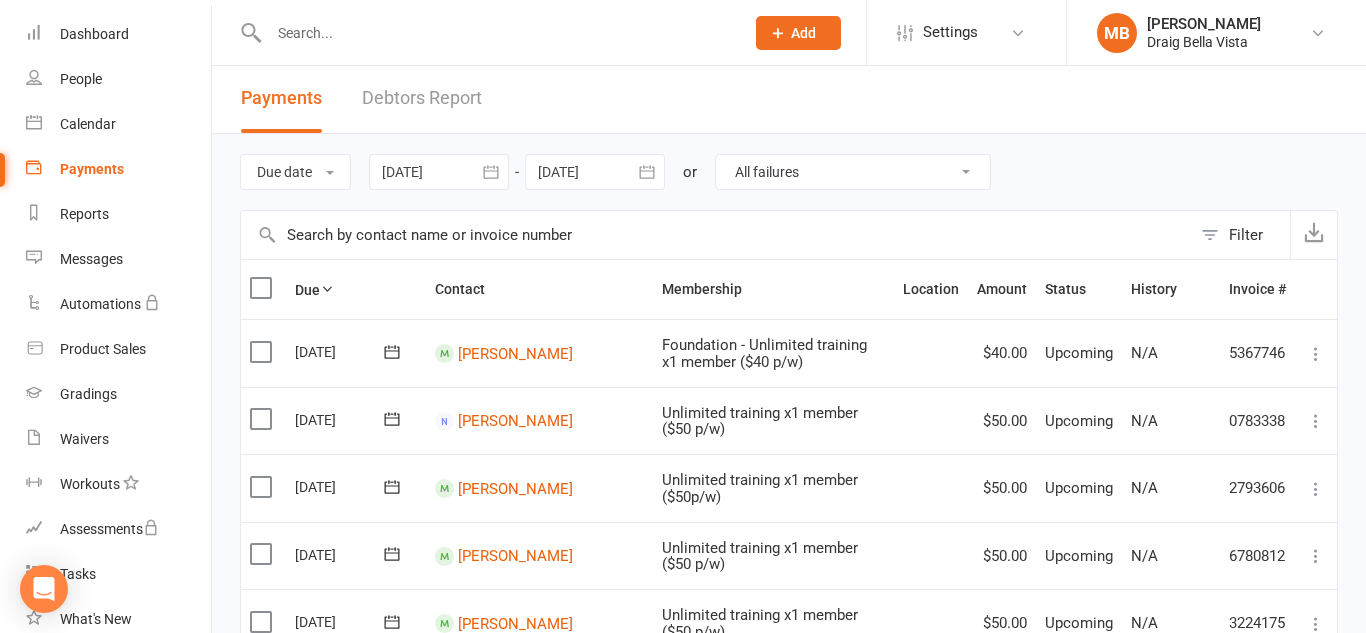 click on "Select preset search All failures All skipped payments All pending payments Successful payments (last 14 days)  Successful payments (last 30 days) Successful payments (last 90 days)" at bounding box center [853, 172] 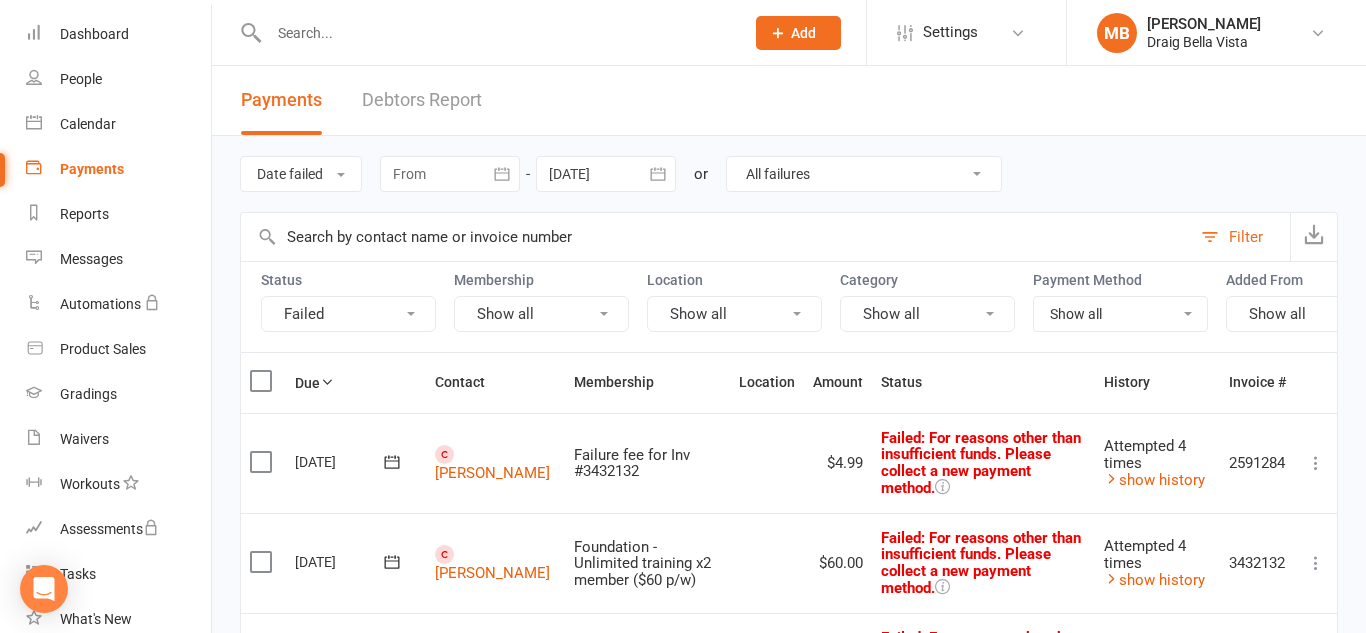 scroll, scrollTop: 3, scrollLeft: 0, axis: vertical 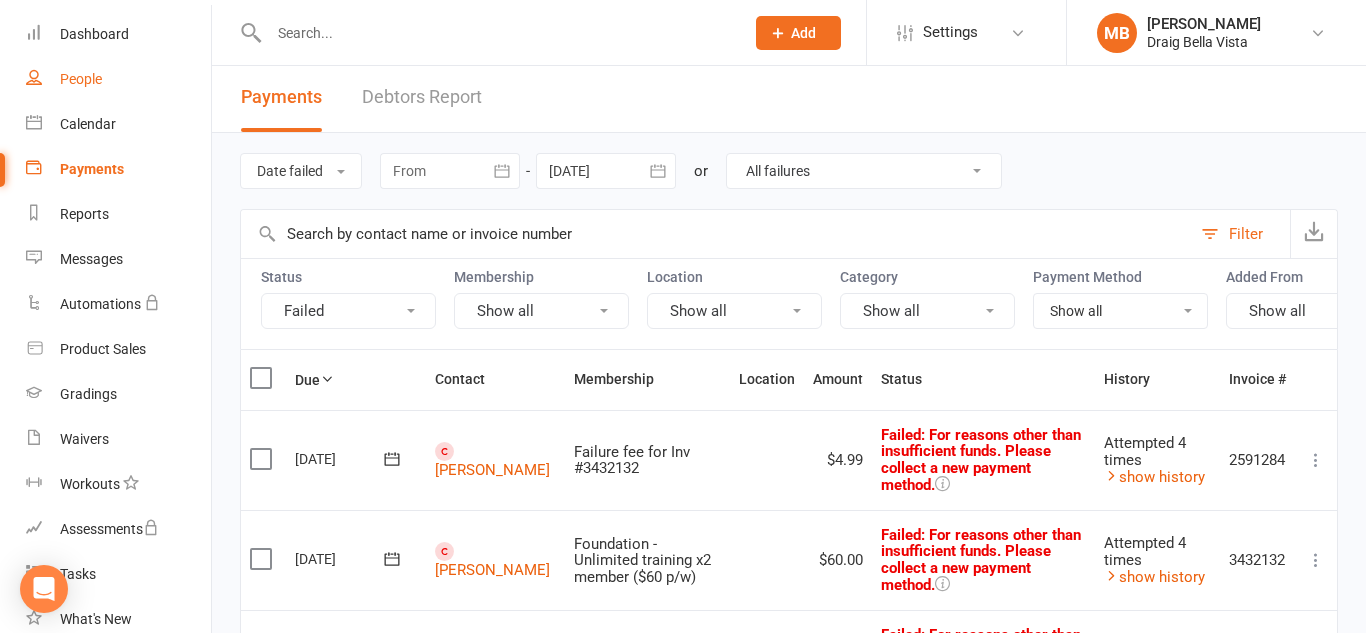 click on "People" at bounding box center [118, 79] 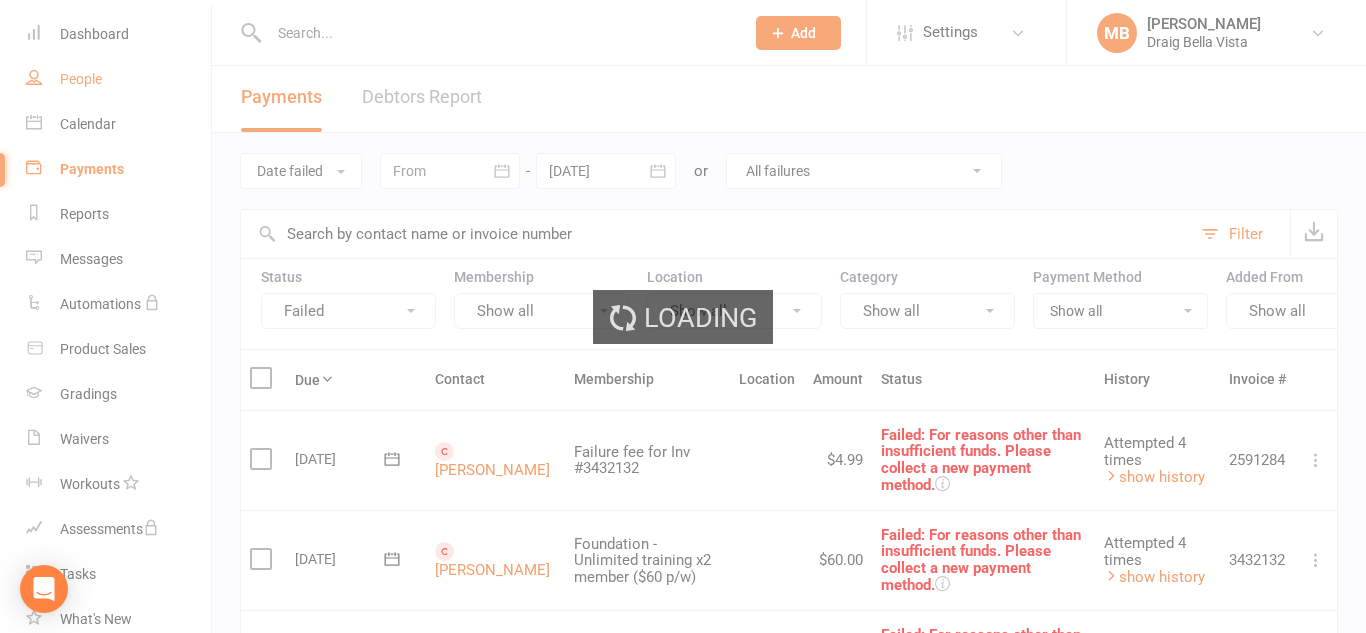 scroll, scrollTop: 0, scrollLeft: 0, axis: both 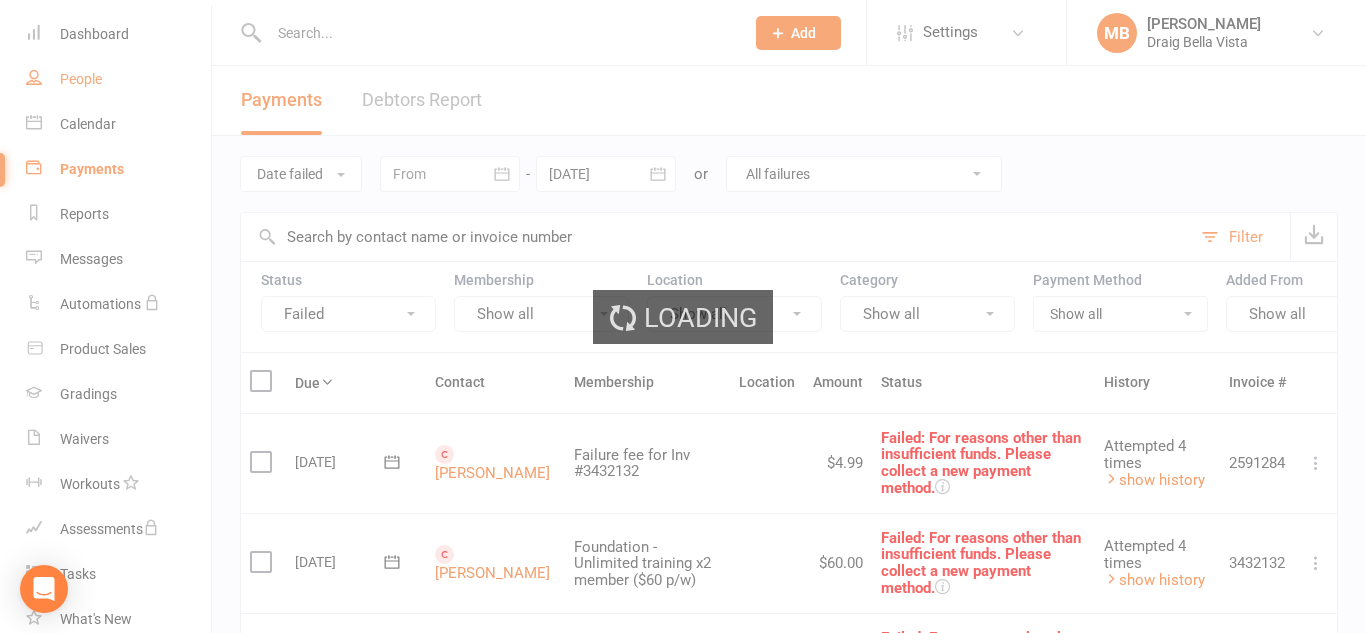 select on "100" 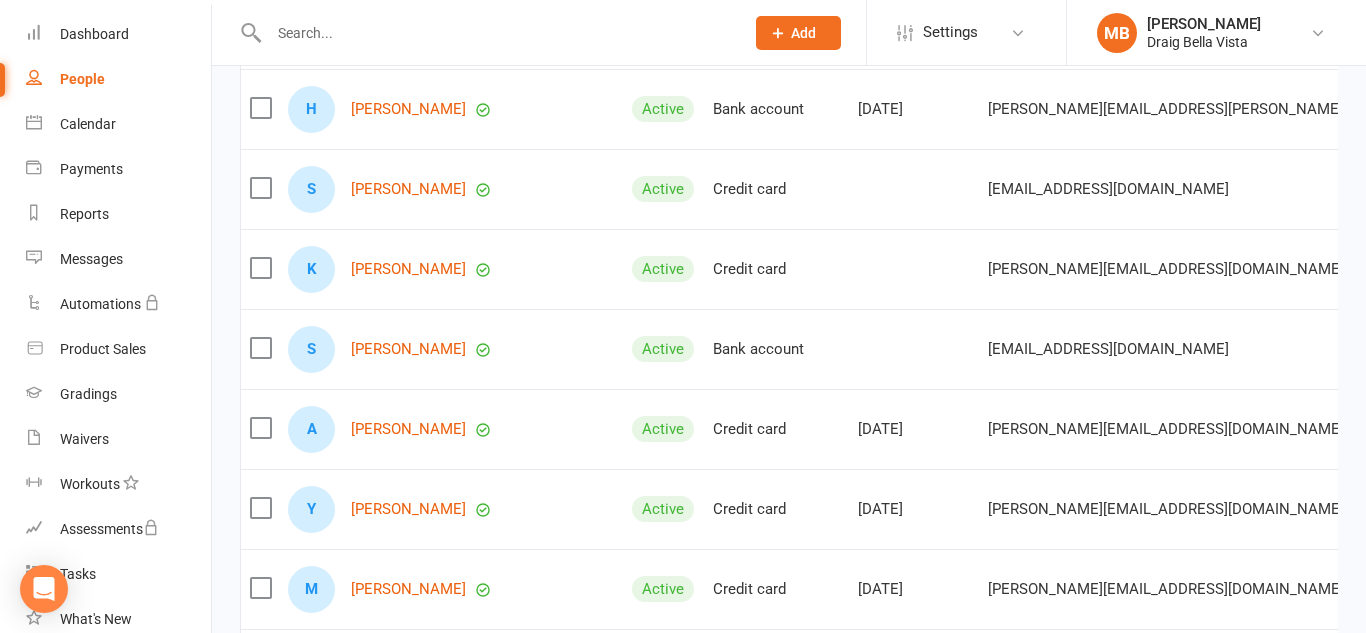 scroll, scrollTop: 5329, scrollLeft: 0, axis: vertical 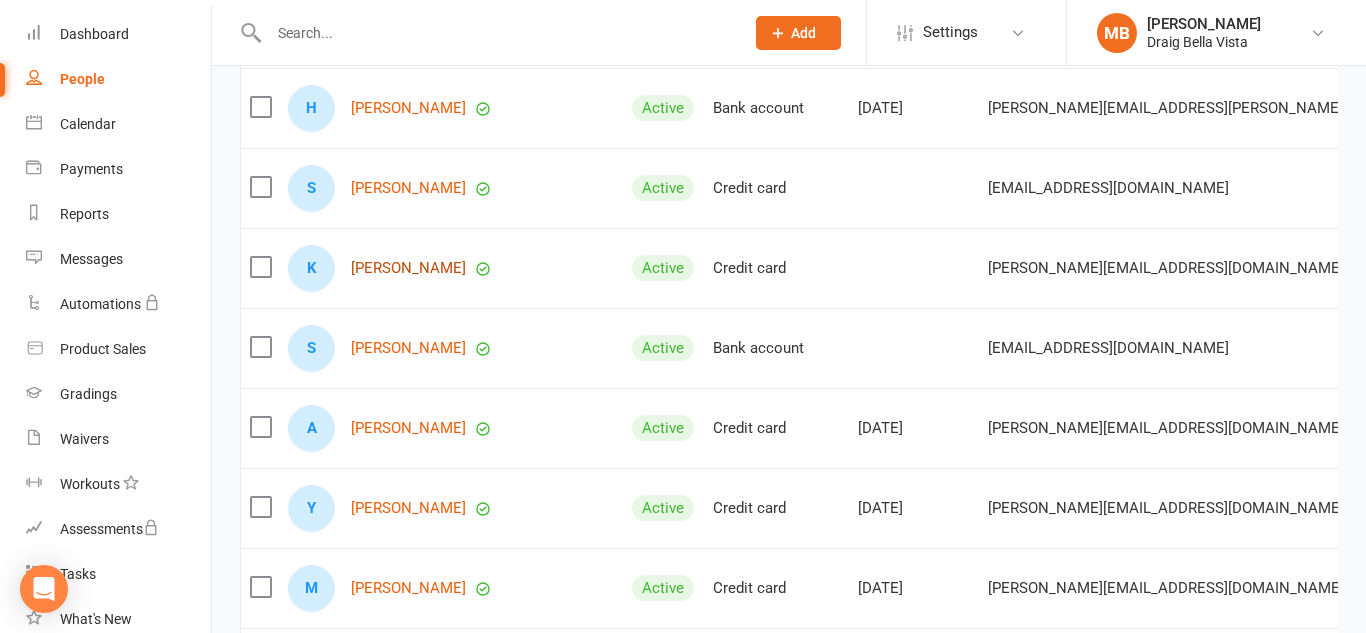 click on "[PERSON_NAME]" at bounding box center (408, 268) 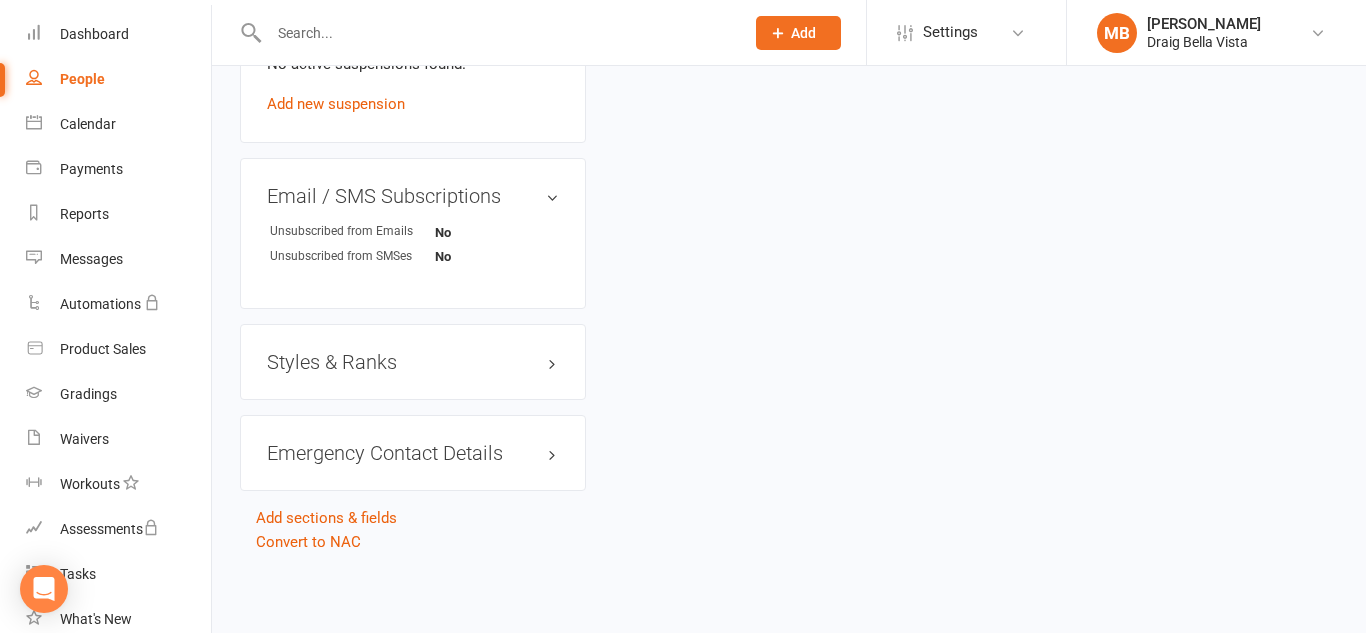 scroll, scrollTop: 0, scrollLeft: 0, axis: both 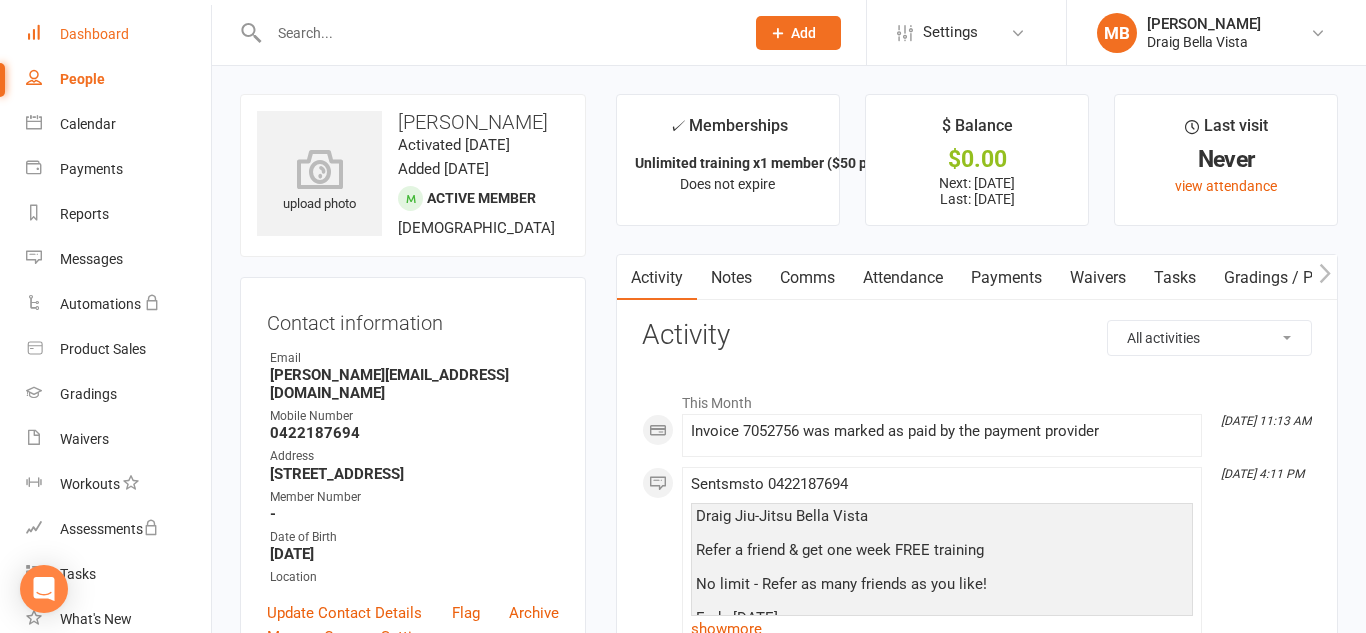 select on "100" 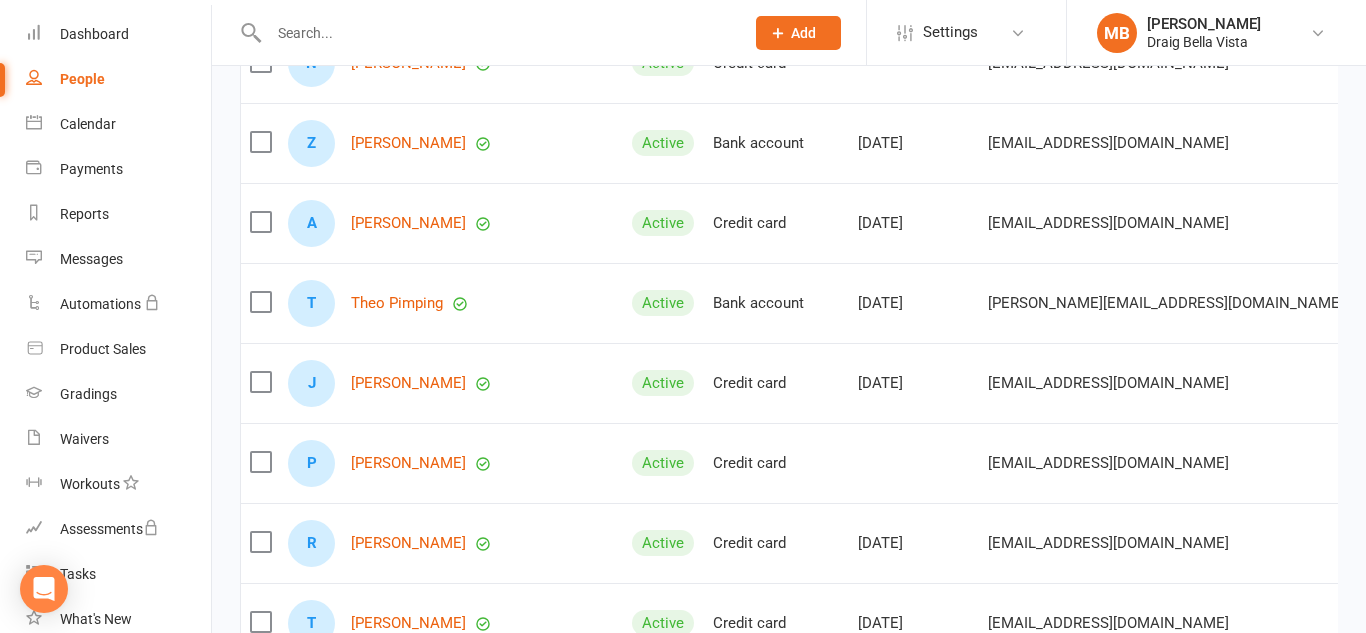 scroll, scrollTop: 0, scrollLeft: 0, axis: both 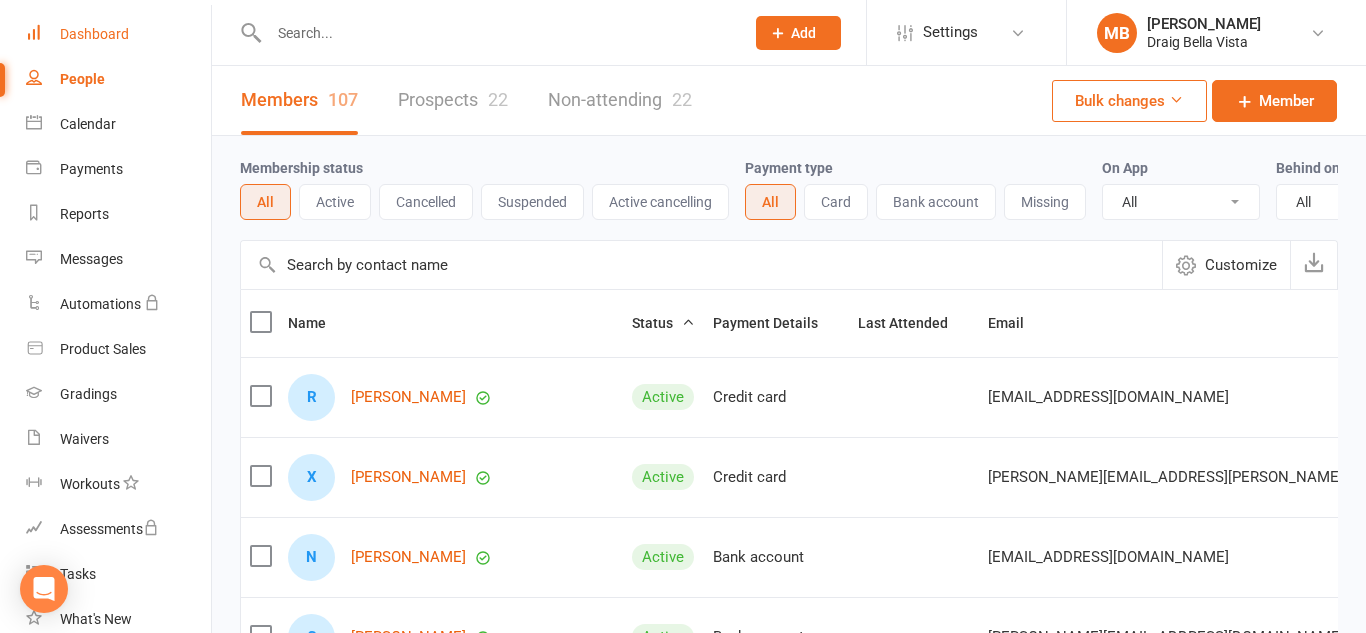 click on "Dashboard" at bounding box center [118, 34] 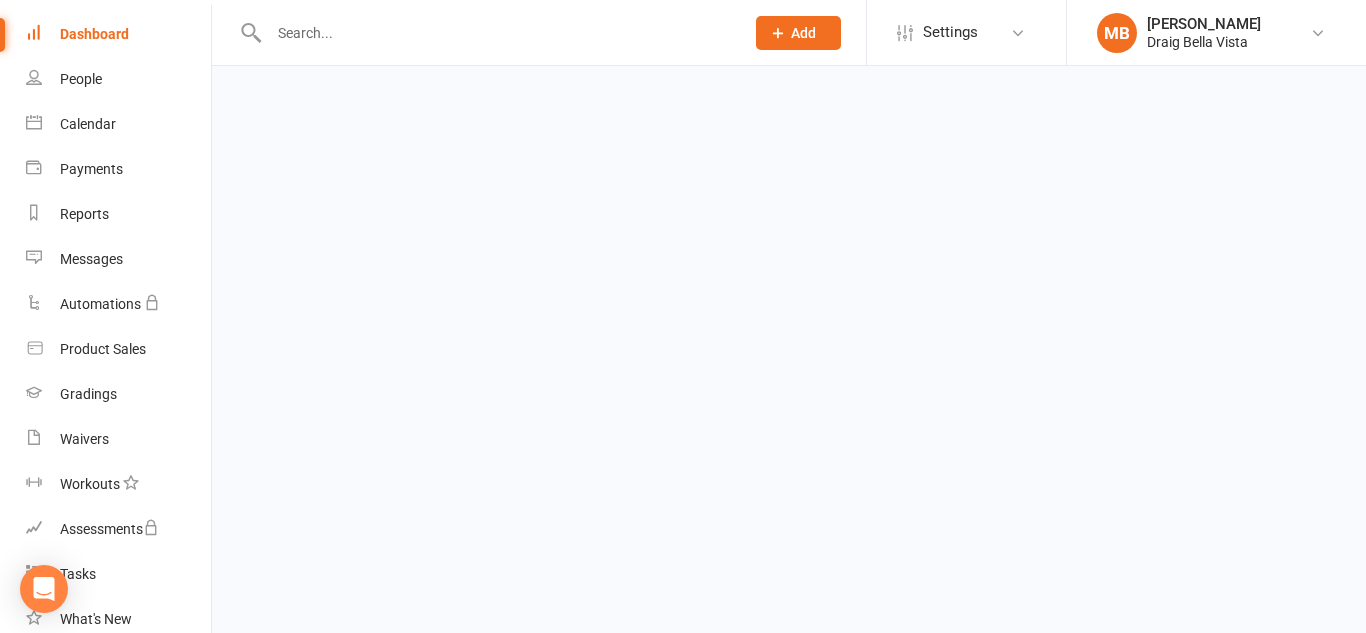 click on "Dashboard" at bounding box center [118, 34] 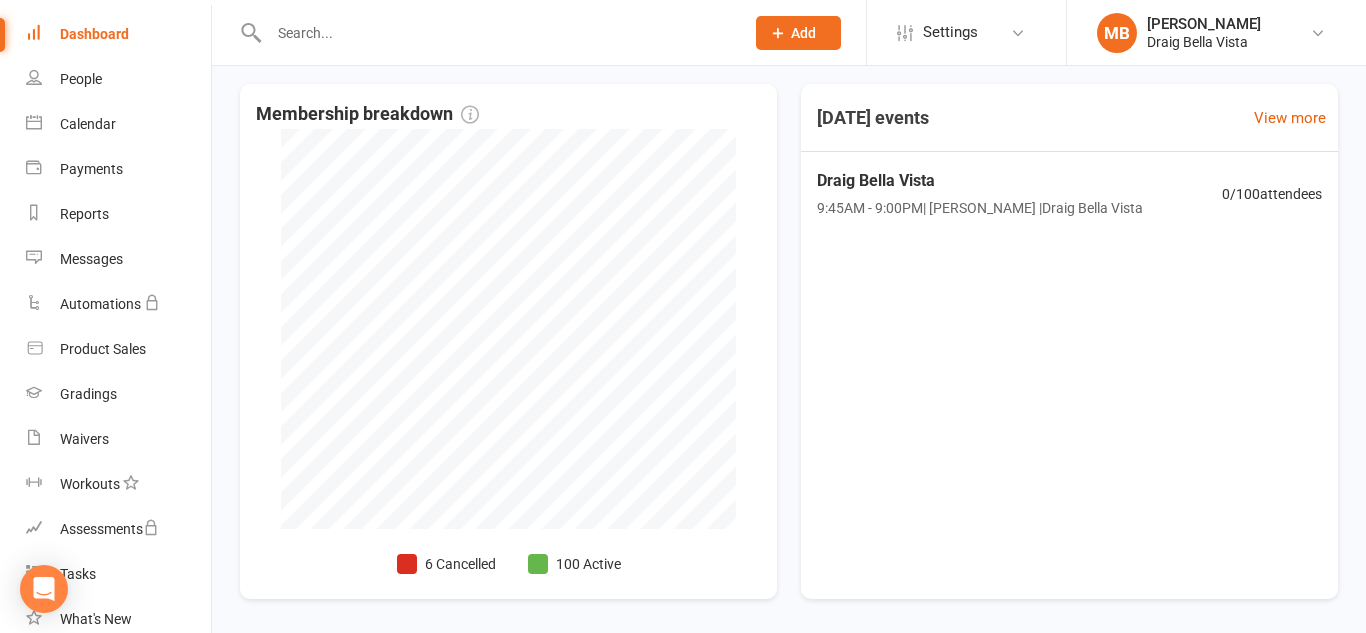 scroll, scrollTop: 443, scrollLeft: 0, axis: vertical 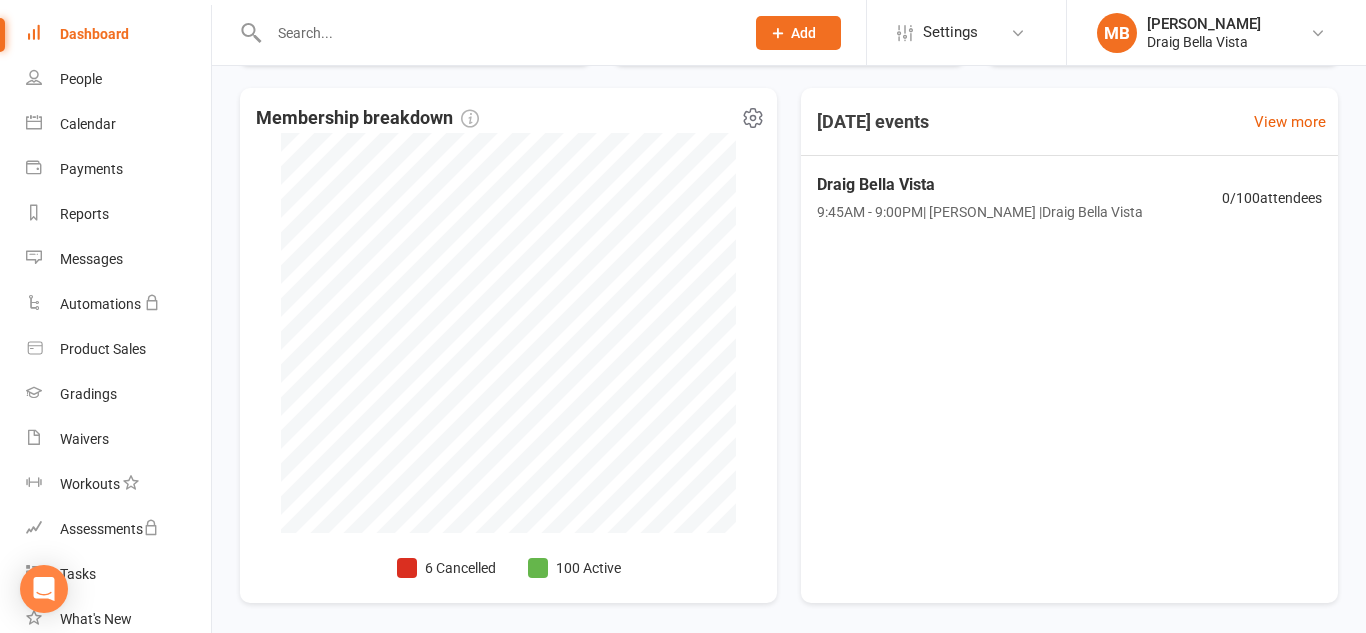 click on "100 Active" at bounding box center [574, 568] 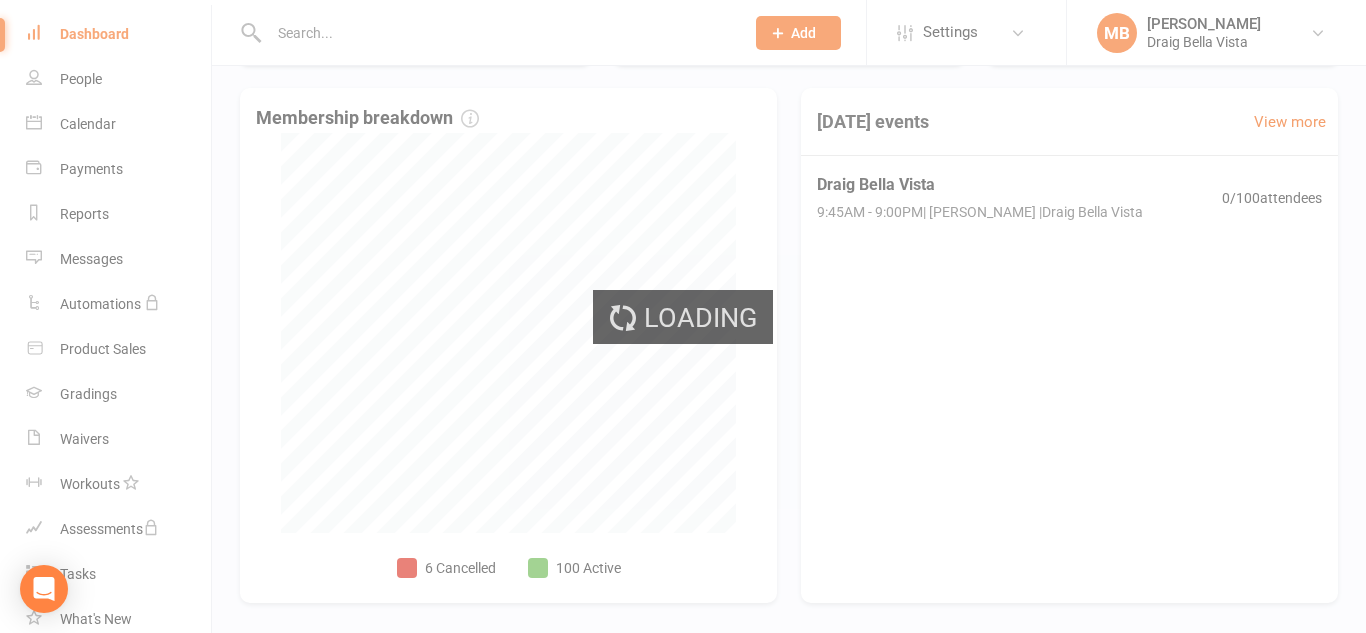 scroll, scrollTop: 0, scrollLeft: 0, axis: both 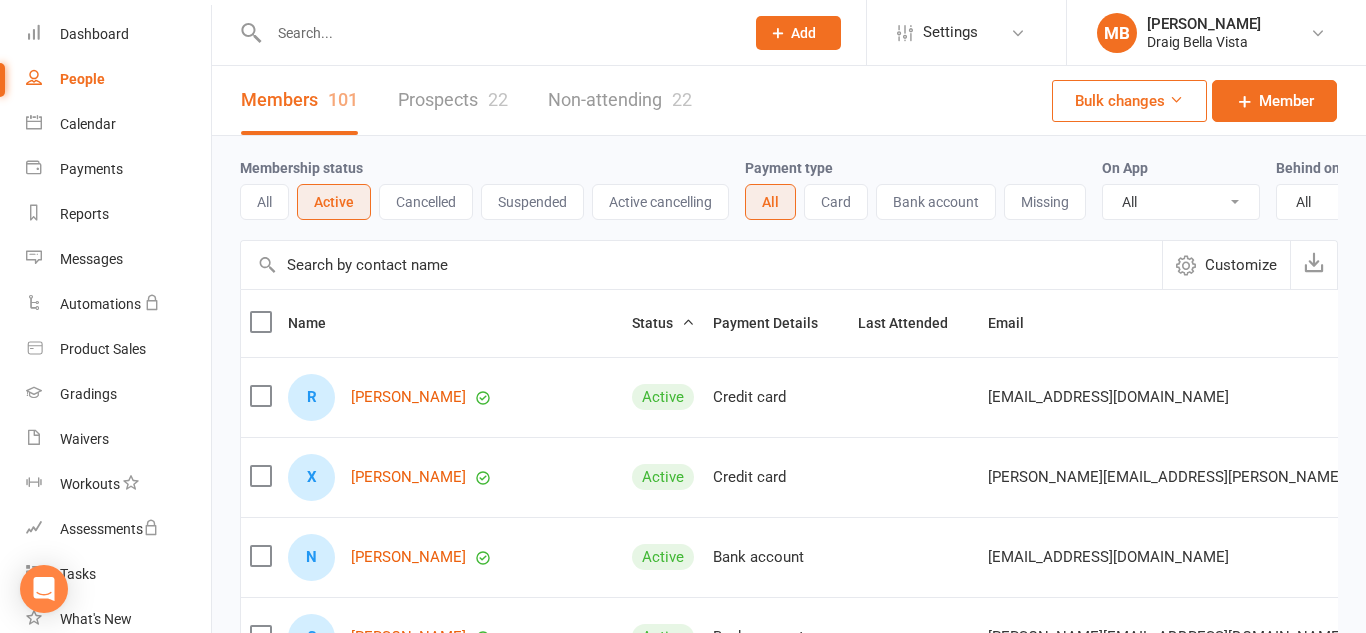 click at bounding box center [701, 265] 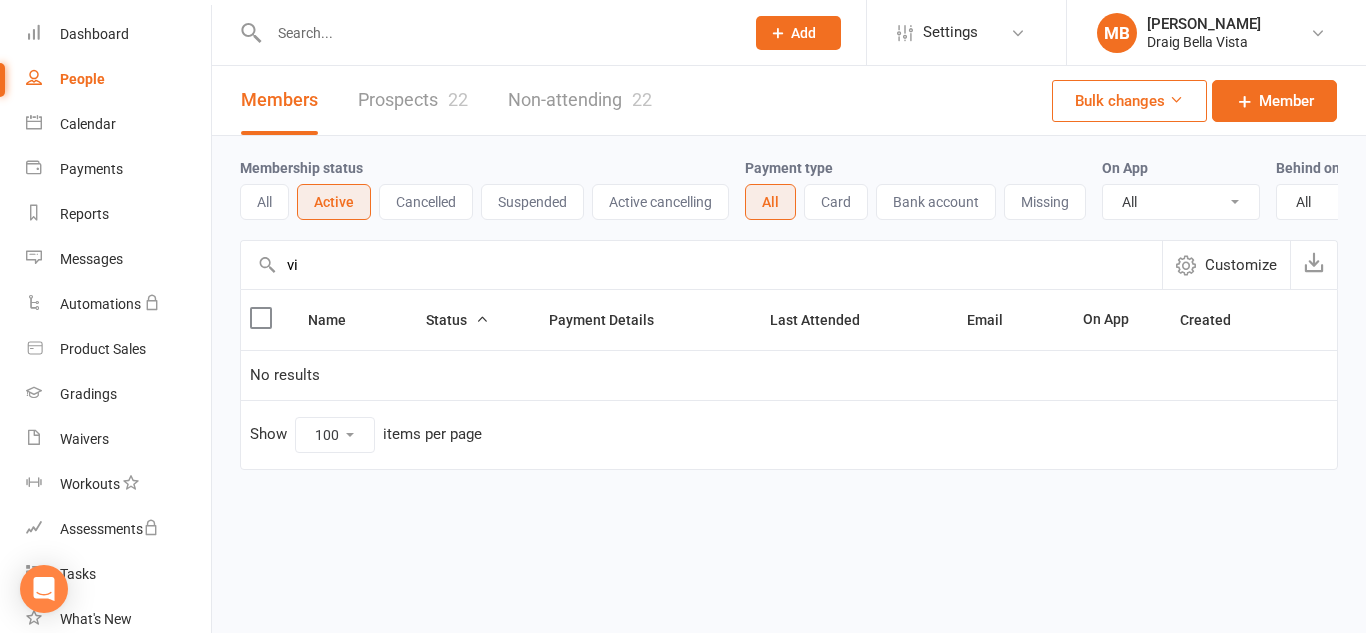 type on "v" 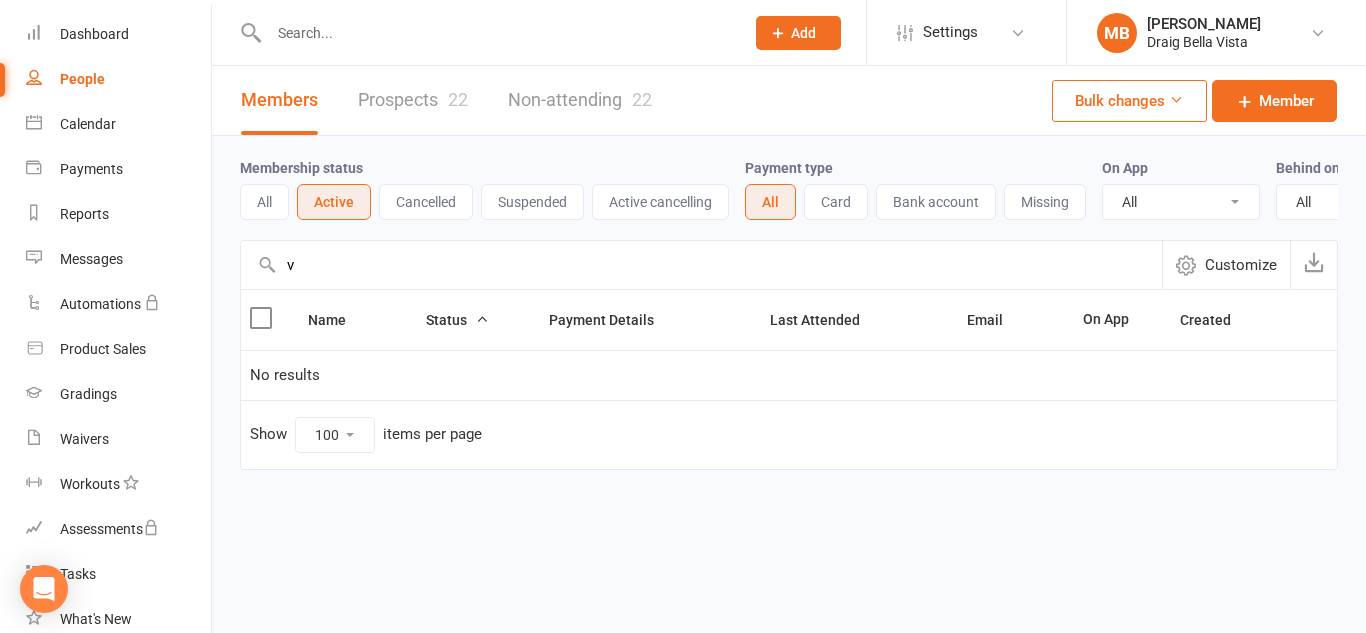 type 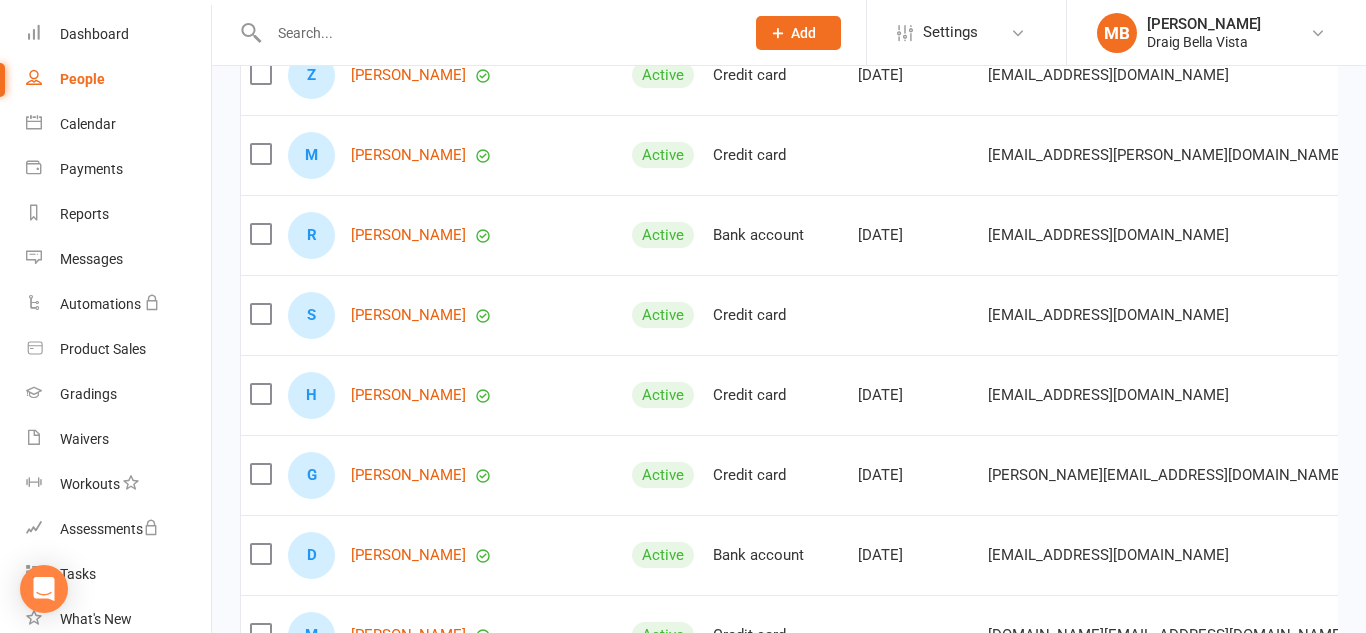 scroll, scrollTop: 0, scrollLeft: 0, axis: both 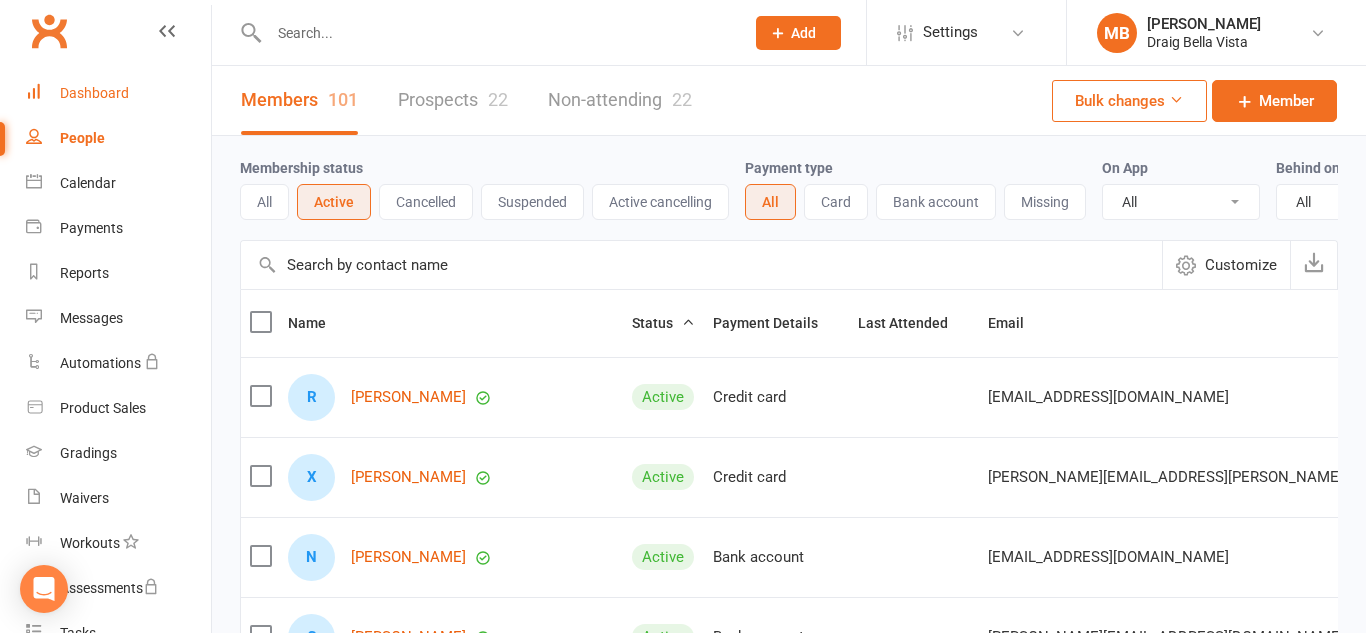 click on "Dashboard" at bounding box center (118, 93) 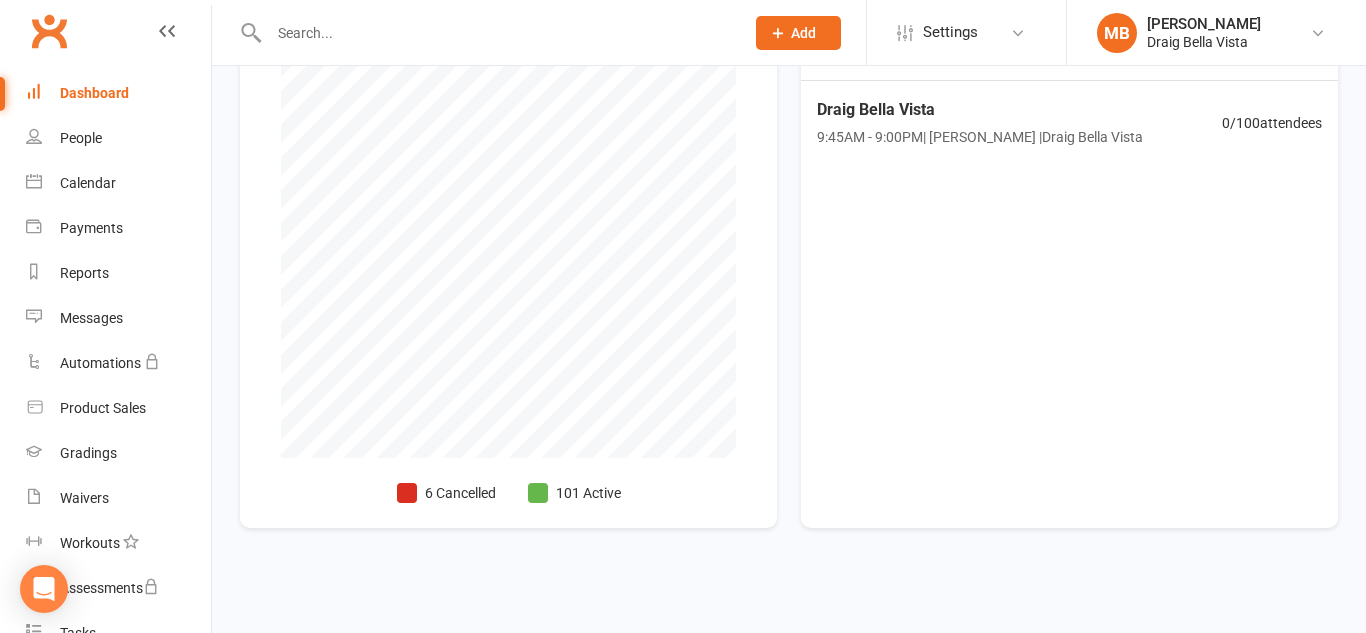 scroll, scrollTop: 516, scrollLeft: 0, axis: vertical 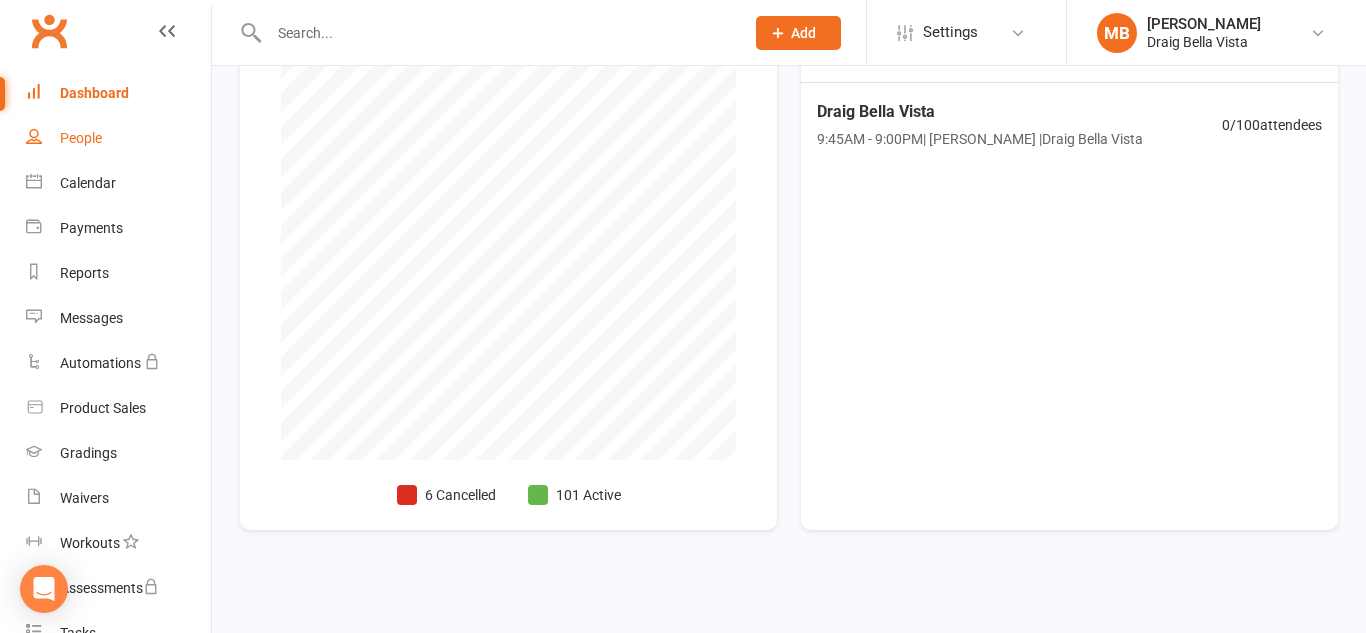 click on "People" at bounding box center [118, 138] 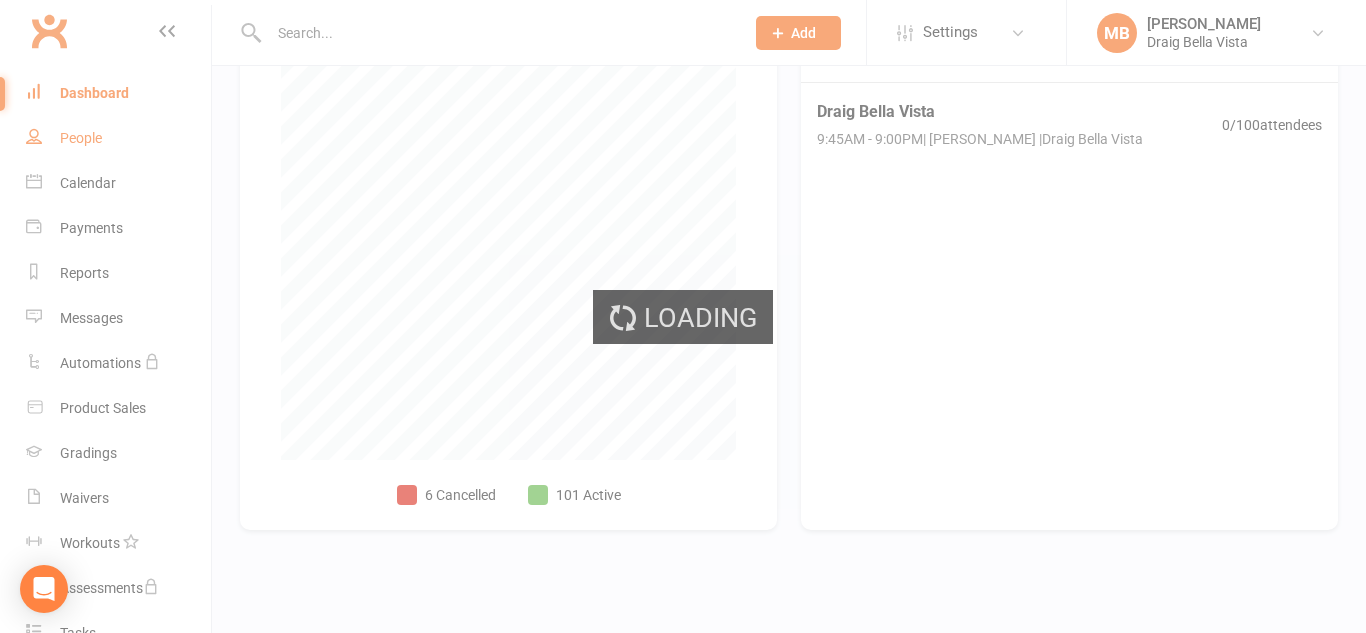 scroll, scrollTop: 0, scrollLeft: 0, axis: both 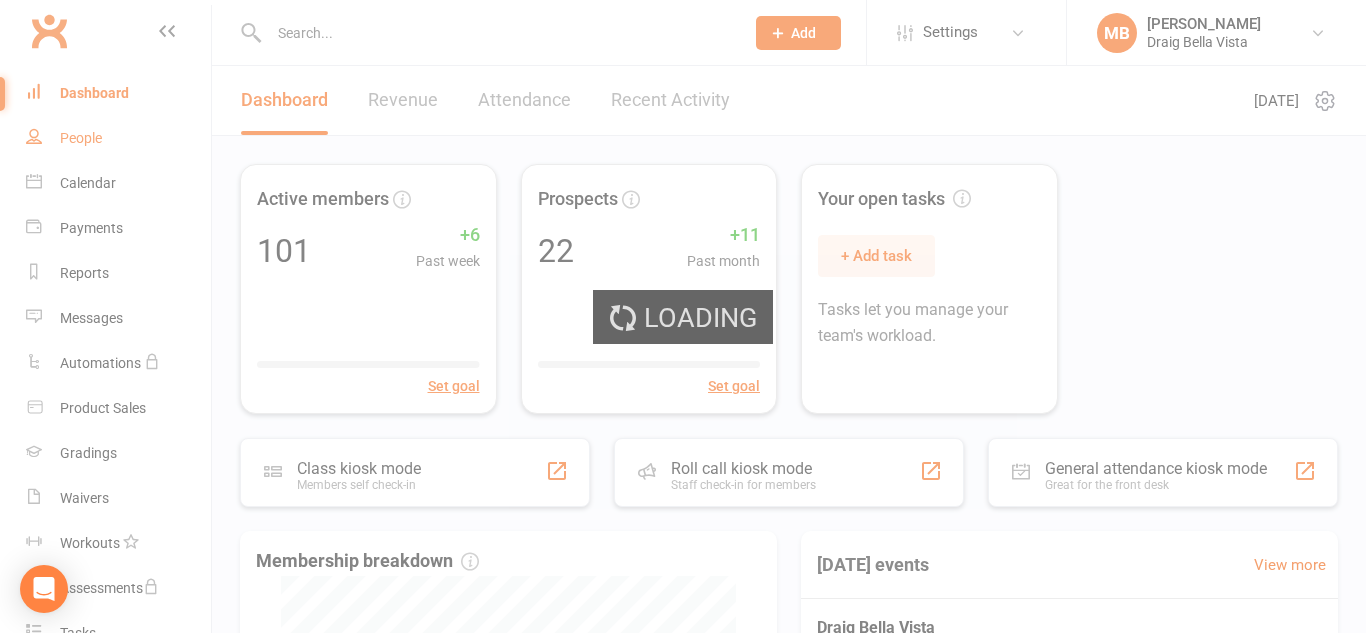 select on "100" 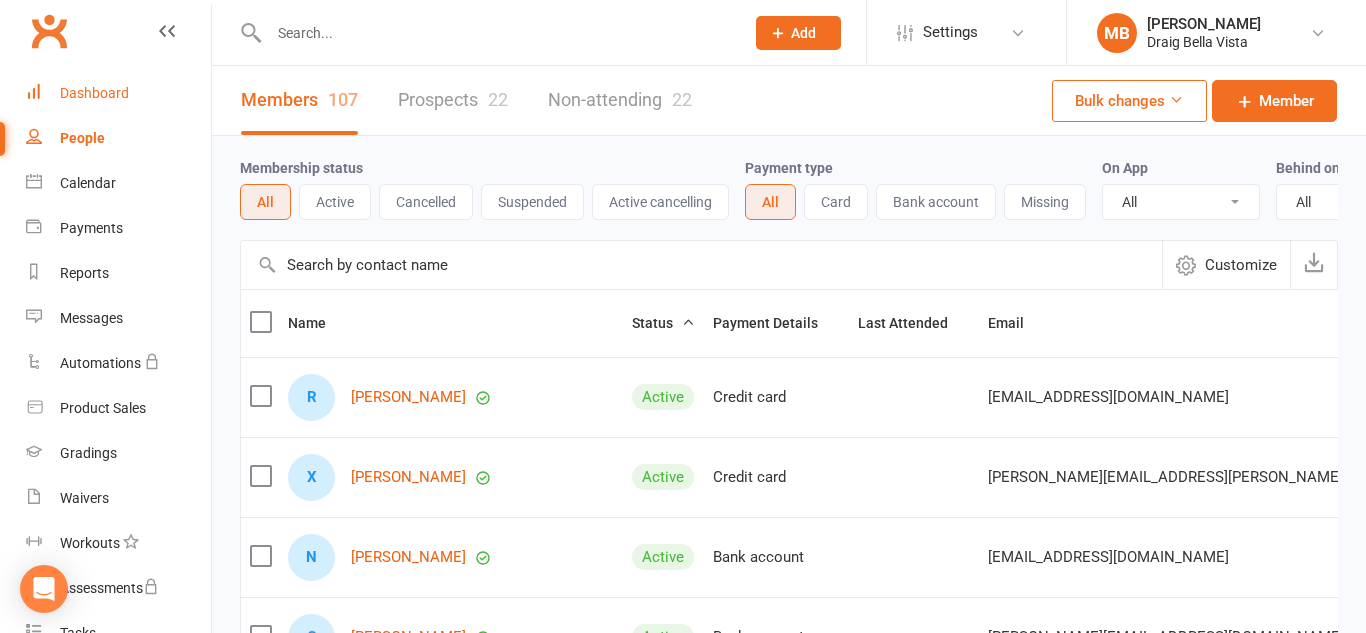 click on "Dashboard" at bounding box center (118, 93) 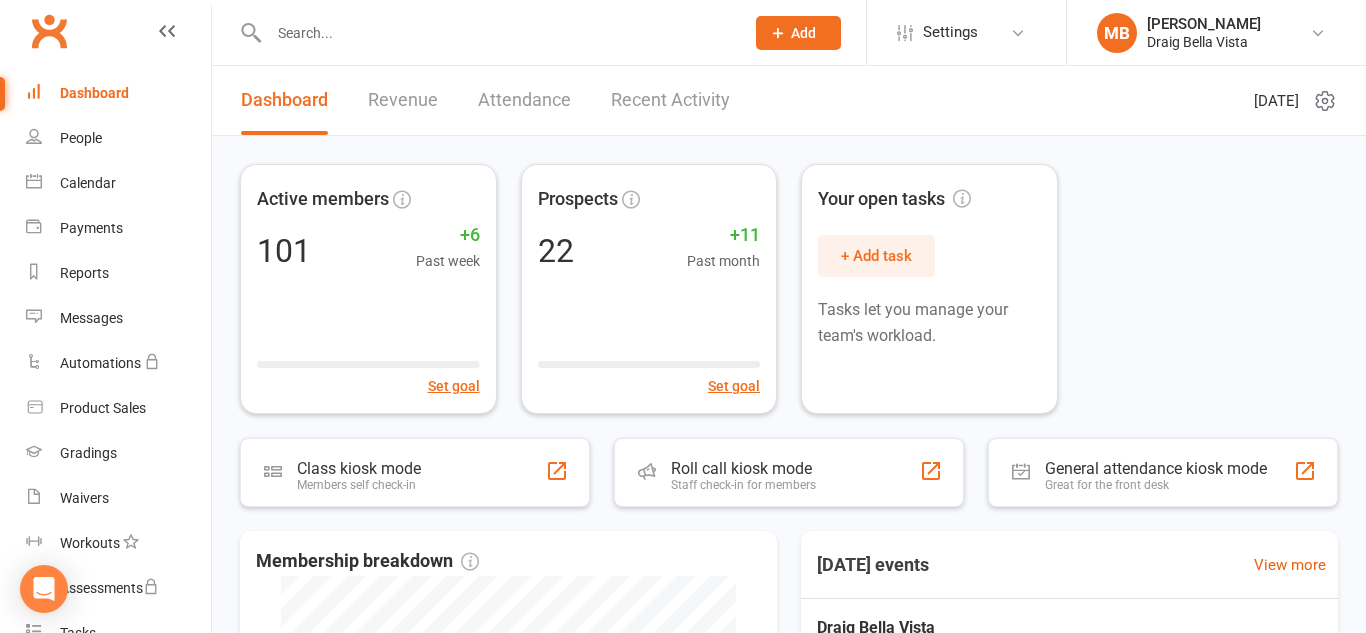 click on "Dashboard" at bounding box center (118, 93) 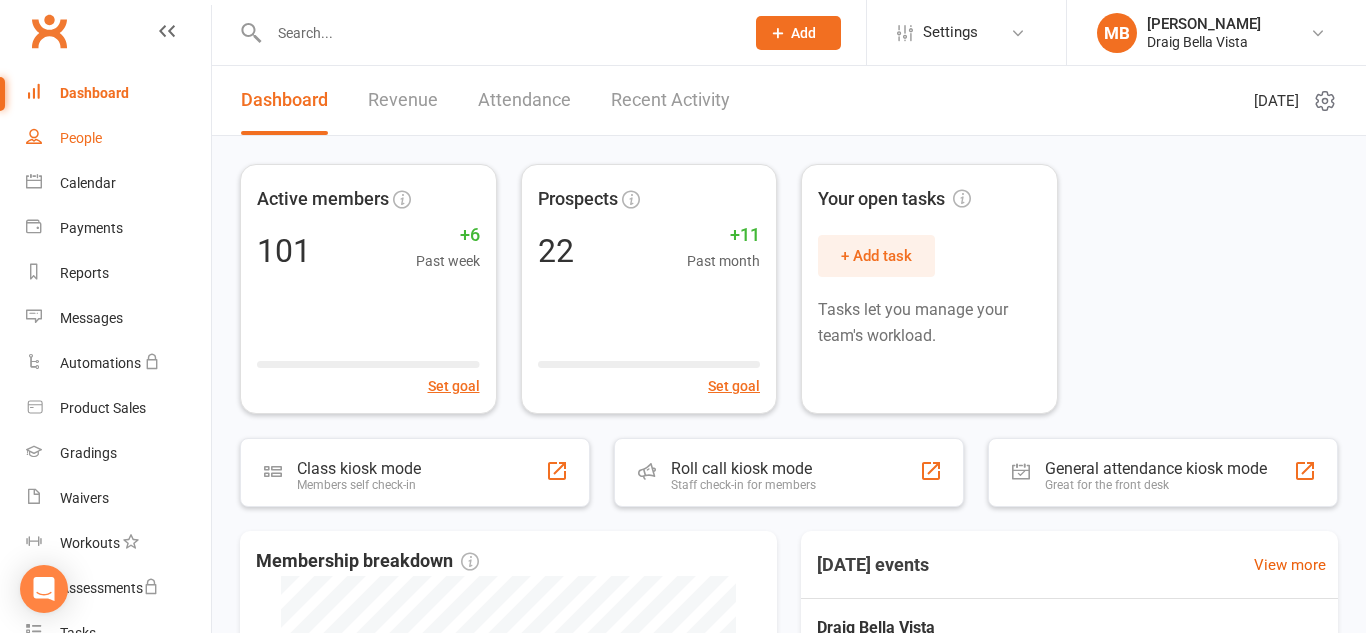 click on "People" at bounding box center [118, 138] 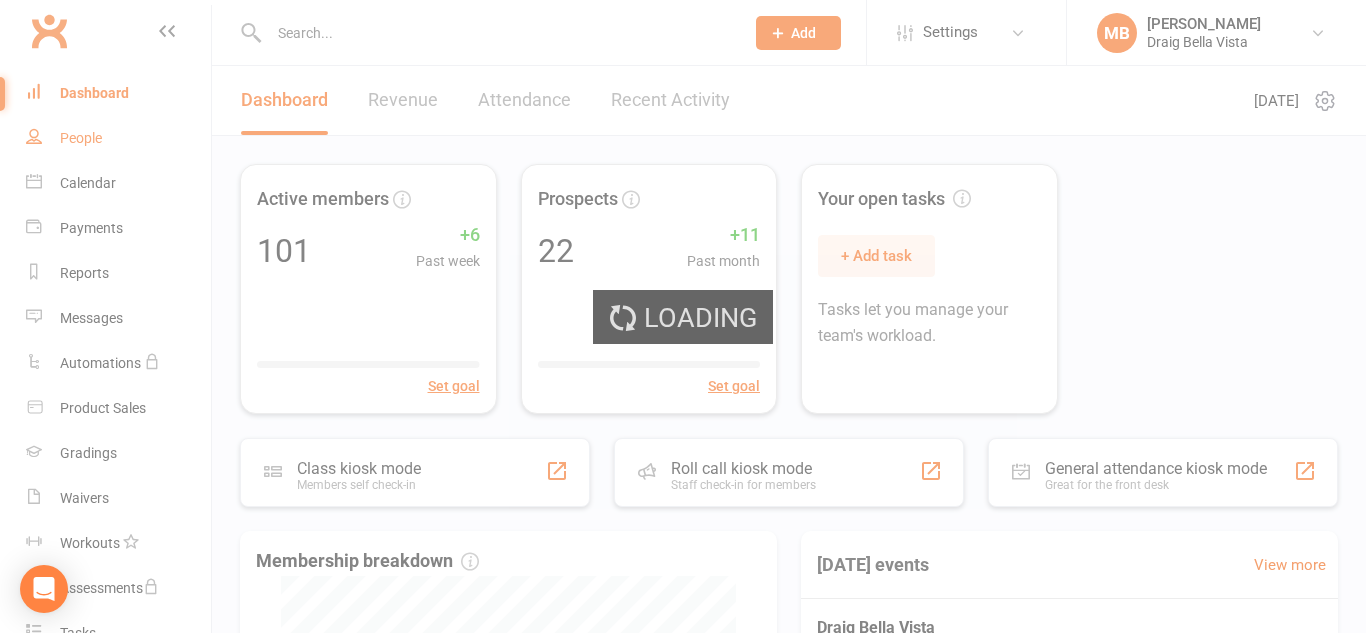 select on "100" 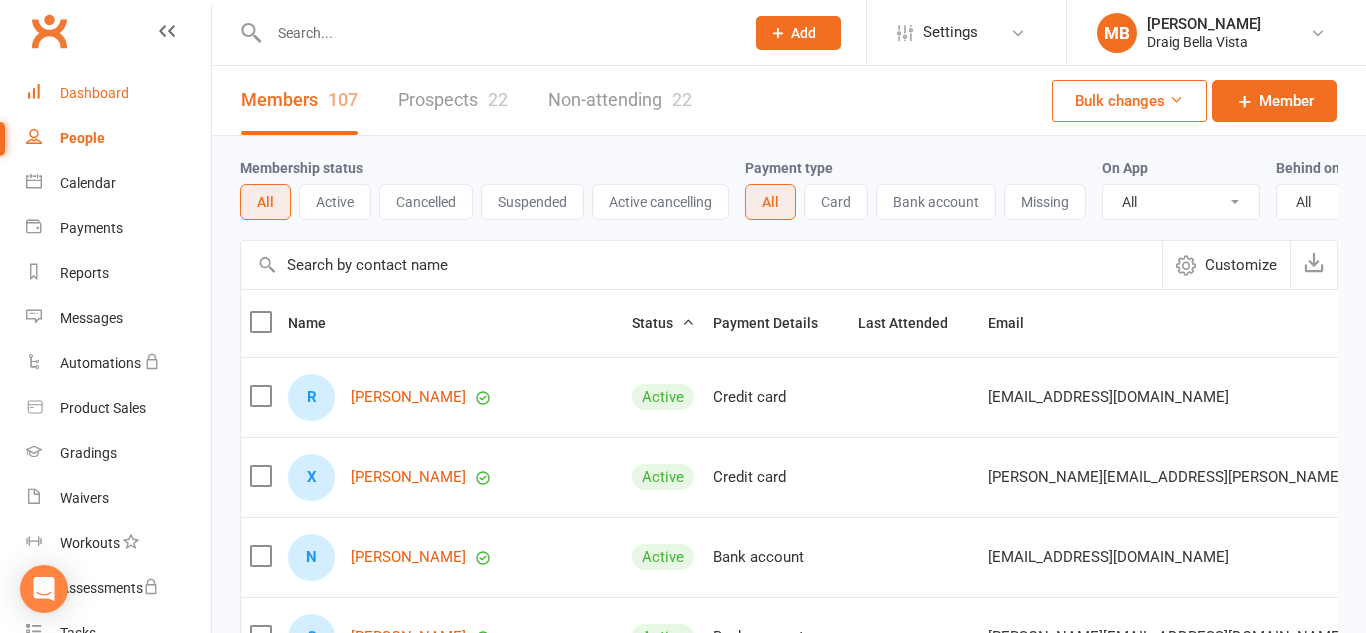 click on "Dashboard" at bounding box center [94, 93] 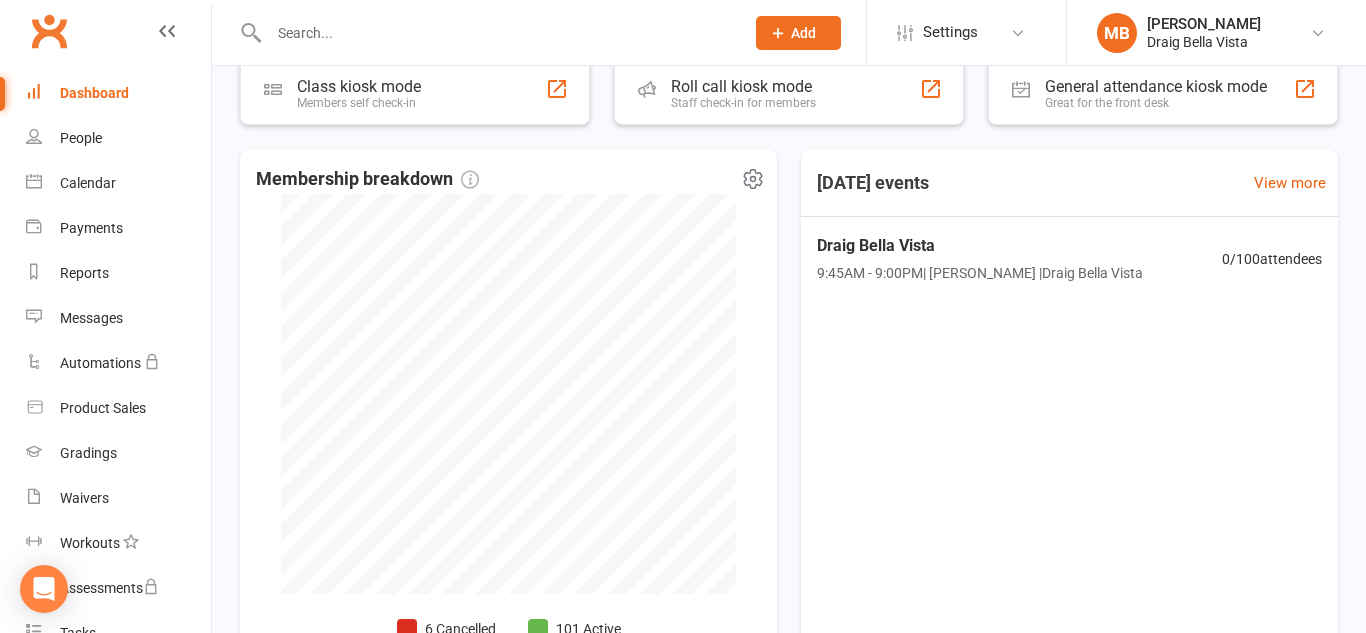 scroll, scrollTop: 384, scrollLeft: 0, axis: vertical 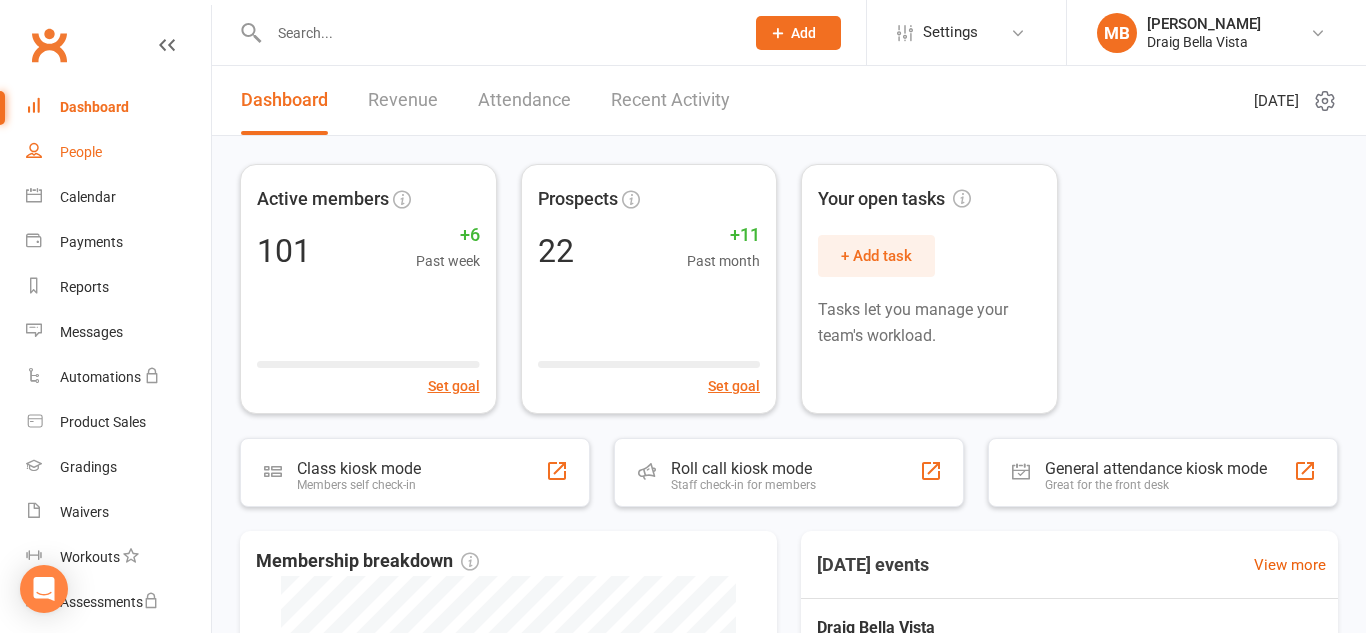 click on "People" at bounding box center [81, 152] 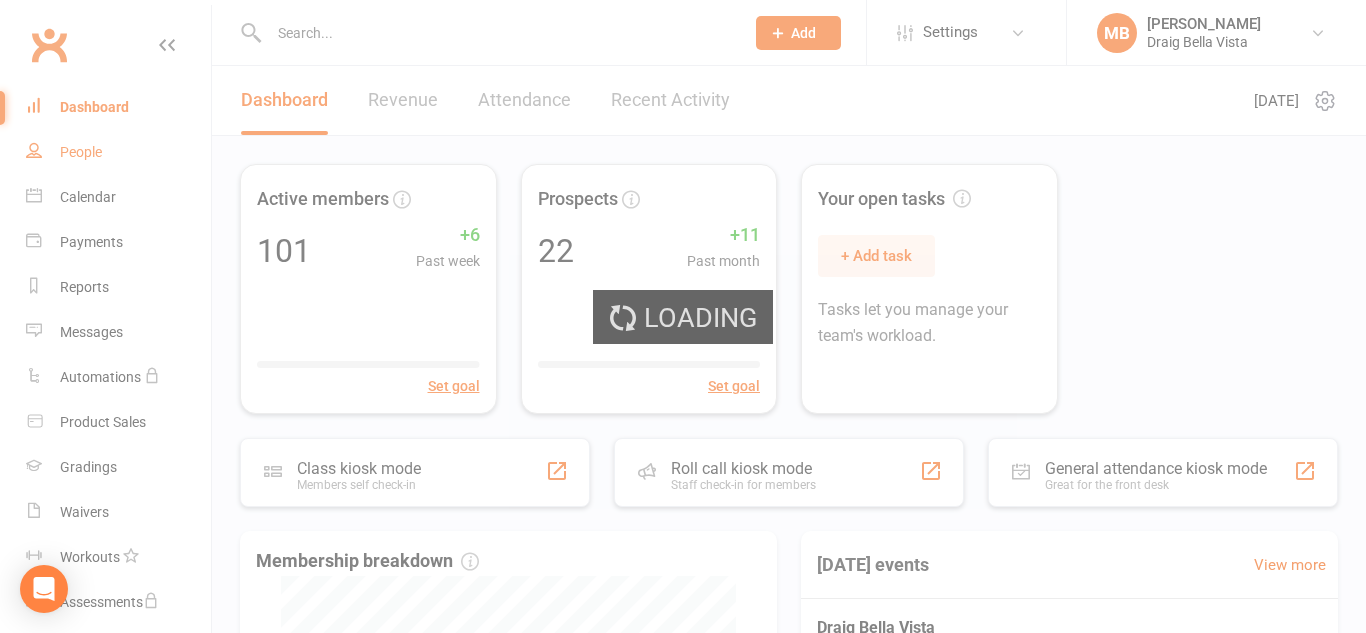 select on "100" 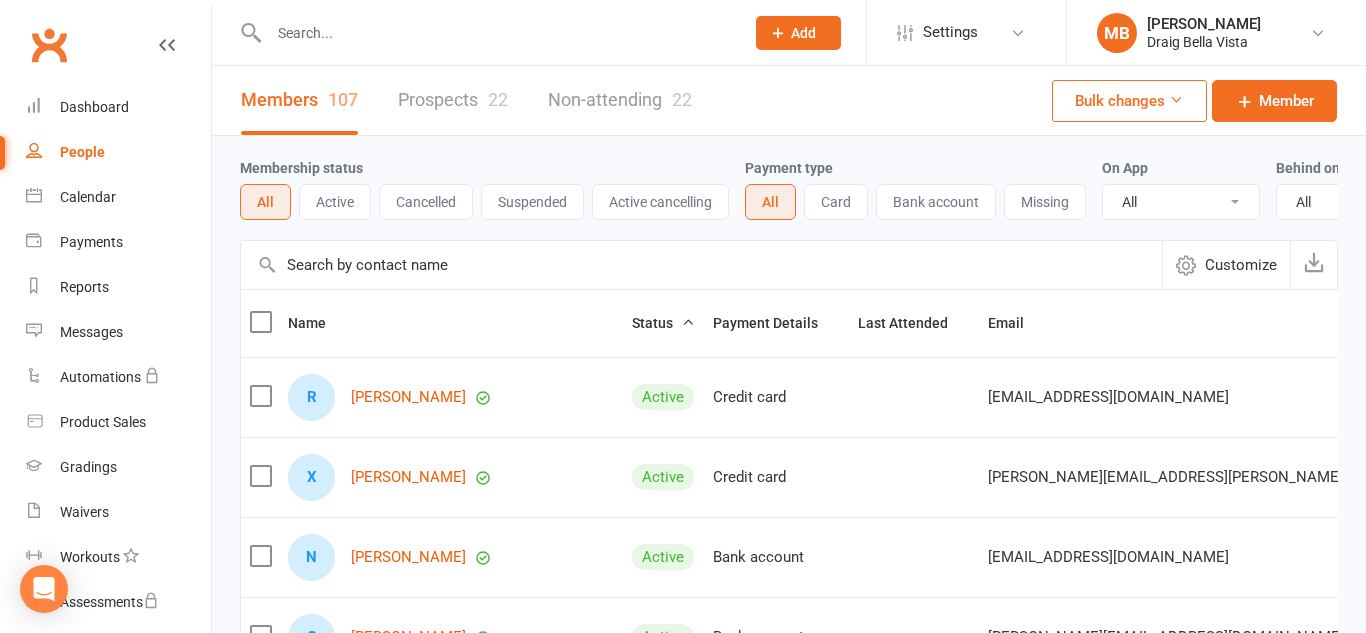 click on "Members 107" at bounding box center (299, 100) 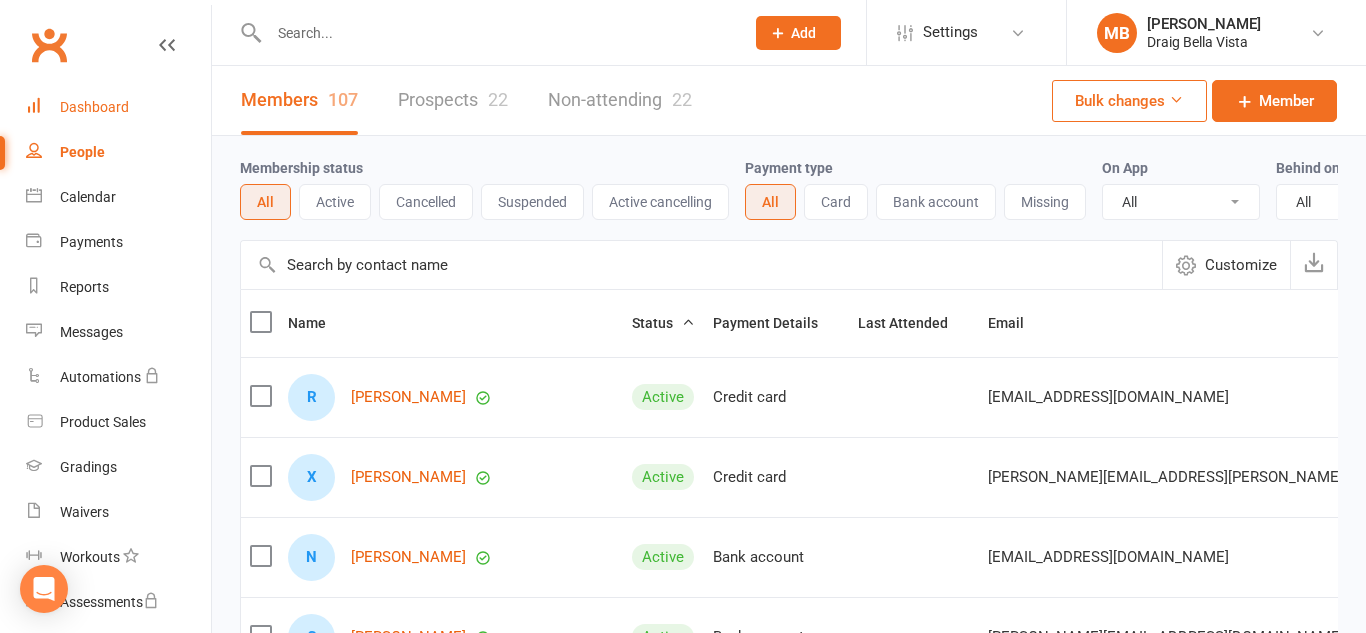 click on "Dashboard" at bounding box center (94, 107) 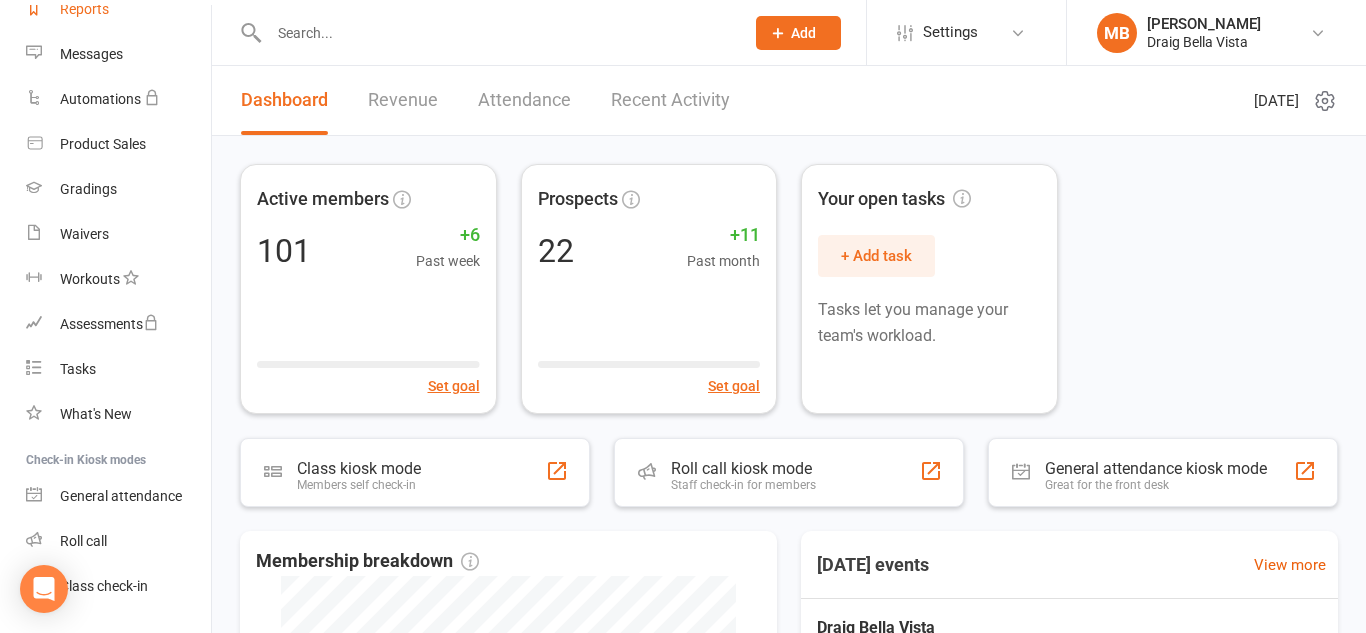 scroll, scrollTop: 329, scrollLeft: 0, axis: vertical 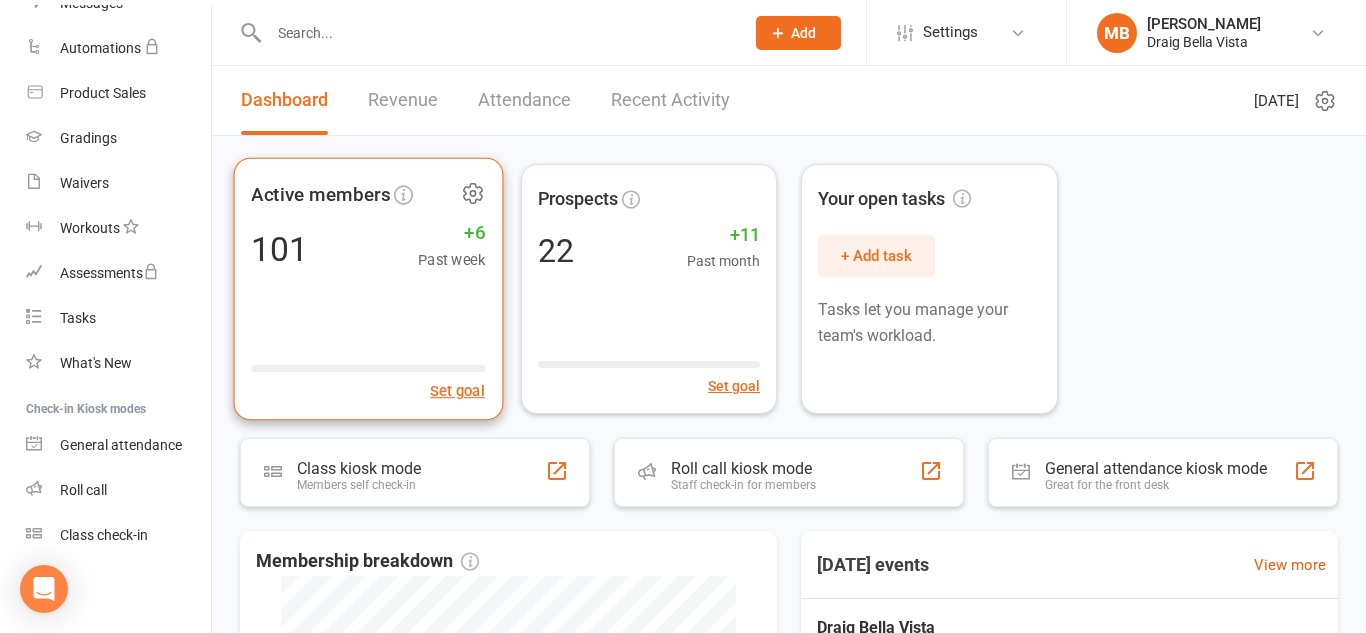 click on "Set goal" at bounding box center (368, 378) 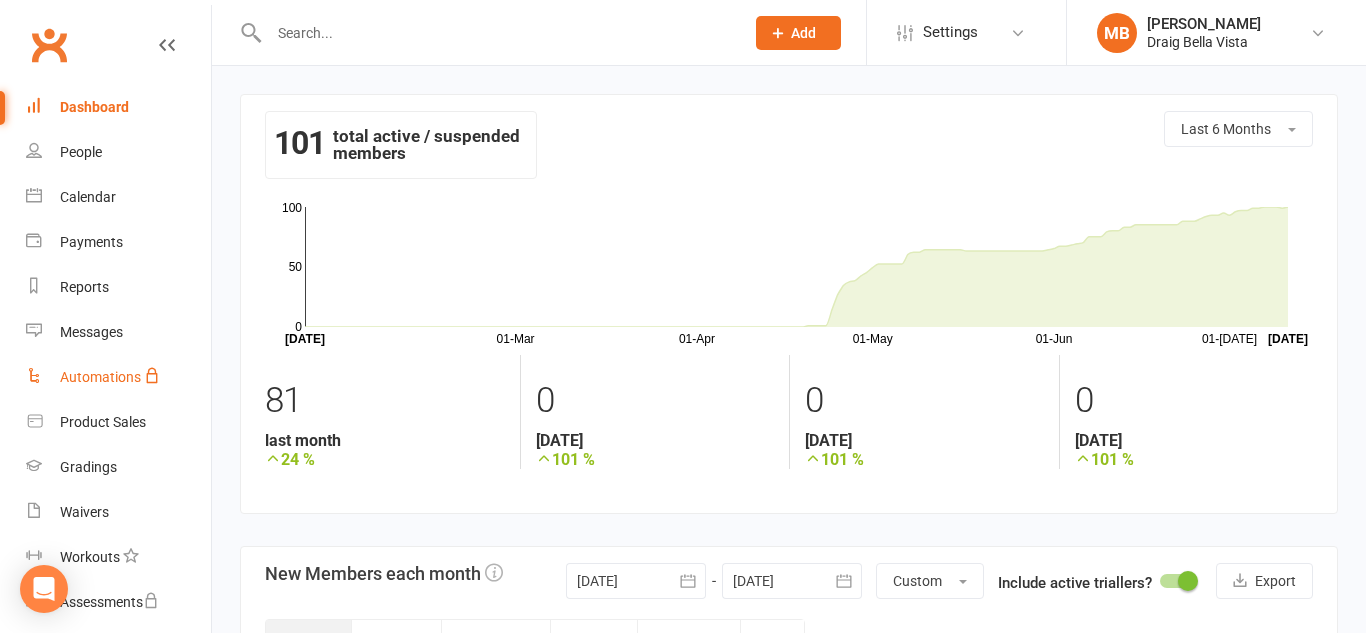scroll, scrollTop: 4, scrollLeft: 0, axis: vertical 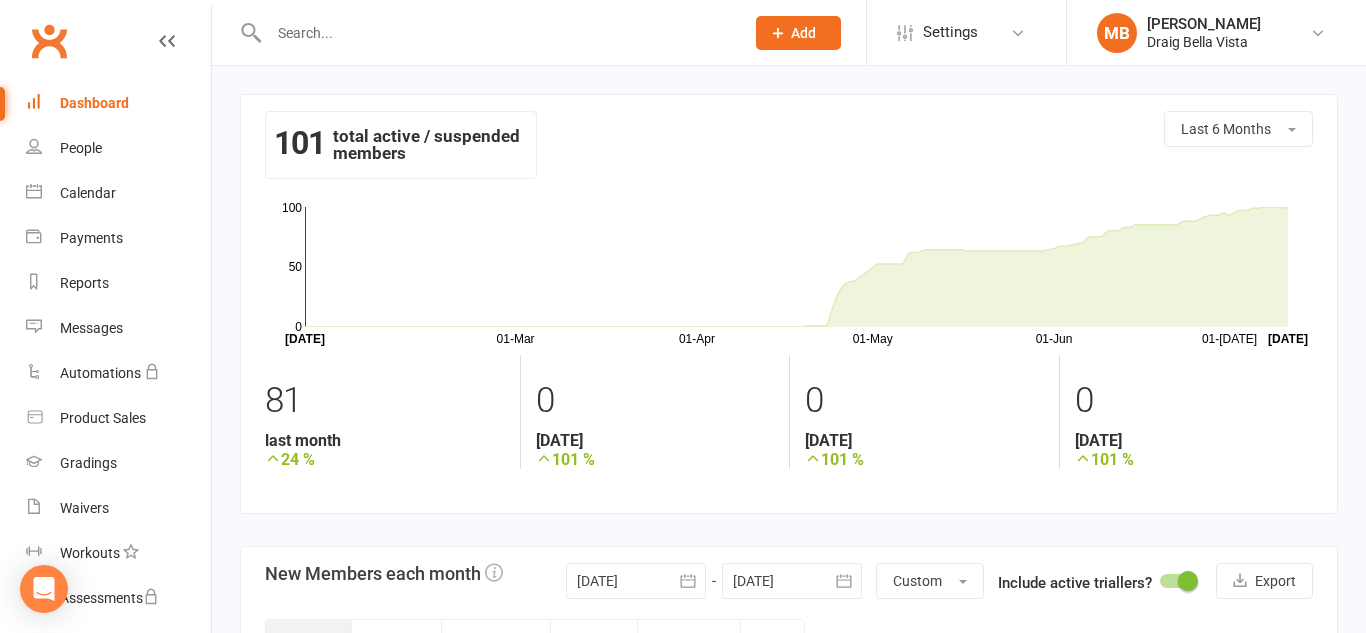 click on "Dashboard" at bounding box center [94, 103] 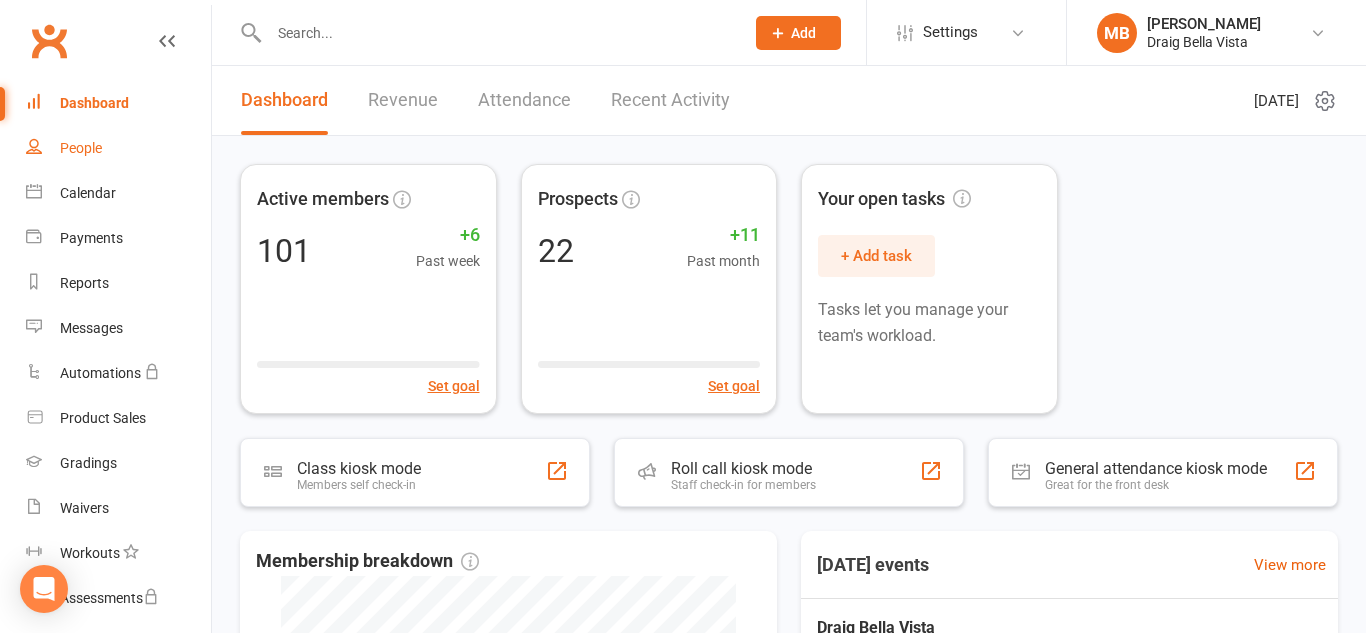 click on "People" at bounding box center [118, 148] 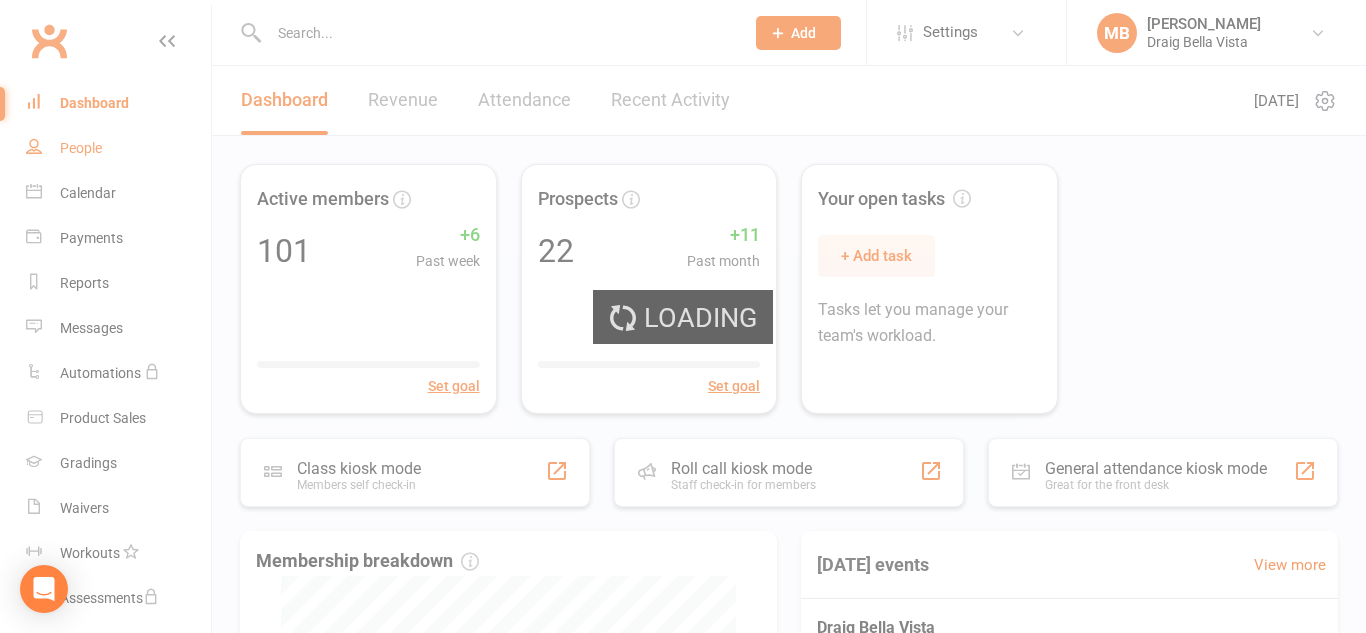 select on "100" 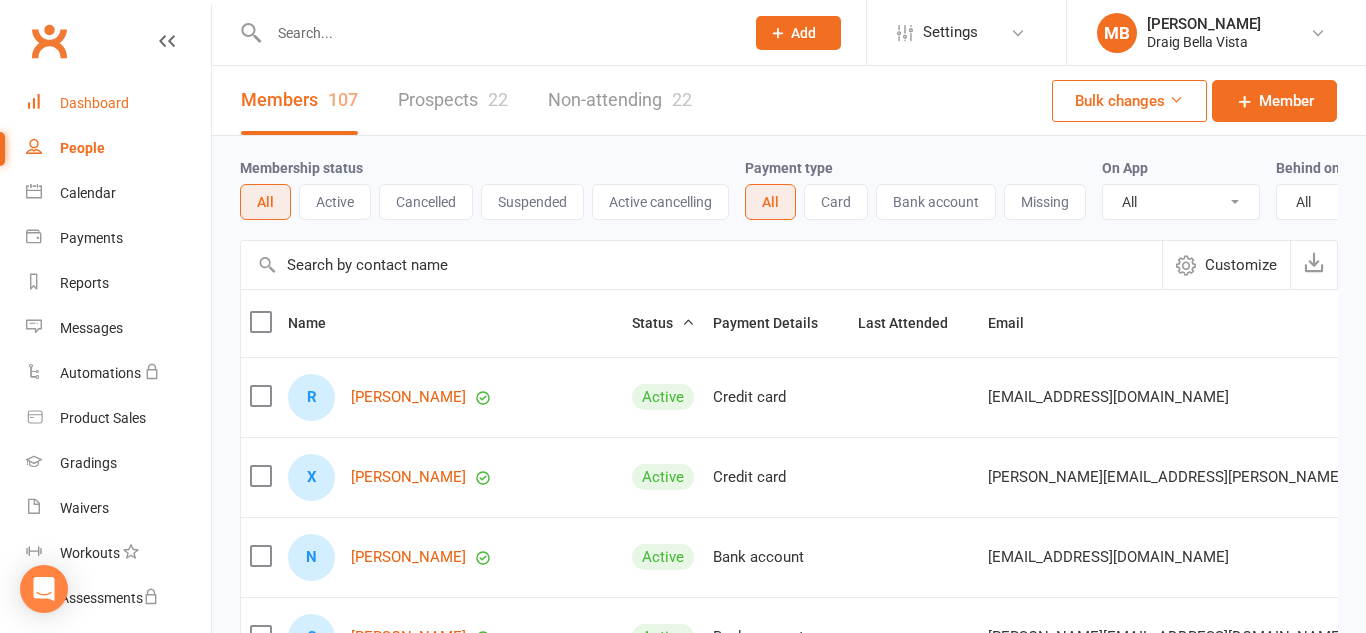 click on "Dashboard" at bounding box center [118, 103] 